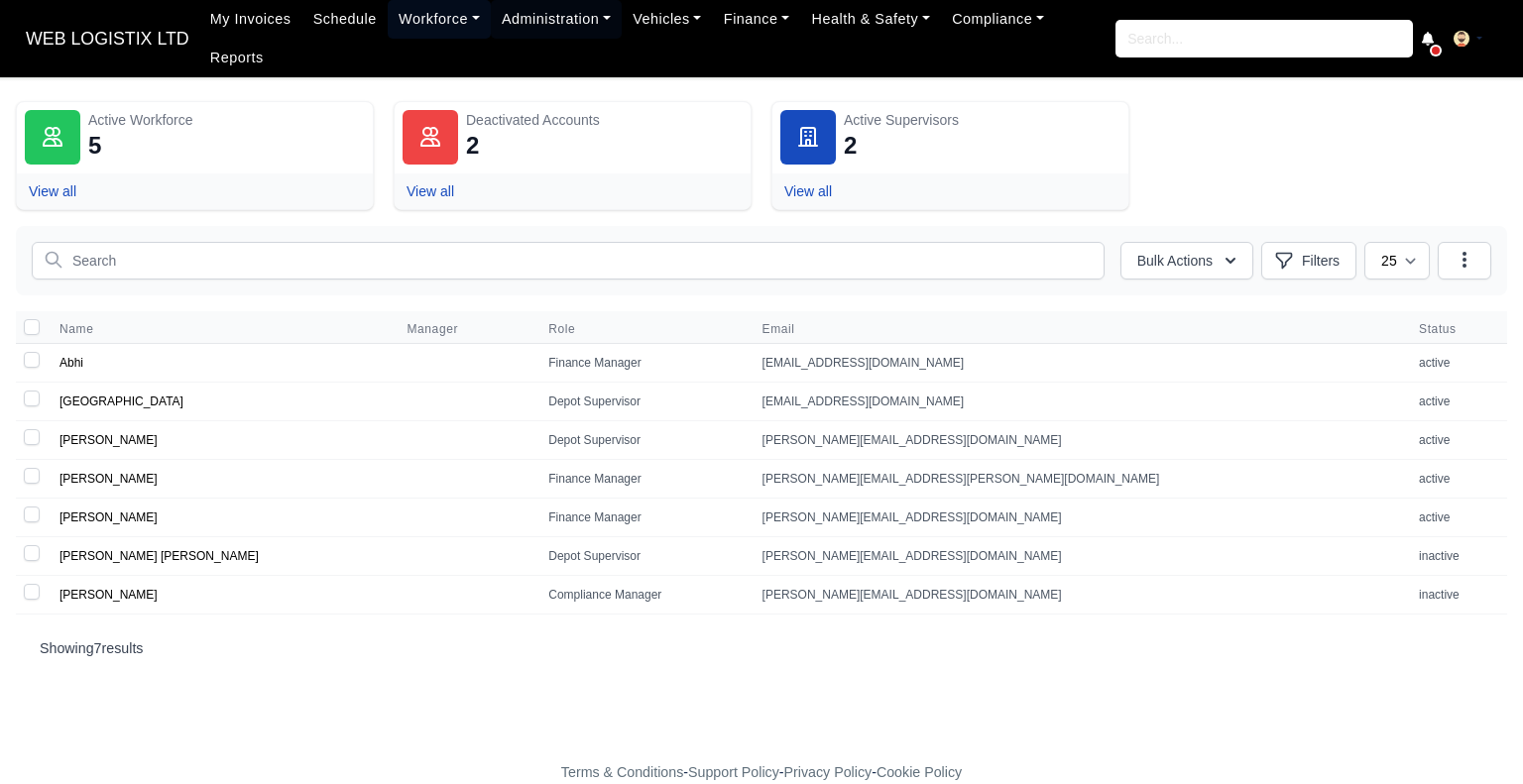 scroll, scrollTop: 0, scrollLeft: 0, axis: both 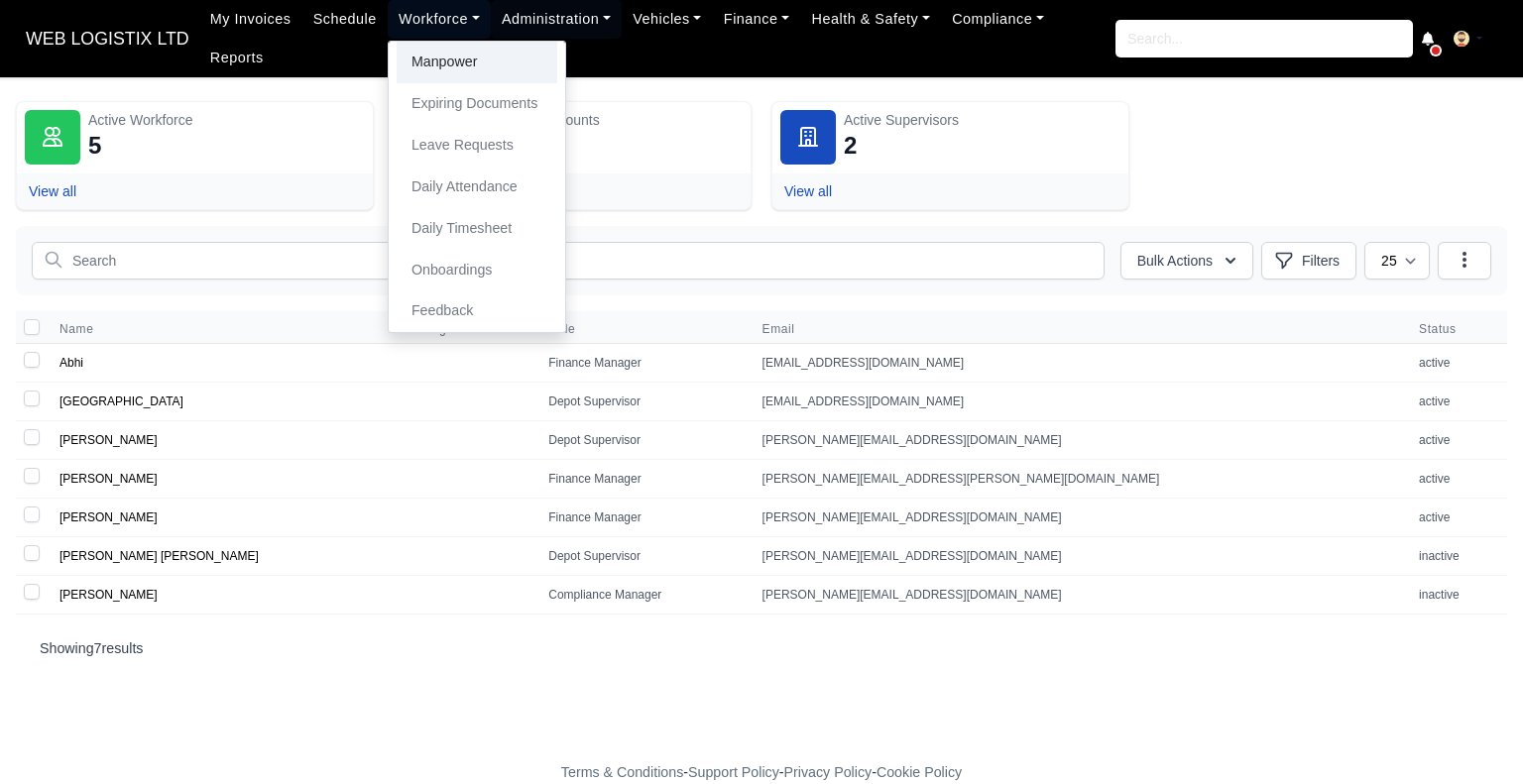 click on "Manpower" at bounding box center (477, 62) 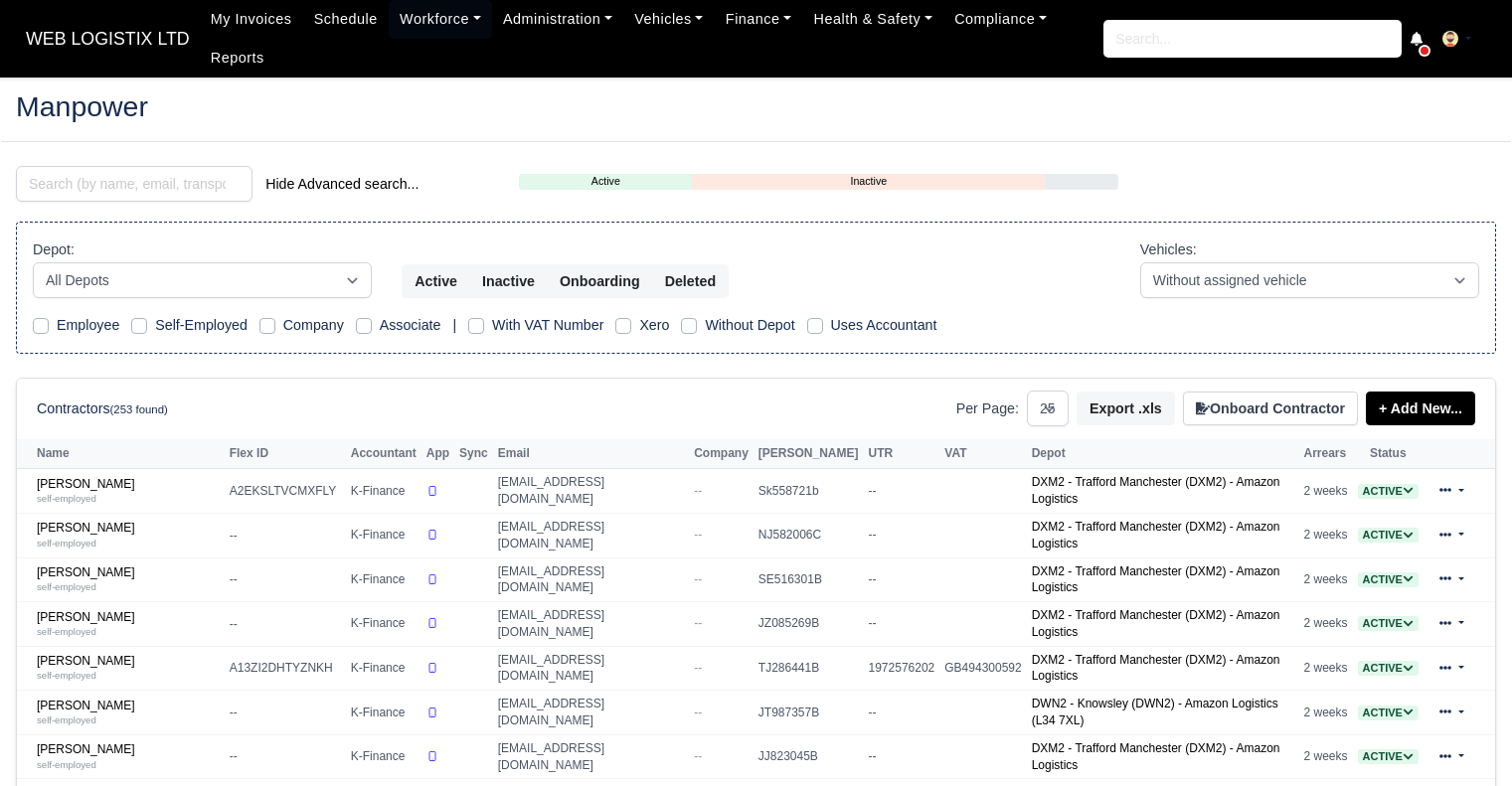 select on "25" 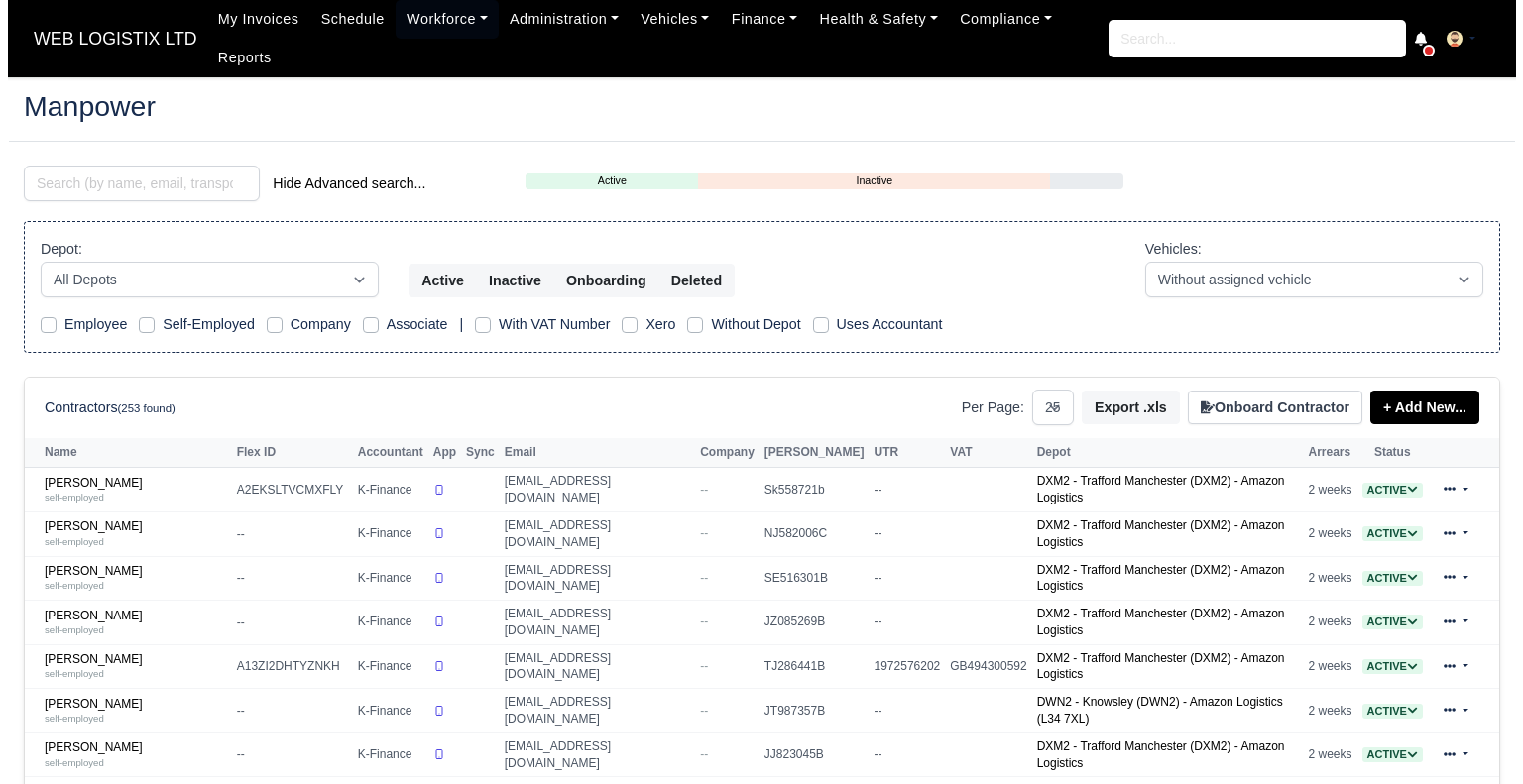 scroll, scrollTop: 0, scrollLeft: 0, axis: both 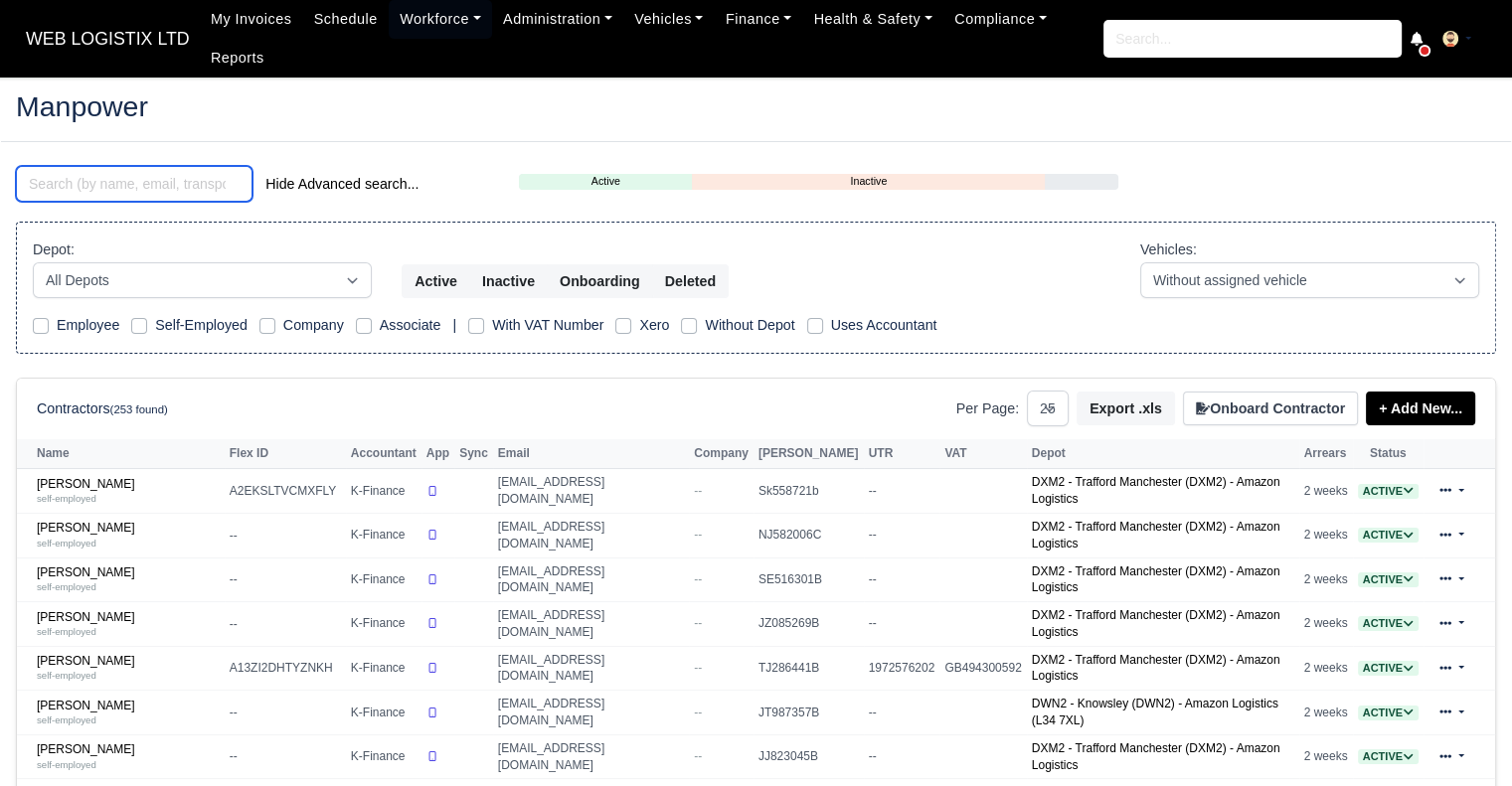 click at bounding box center (134, 184) 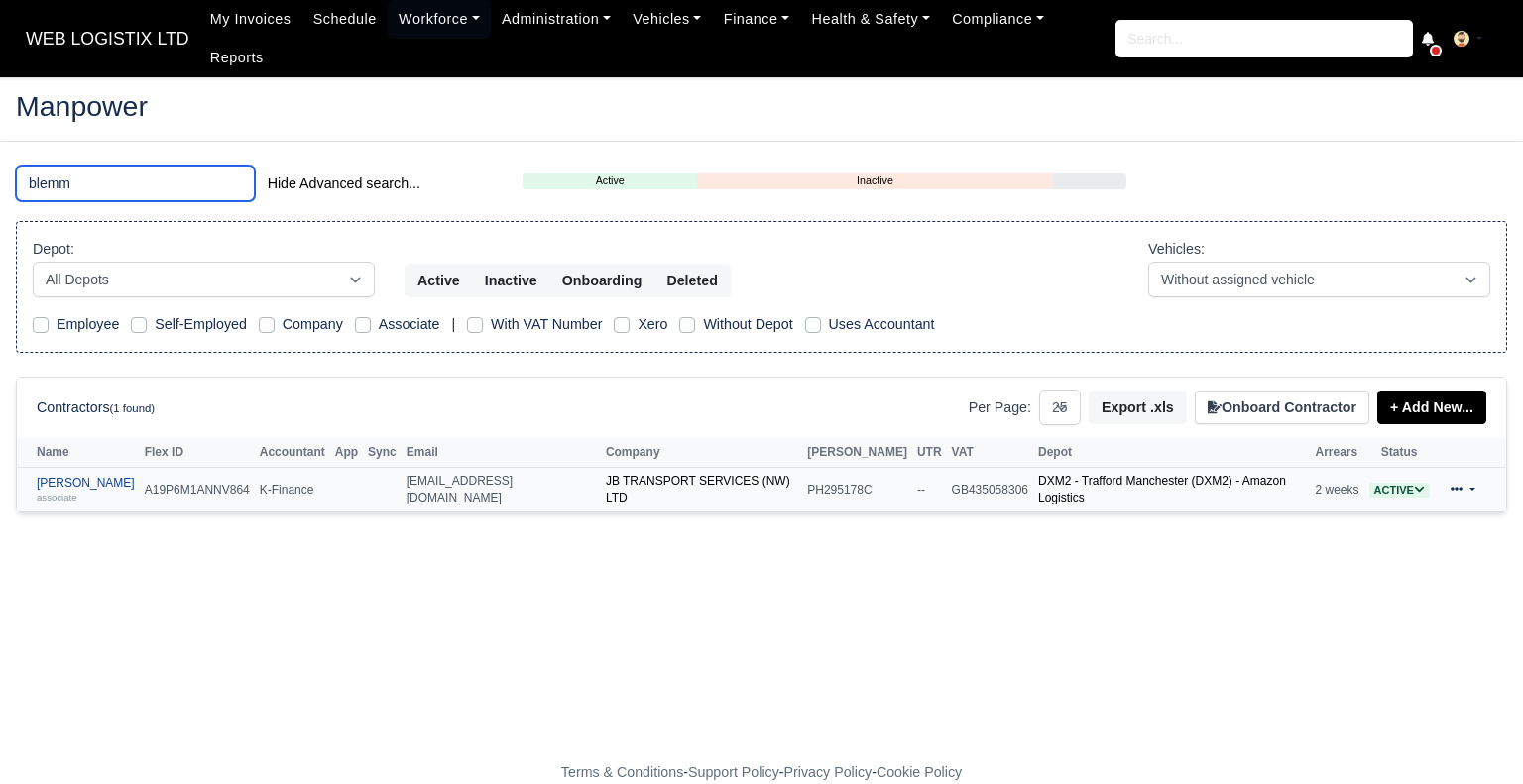 type on "blemm" 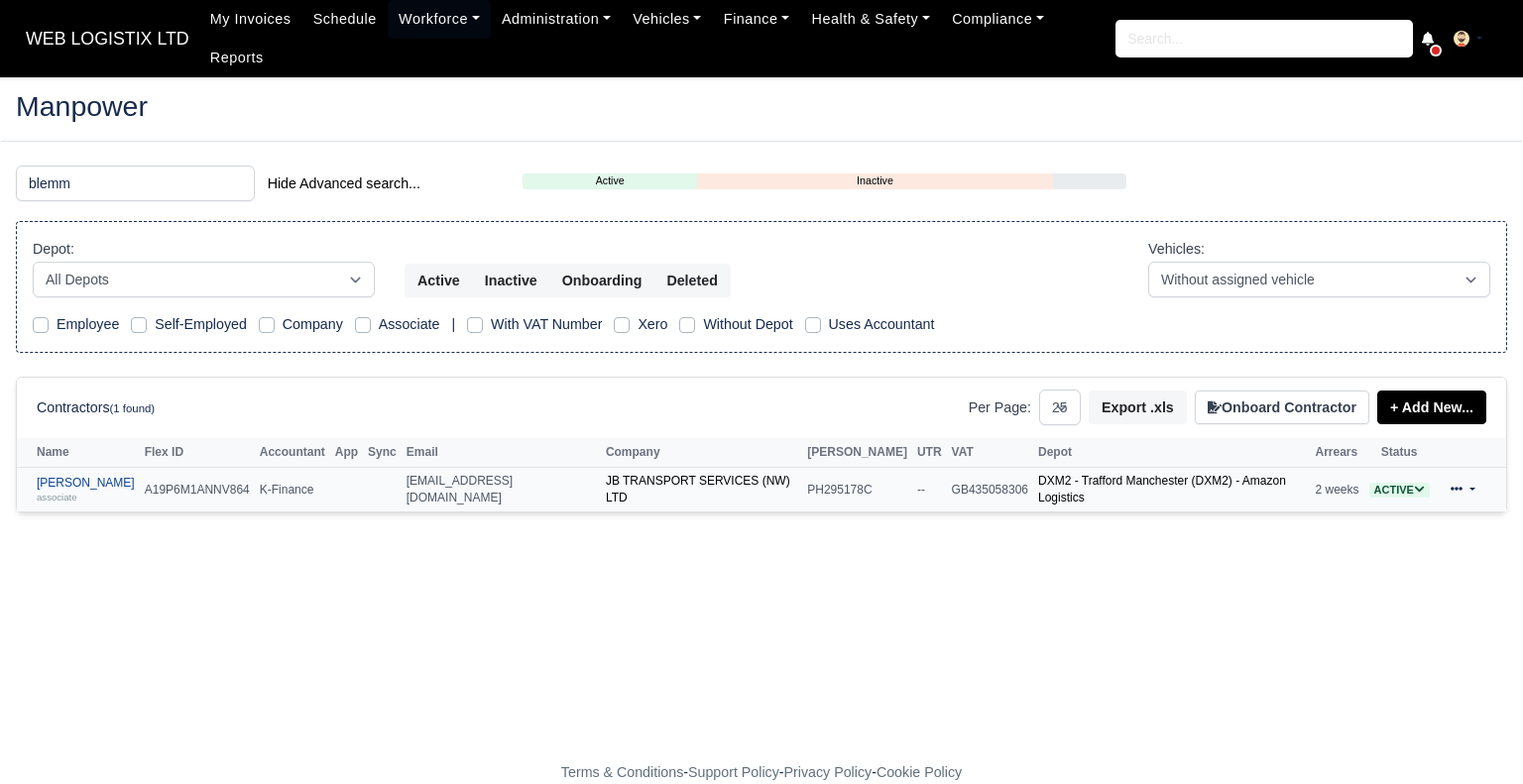 click on "Joshua James Blemmings
associate" at bounding box center [85, 490] 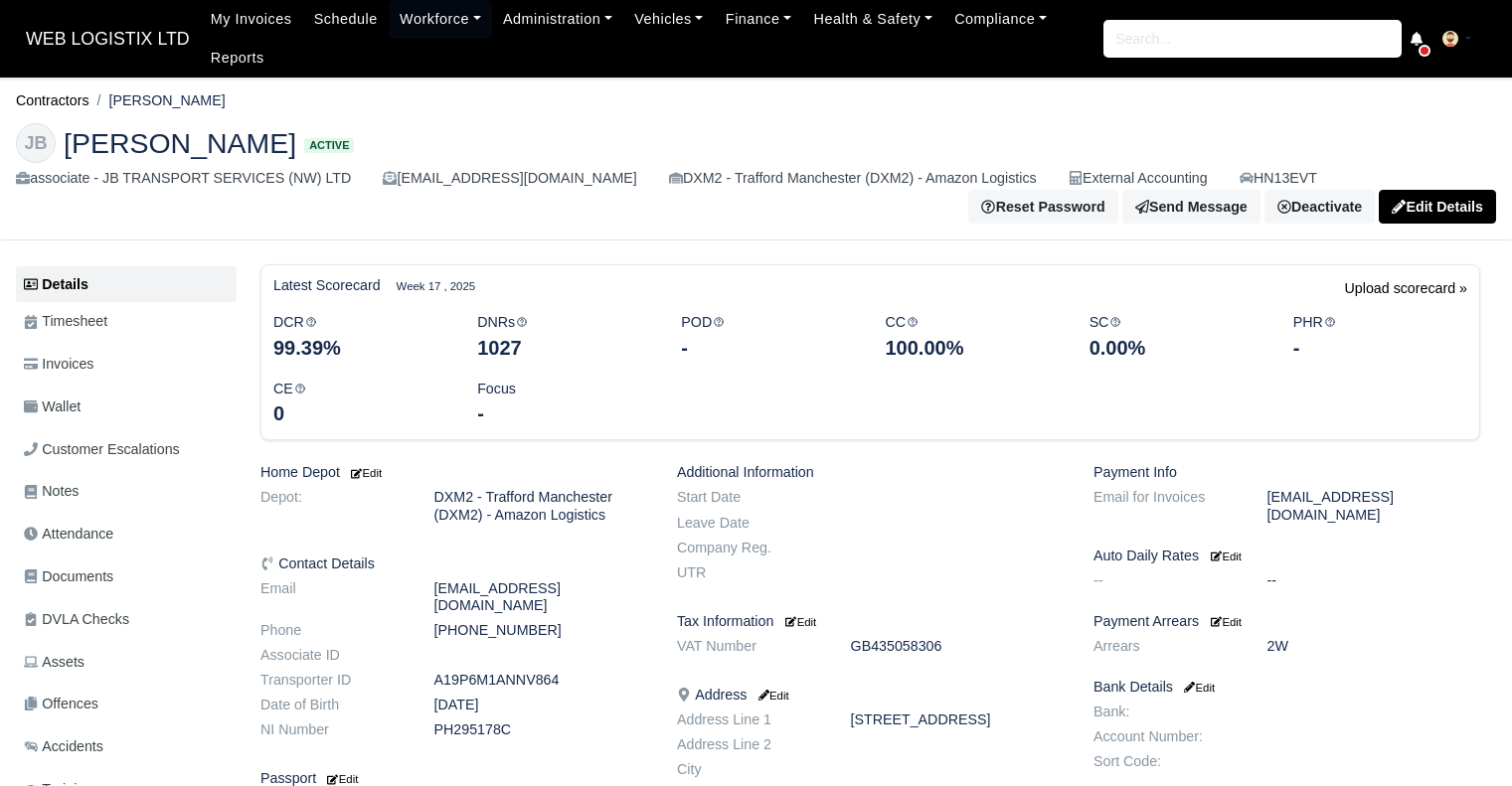 scroll, scrollTop: 0, scrollLeft: 0, axis: both 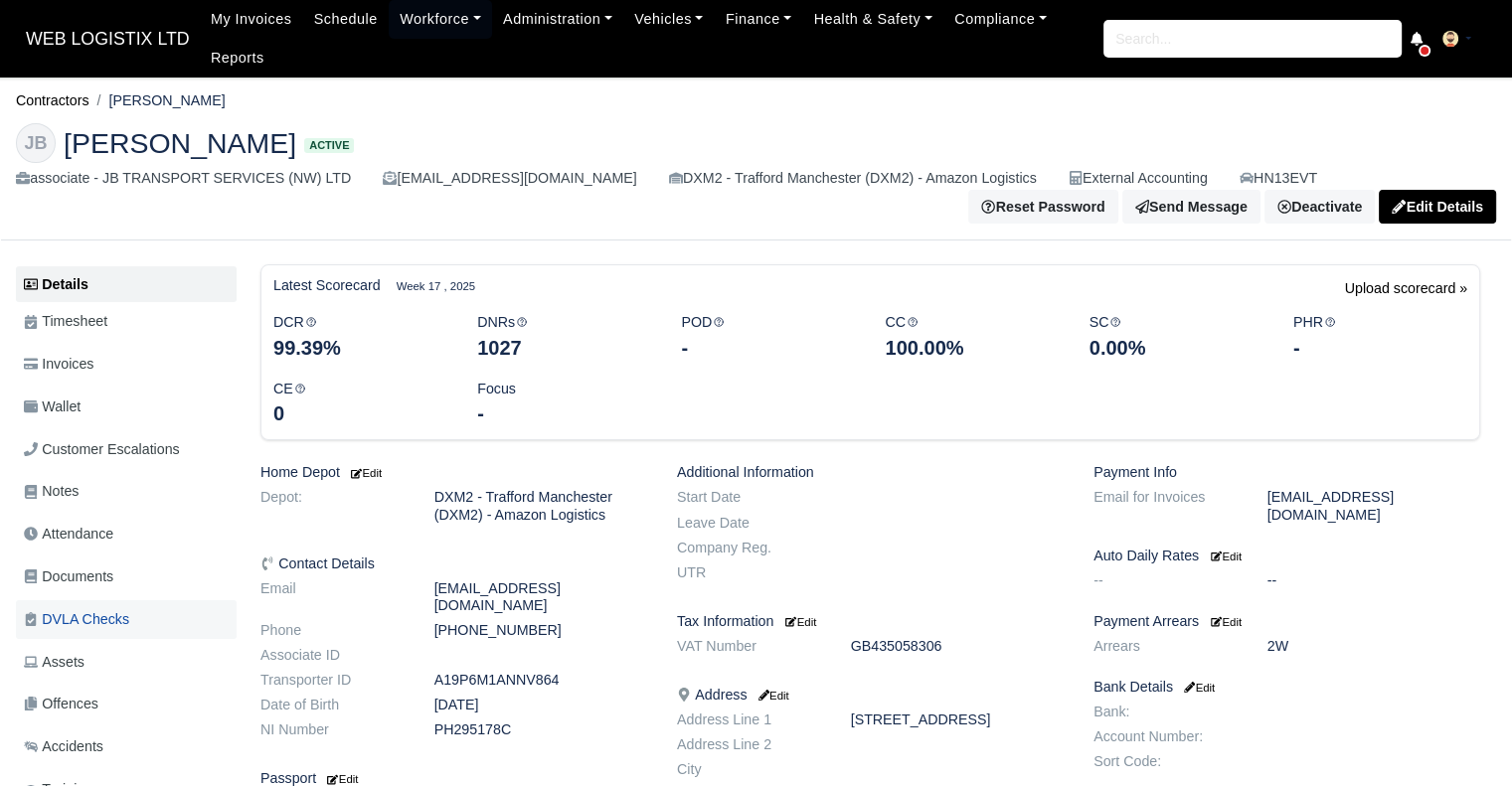 click on "DVLA Checks" at bounding box center (77, 619) 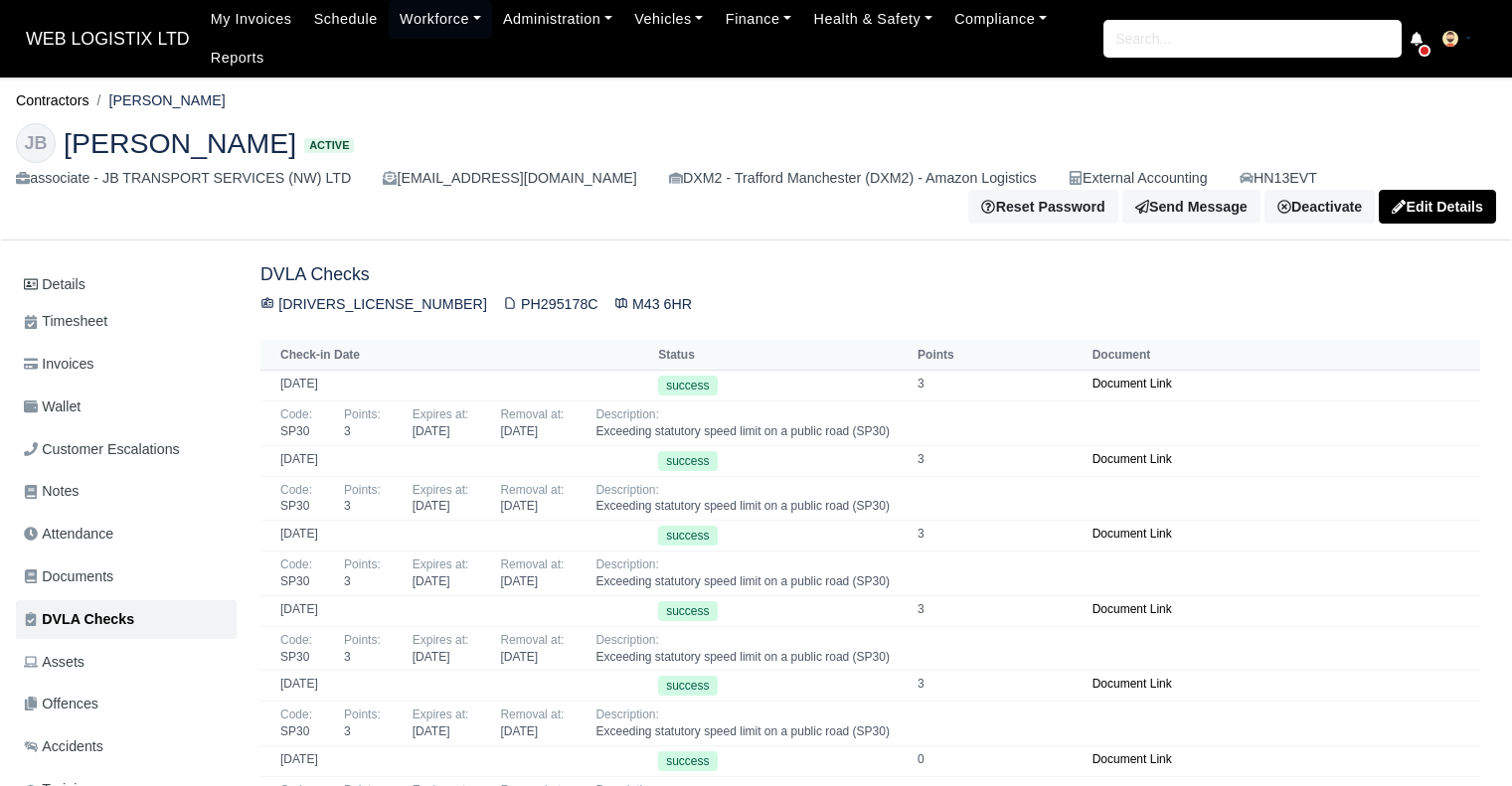 scroll, scrollTop: 0, scrollLeft: 0, axis: both 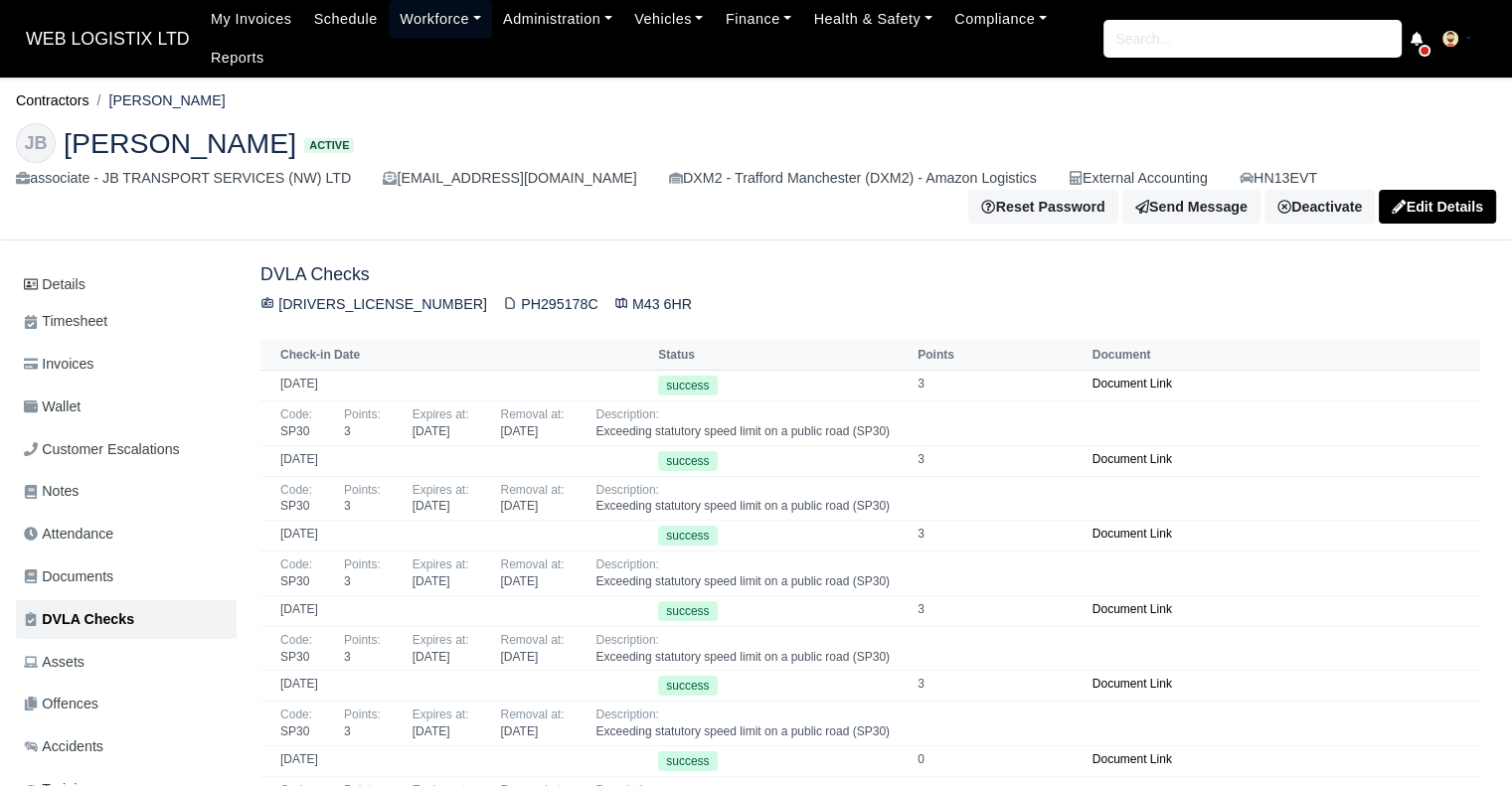 click on "Workforce" at bounding box center (440, 19) 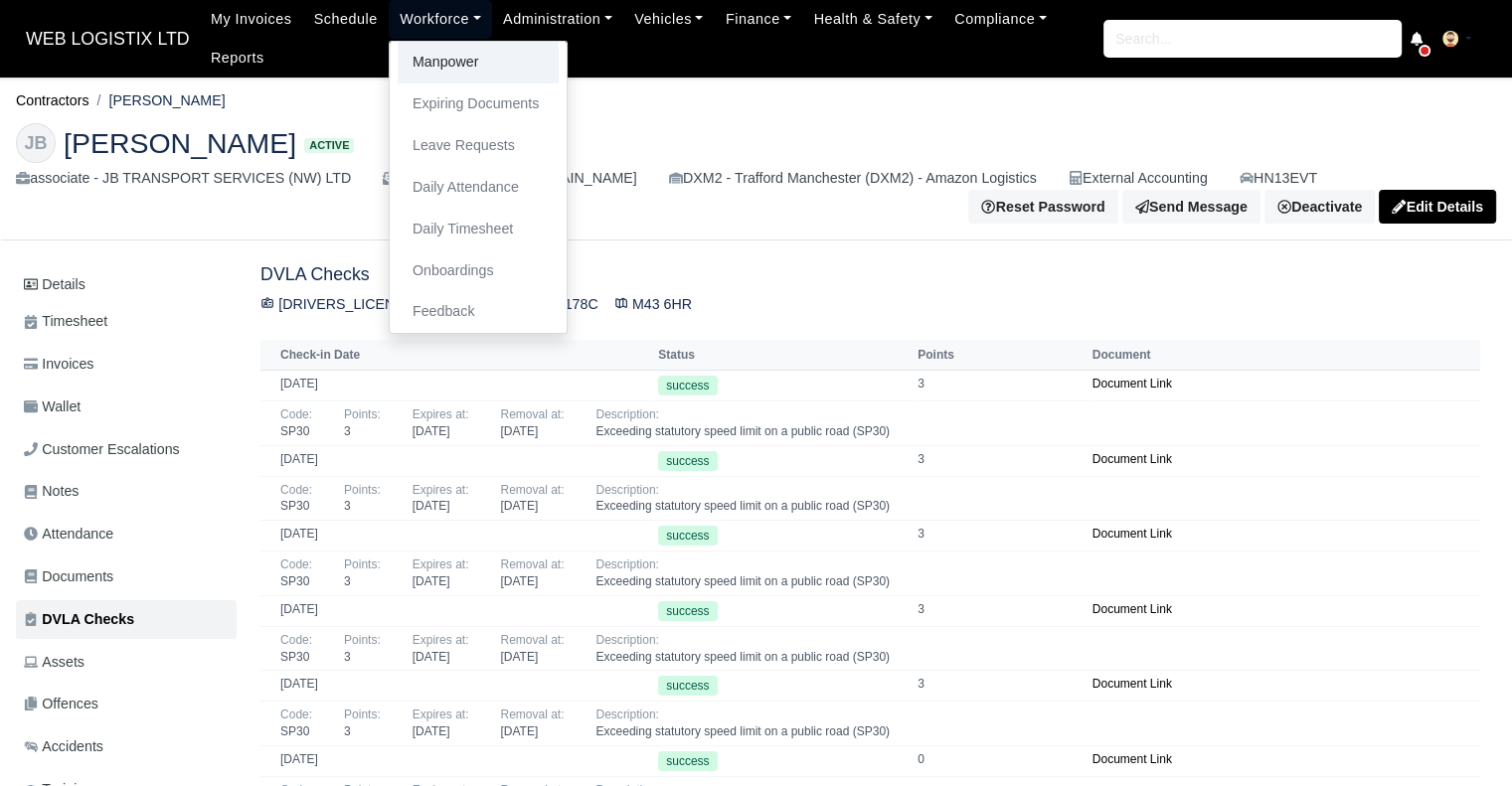 click on "Manpower" at bounding box center [478, 63] 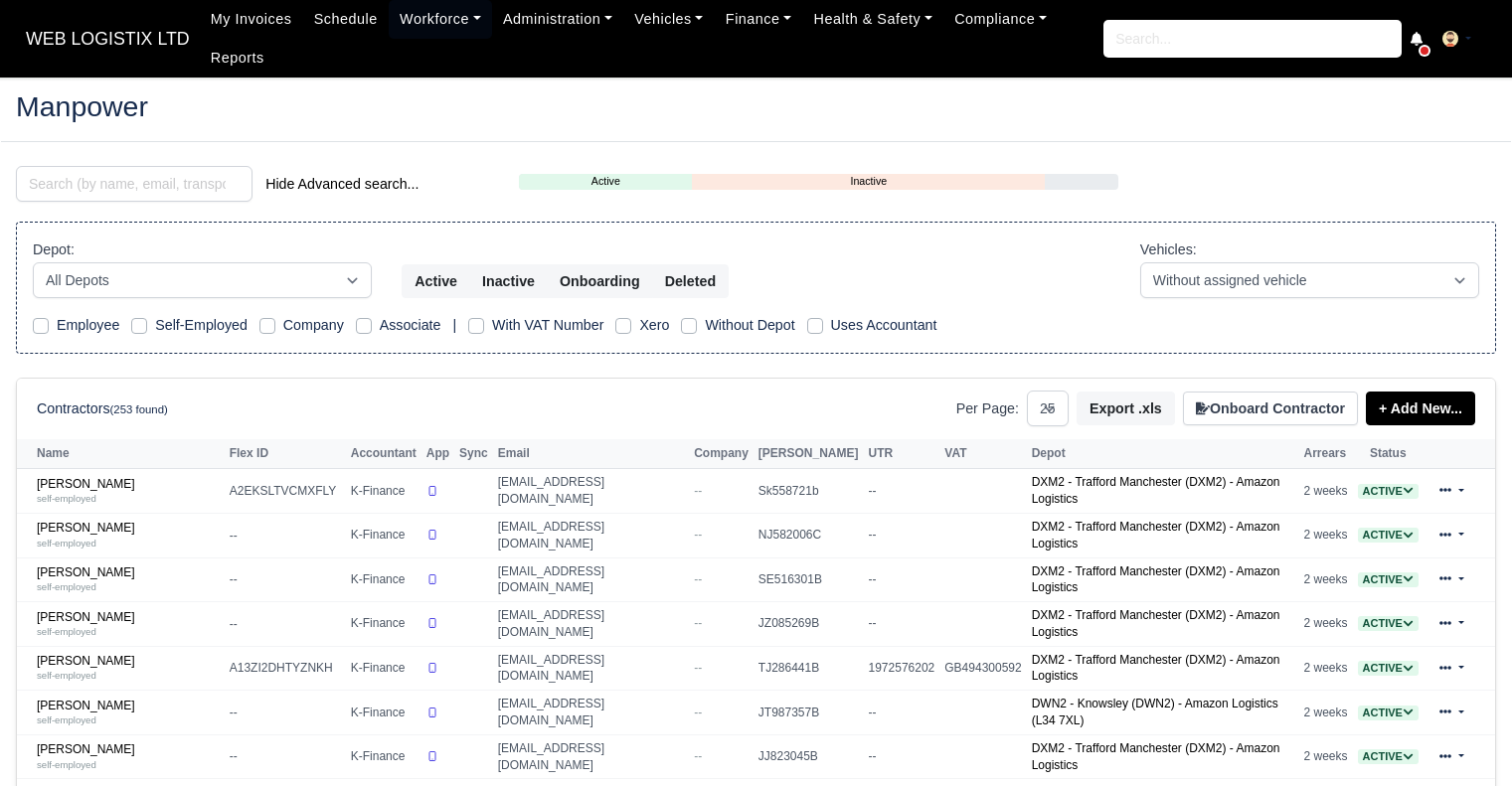 select on "25" 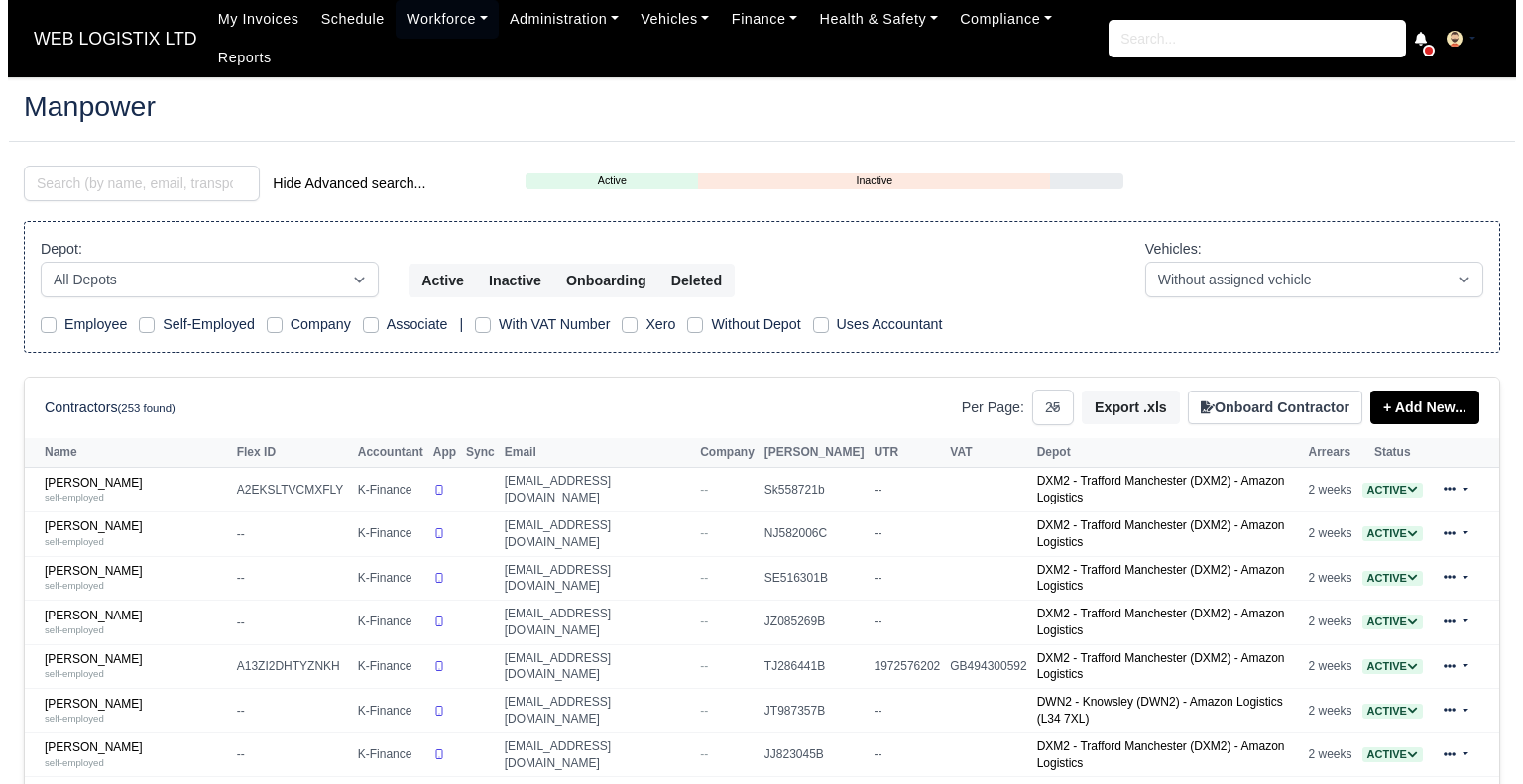 scroll, scrollTop: 0, scrollLeft: 0, axis: both 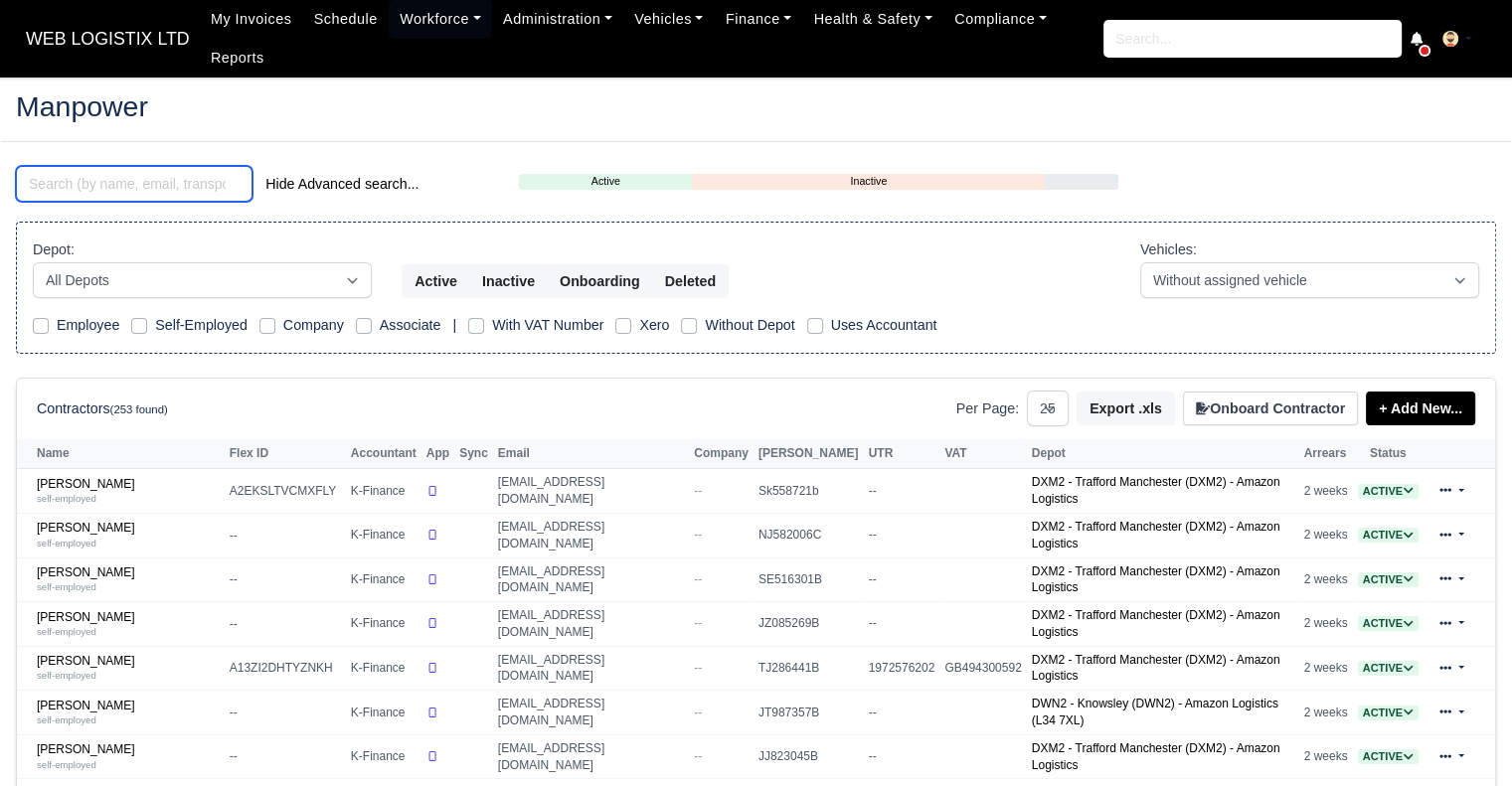 click at bounding box center [134, 184] 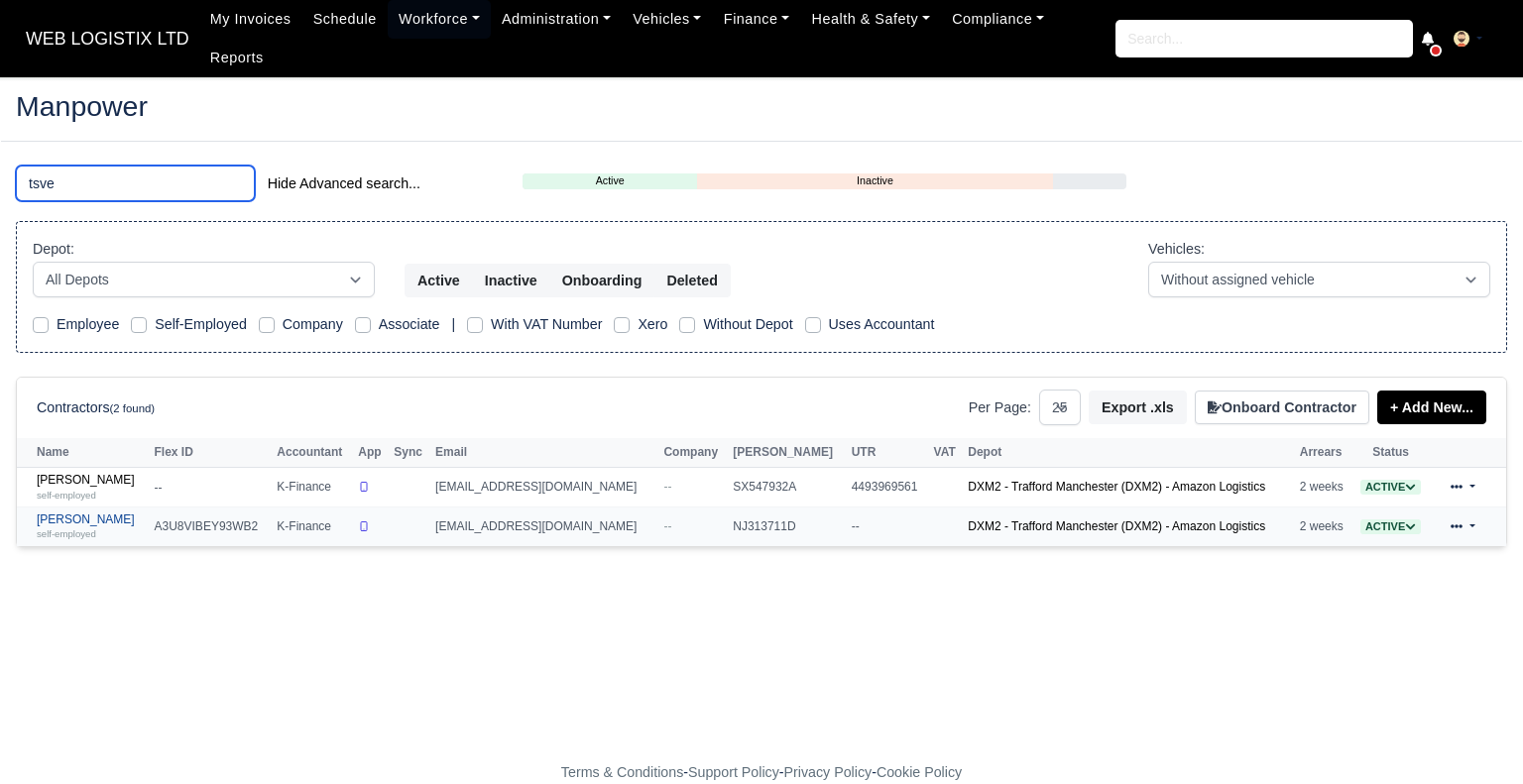 type on "tsve" 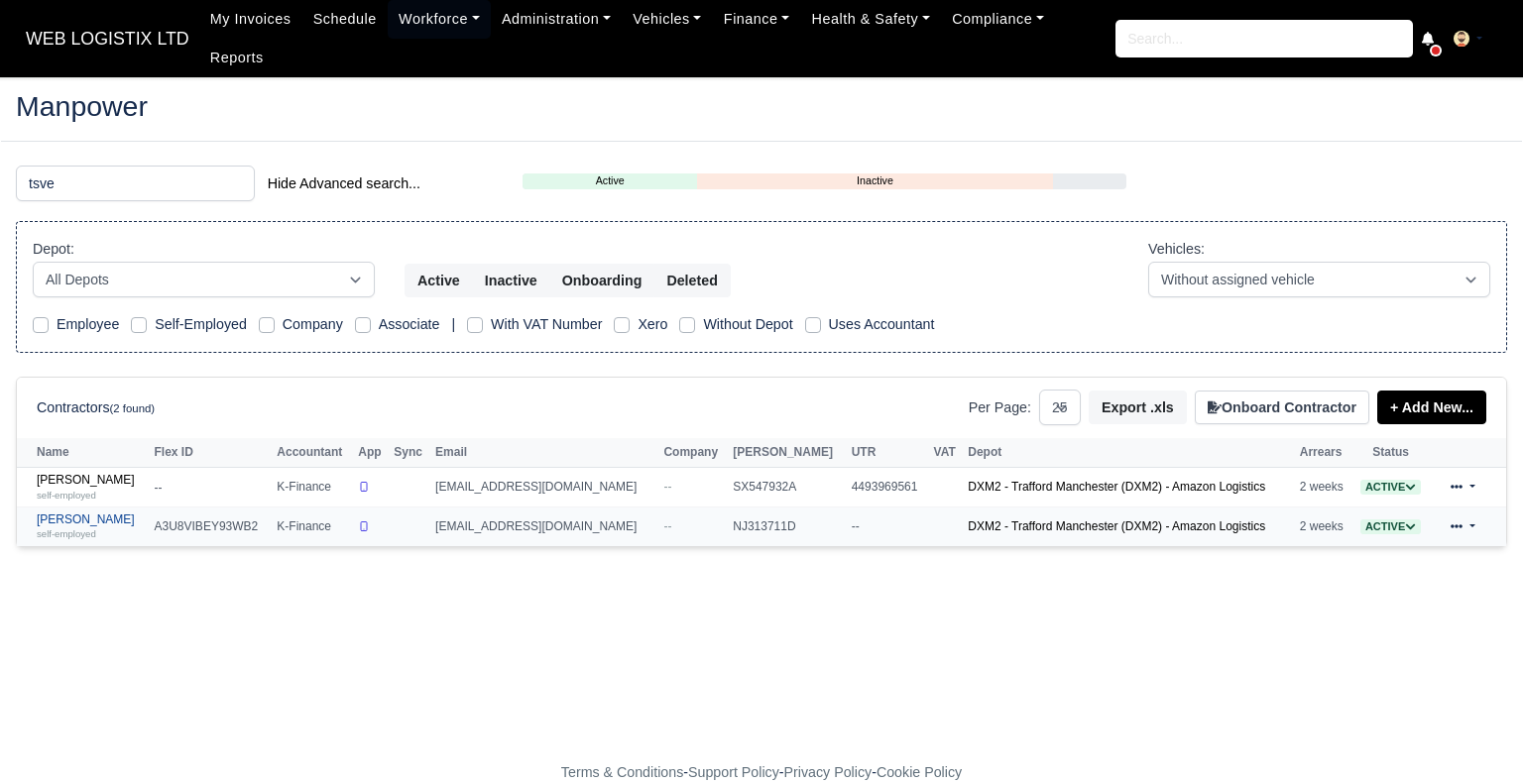 click on "Tsvetelin Dzhenipov
self-employed" at bounding box center [90, 526] 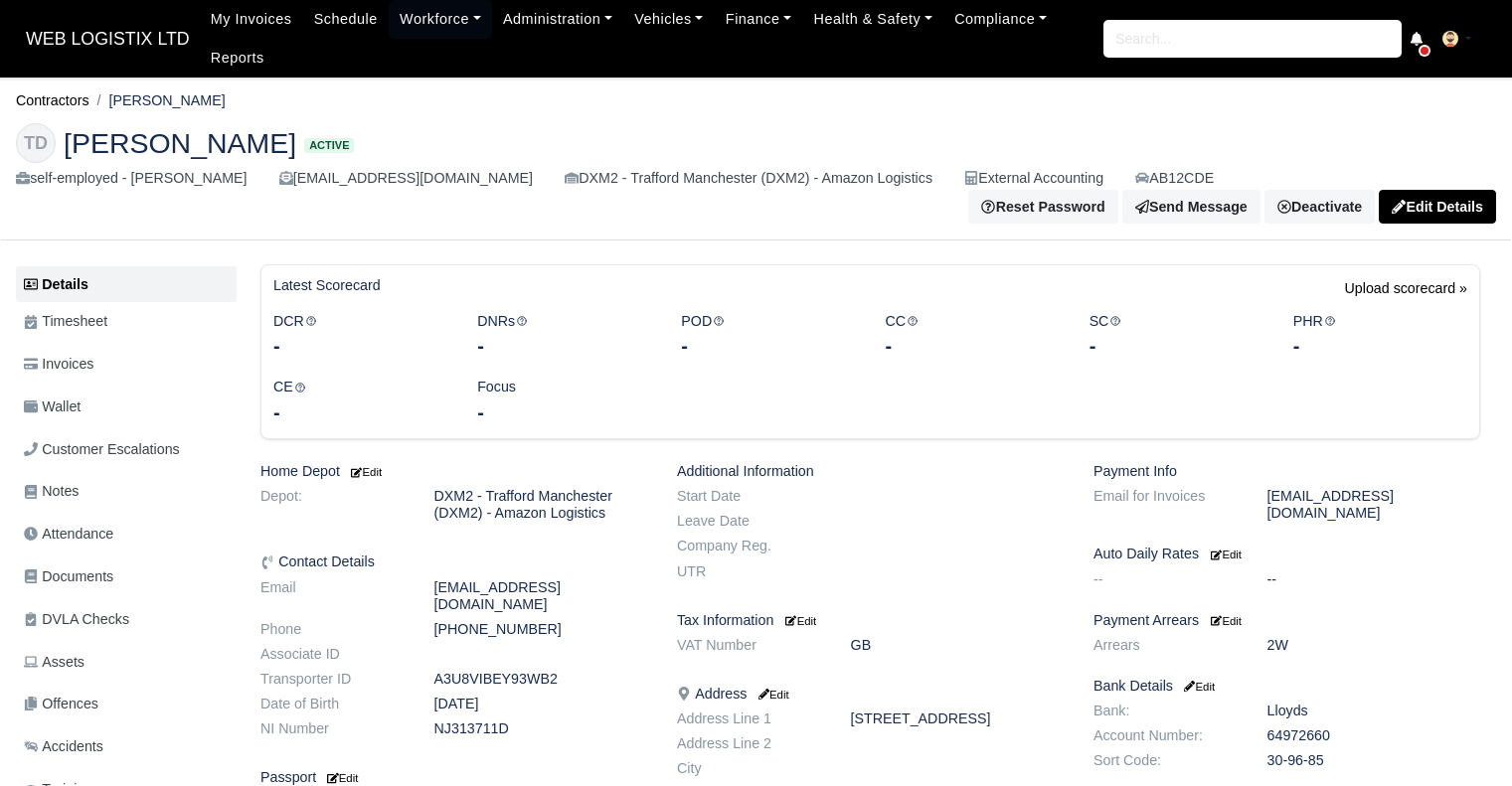 scroll, scrollTop: 0, scrollLeft: 0, axis: both 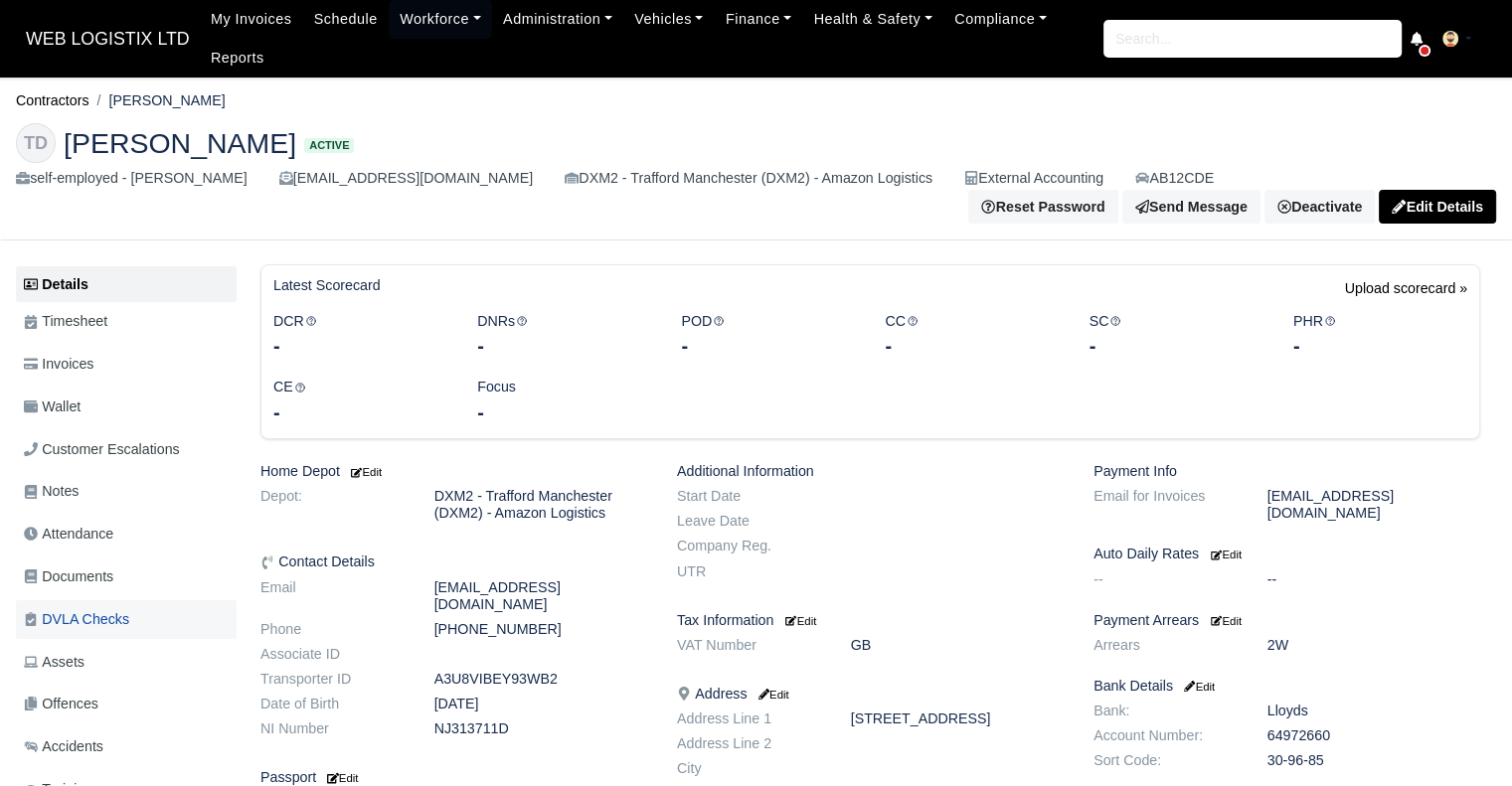 click on "DVLA Checks" at bounding box center [77, 619] 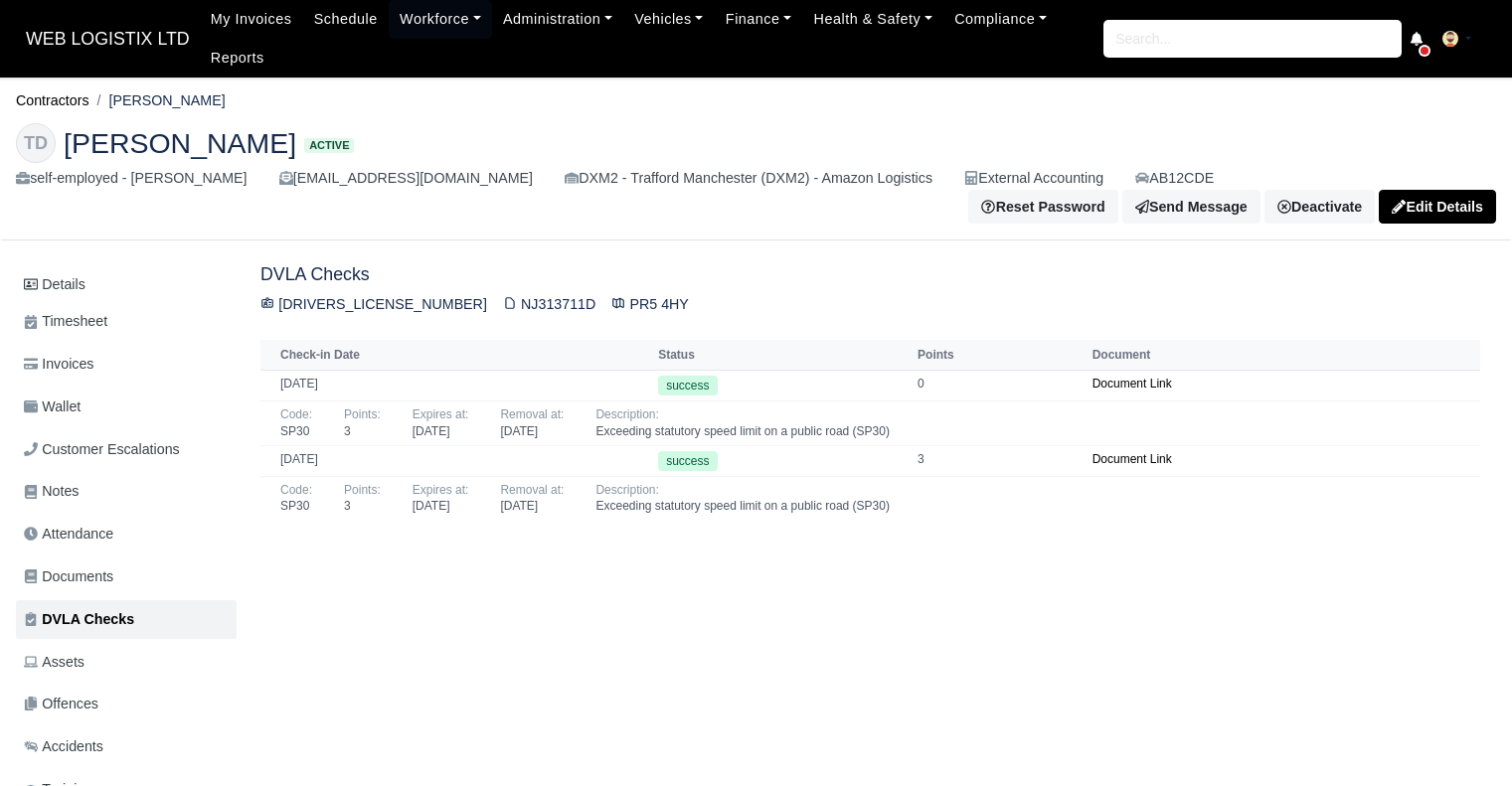scroll, scrollTop: 0, scrollLeft: 0, axis: both 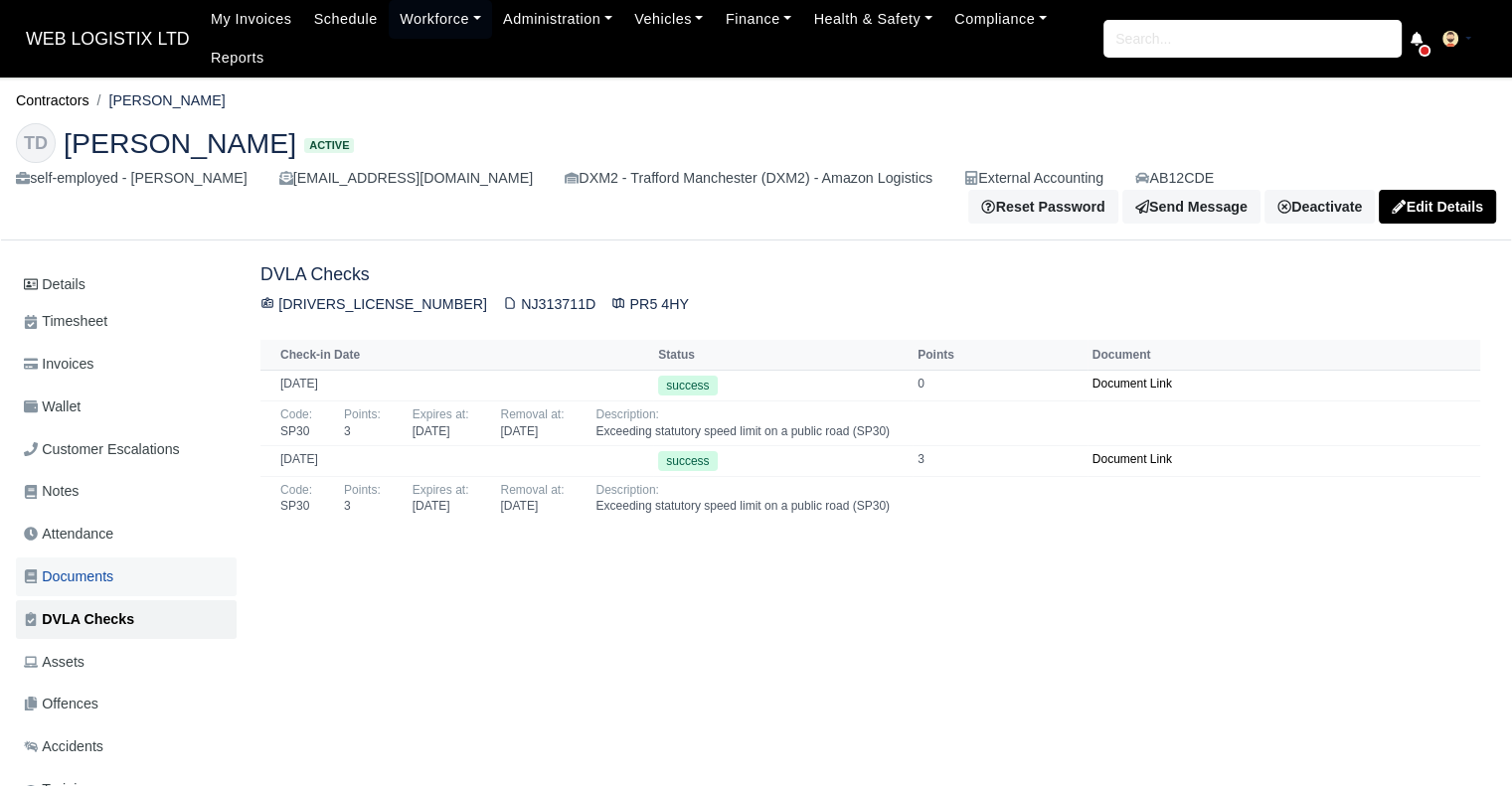 click on "Documents" at bounding box center [126, 576] 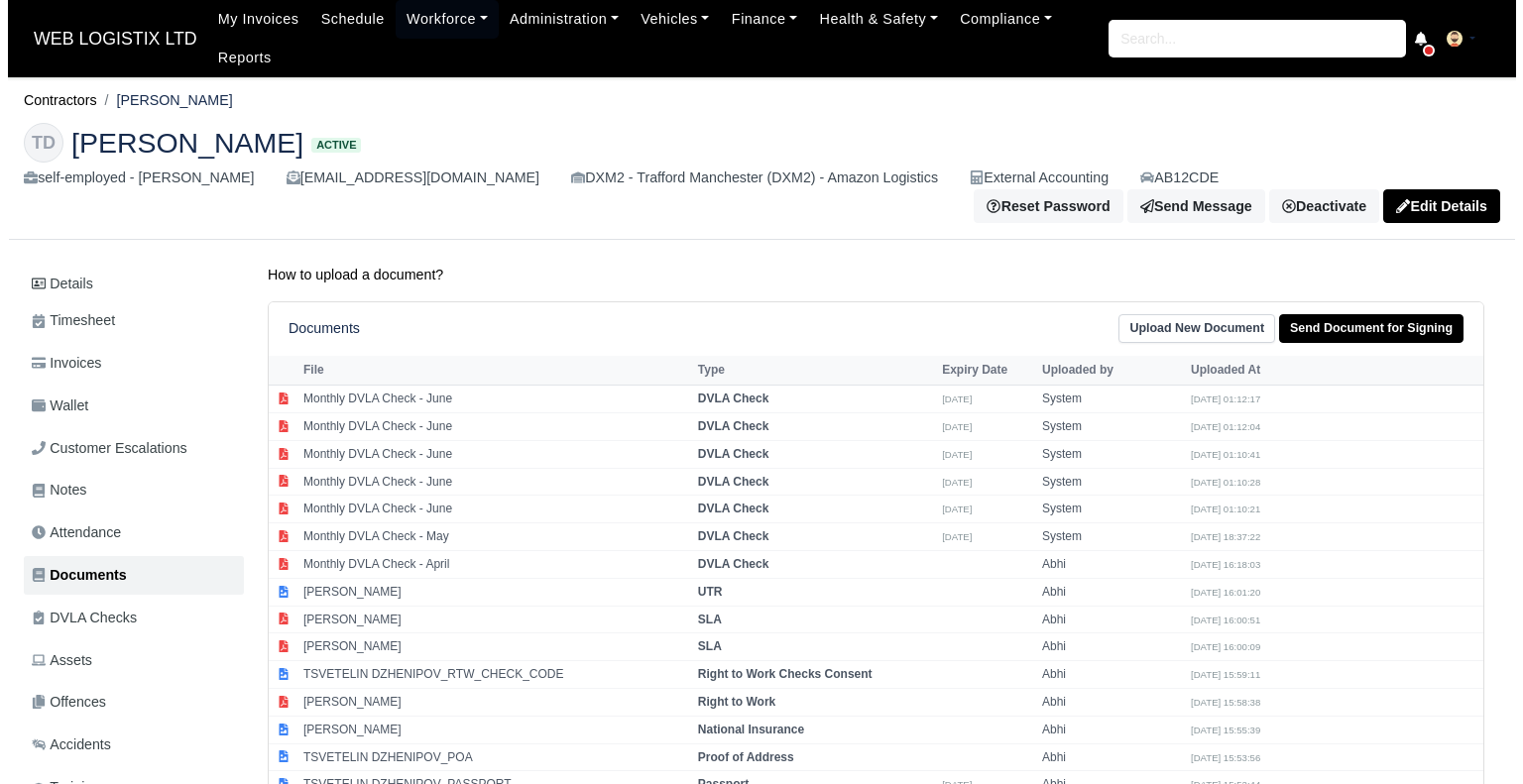 scroll, scrollTop: 0, scrollLeft: 0, axis: both 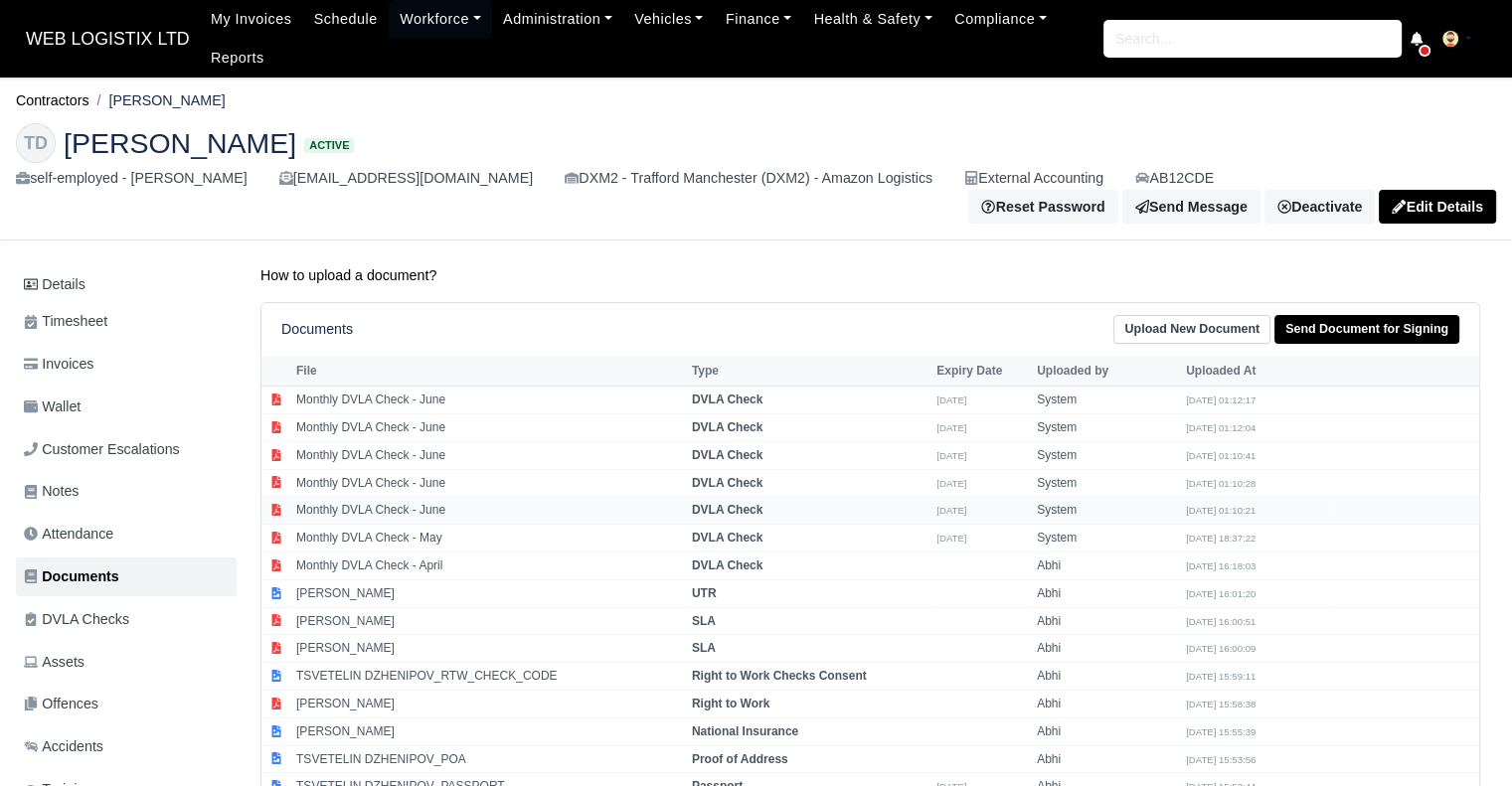 click on "Monthly DVLA Check - June" at bounding box center (489, 511) 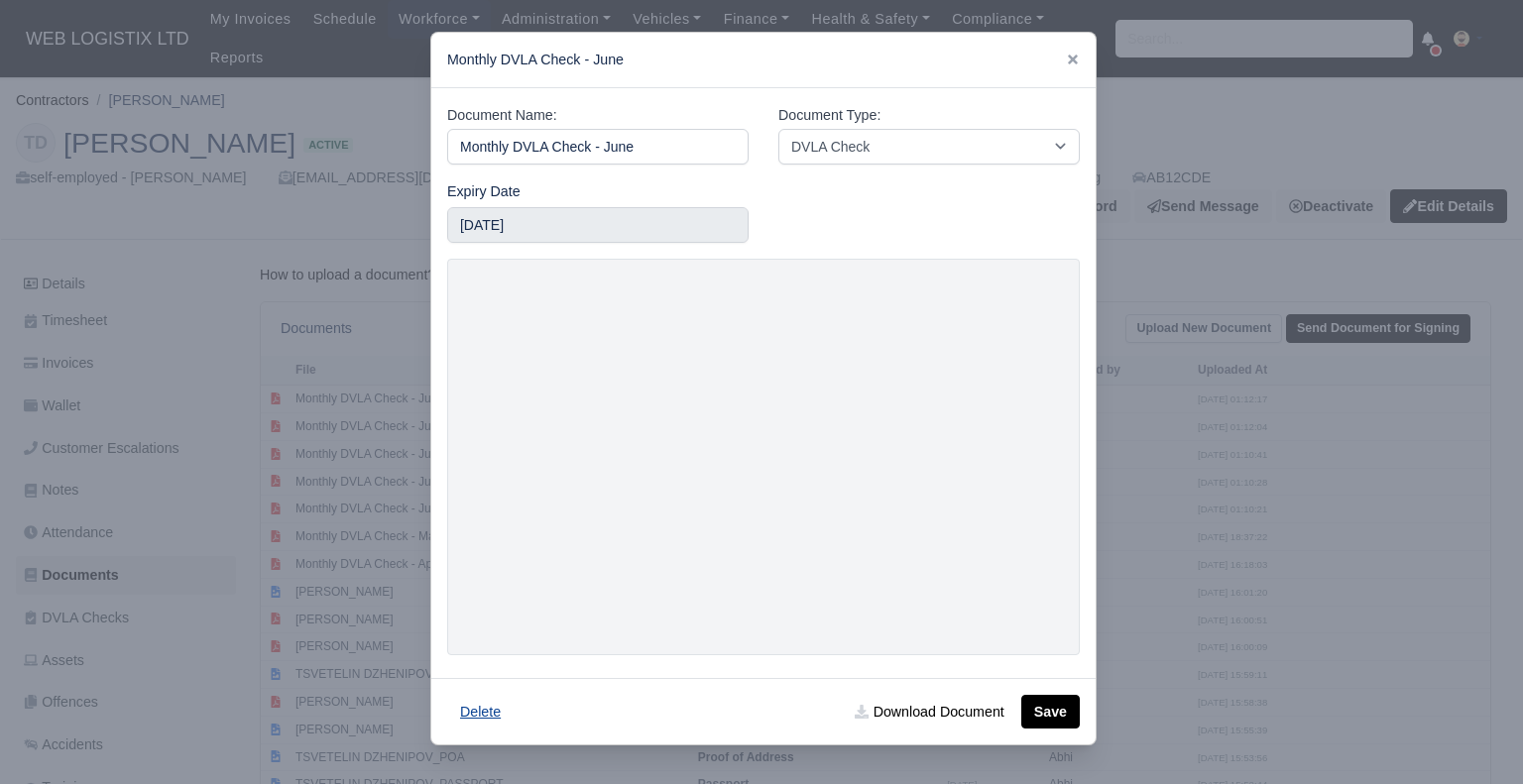 click on "Delete" at bounding box center (480, 712) 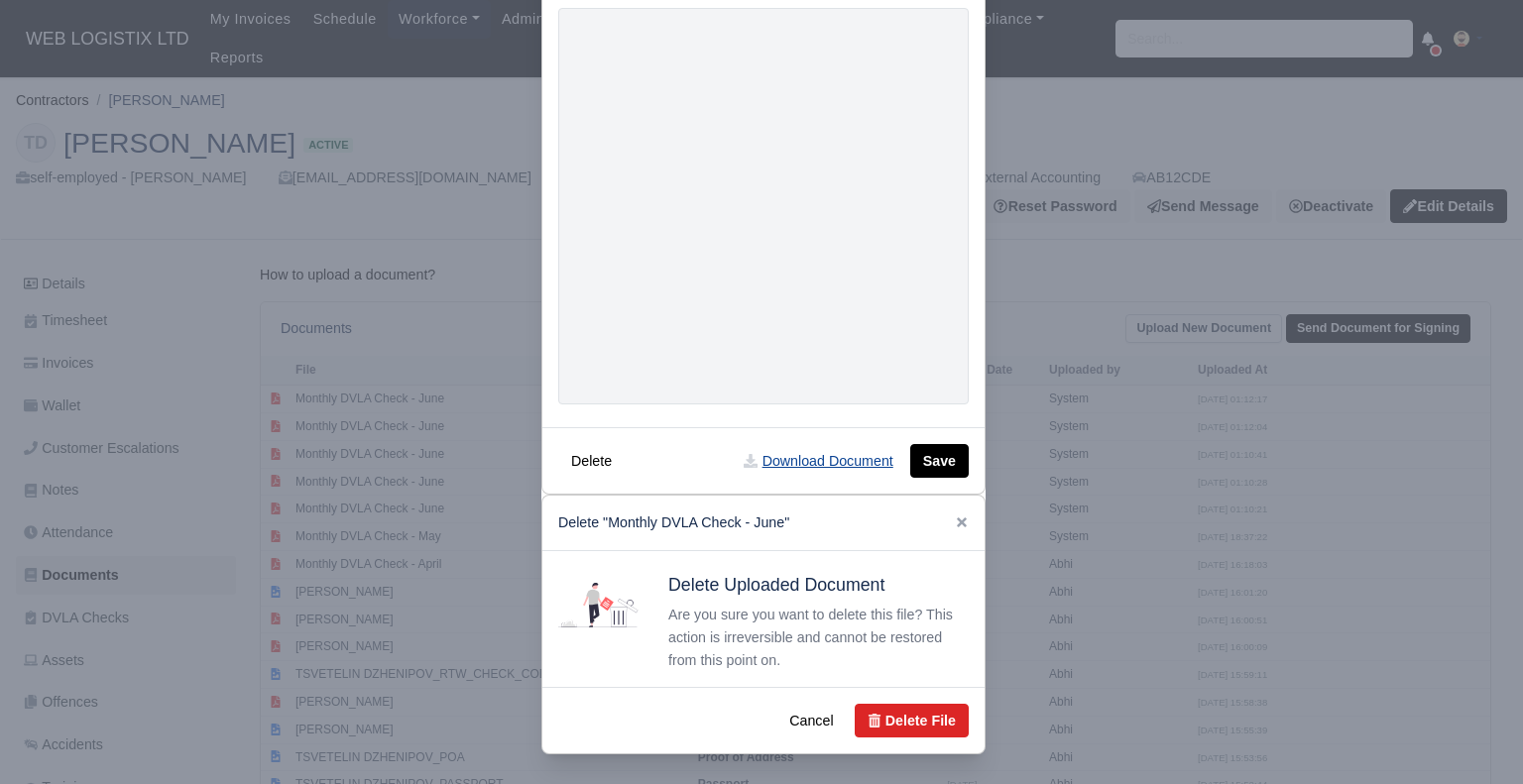 scroll, scrollTop: 254, scrollLeft: 0, axis: vertical 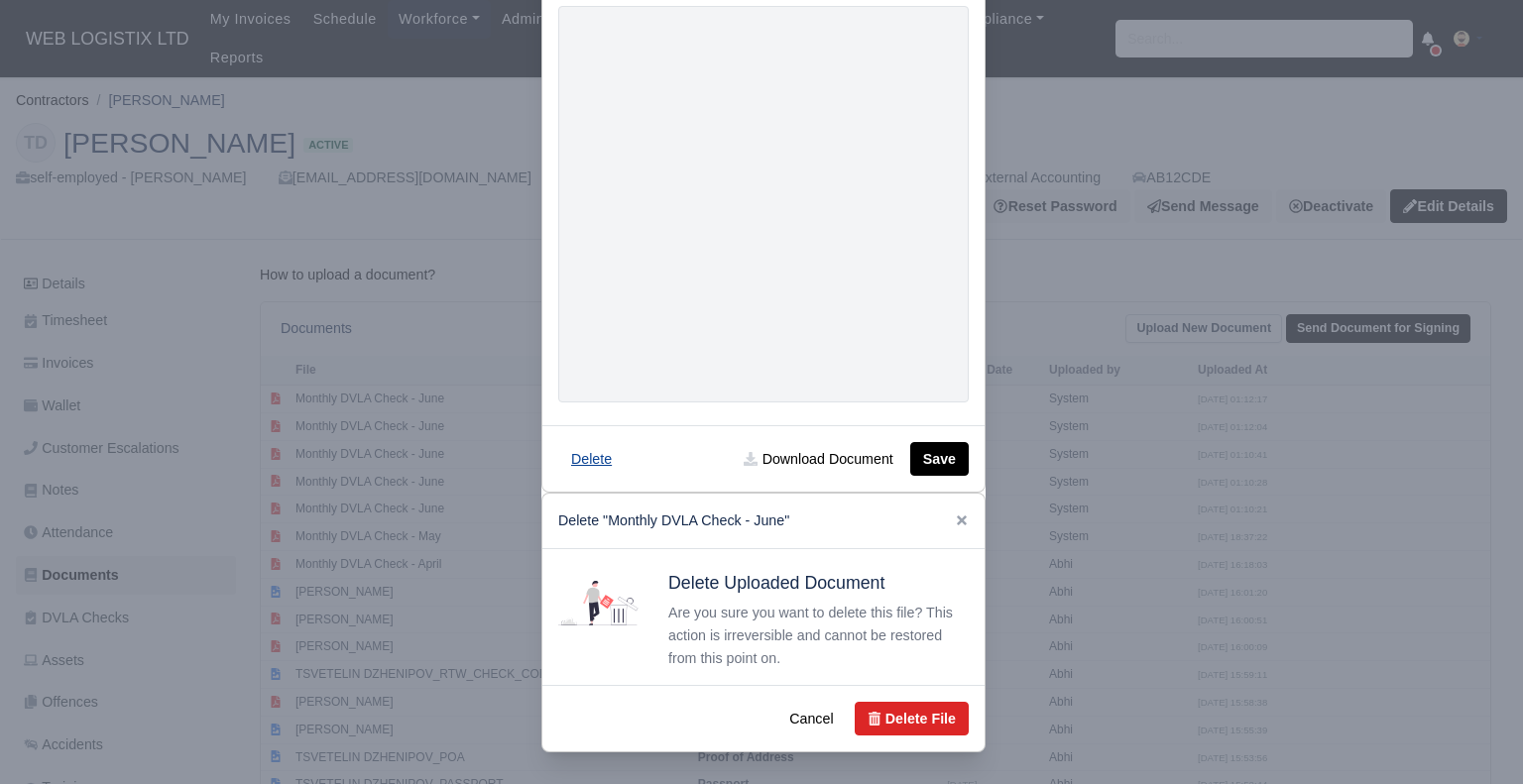click on "Delete" at bounding box center (591, 459) 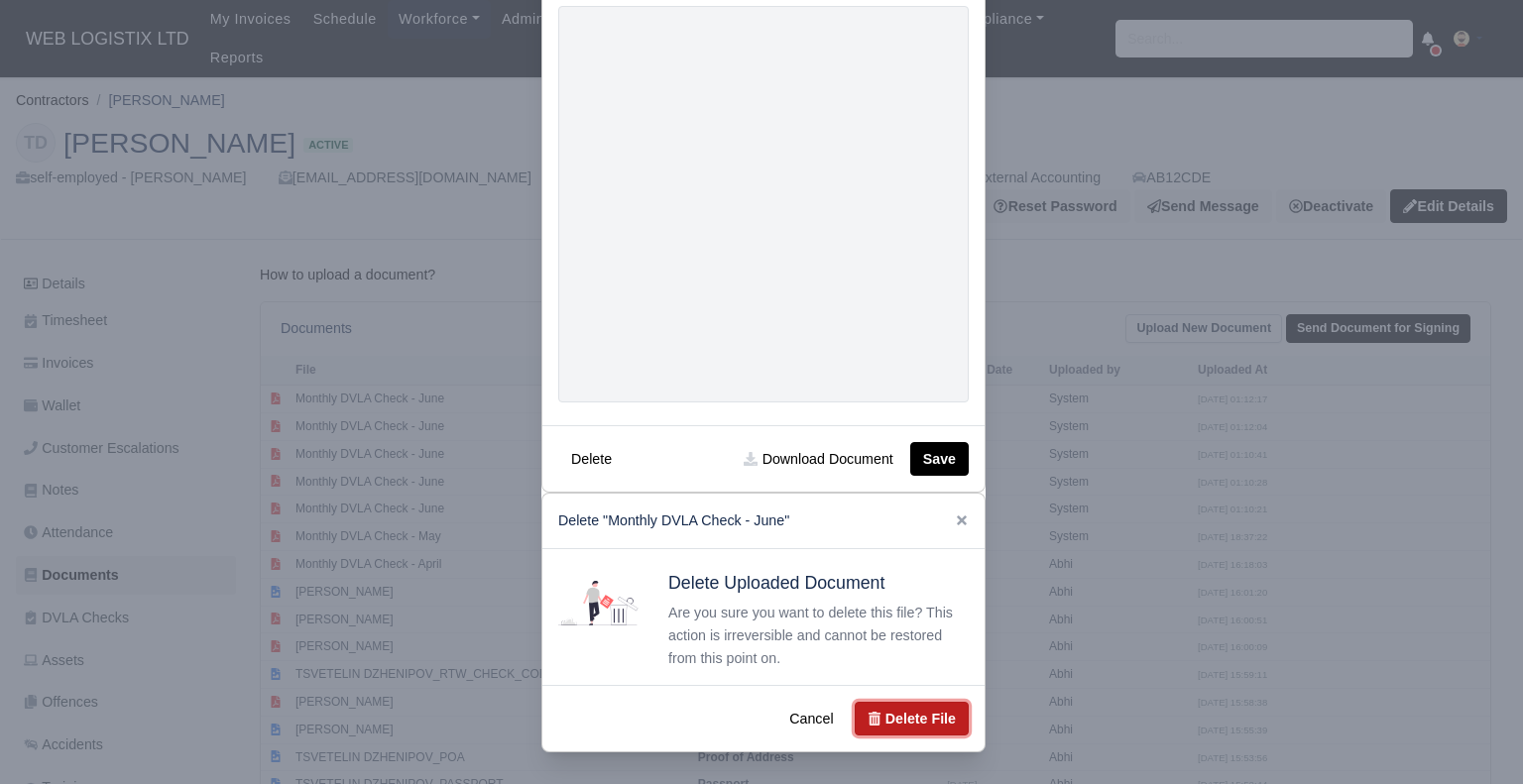 click on "Delete File" at bounding box center [911, 719] 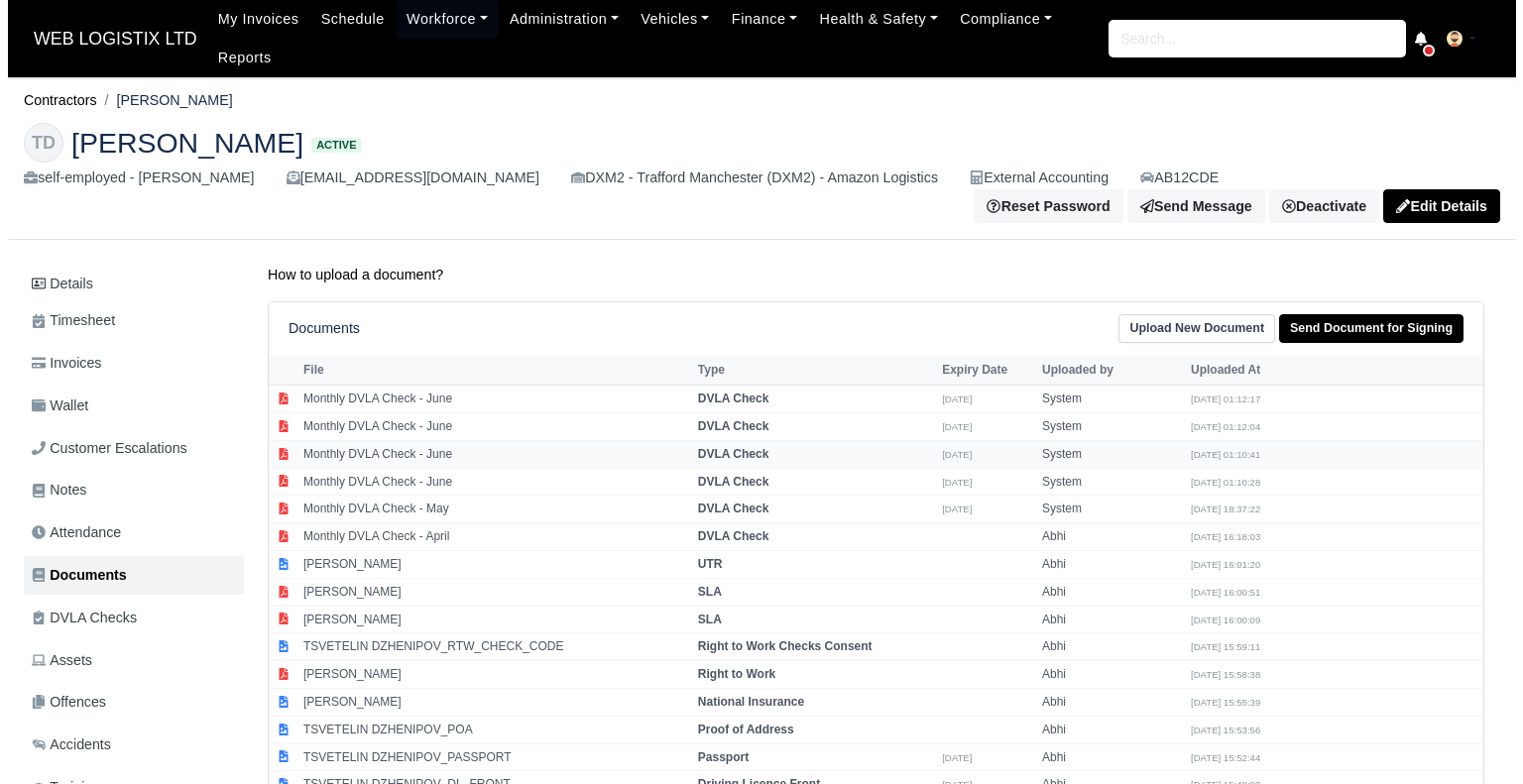 scroll, scrollTop: 0, scrollLeft: 0, axis: both 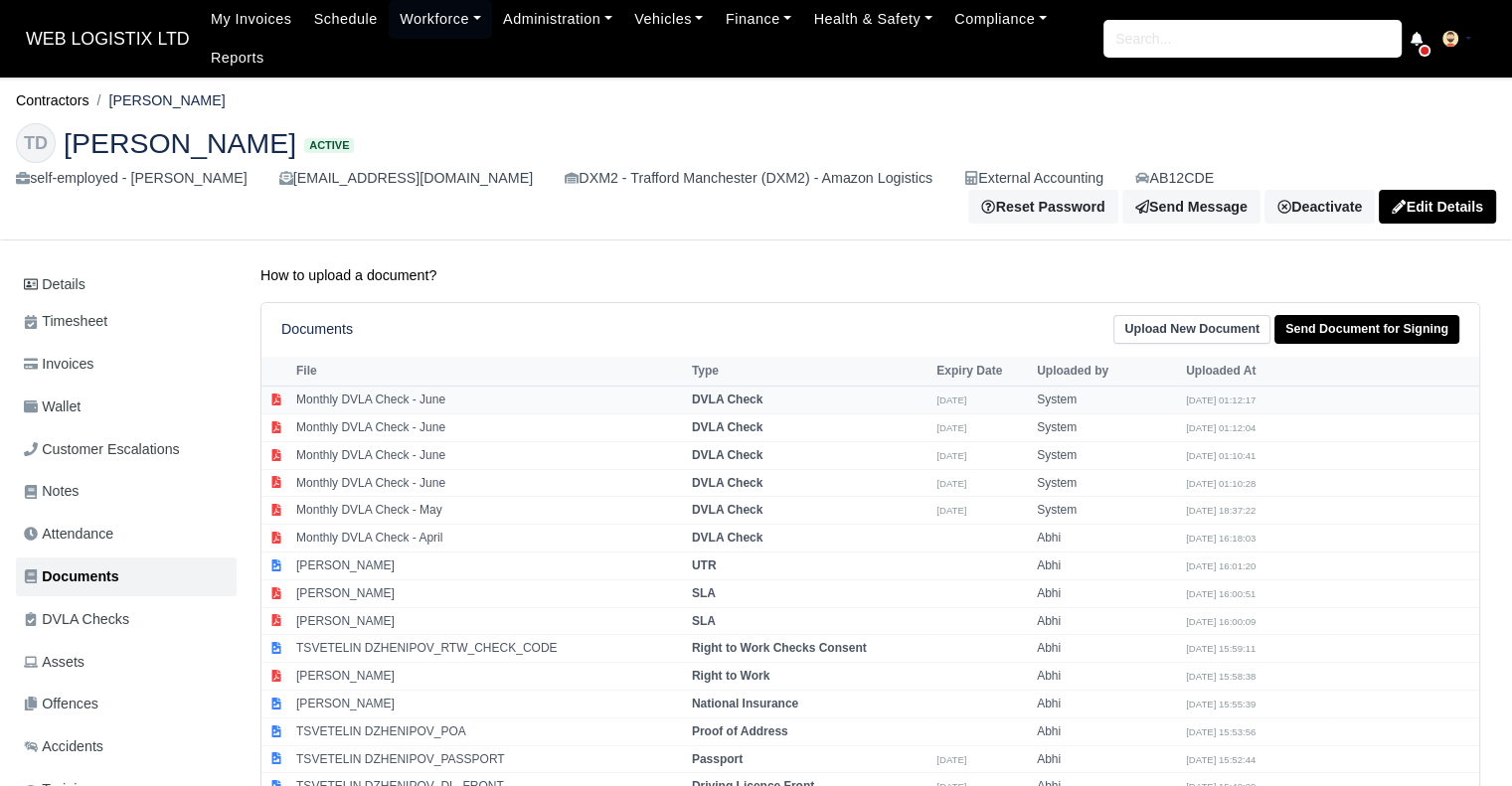 click on "Monthly DVLA Check - June" at bounding box center (489, 400) 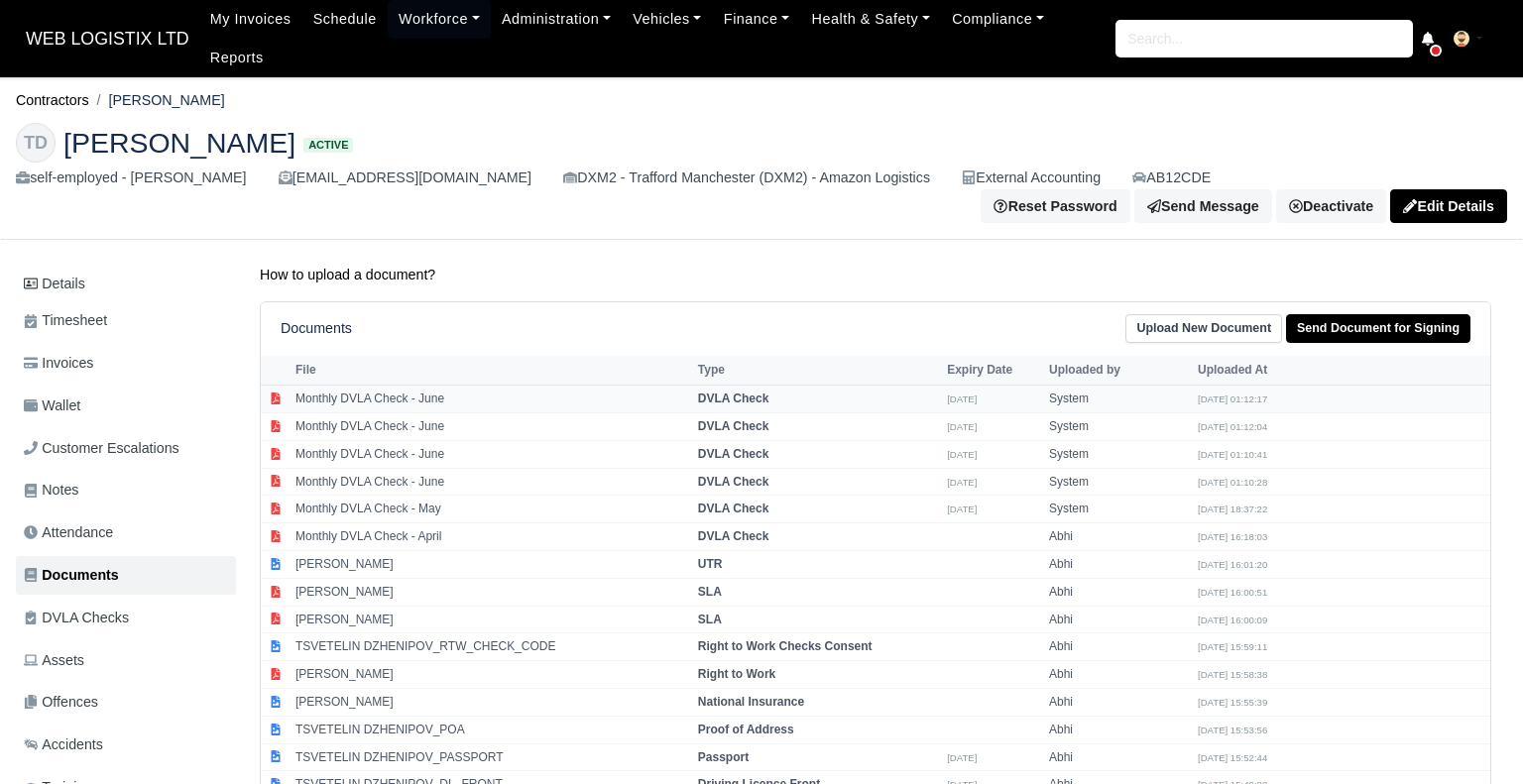select on "dvla-check" 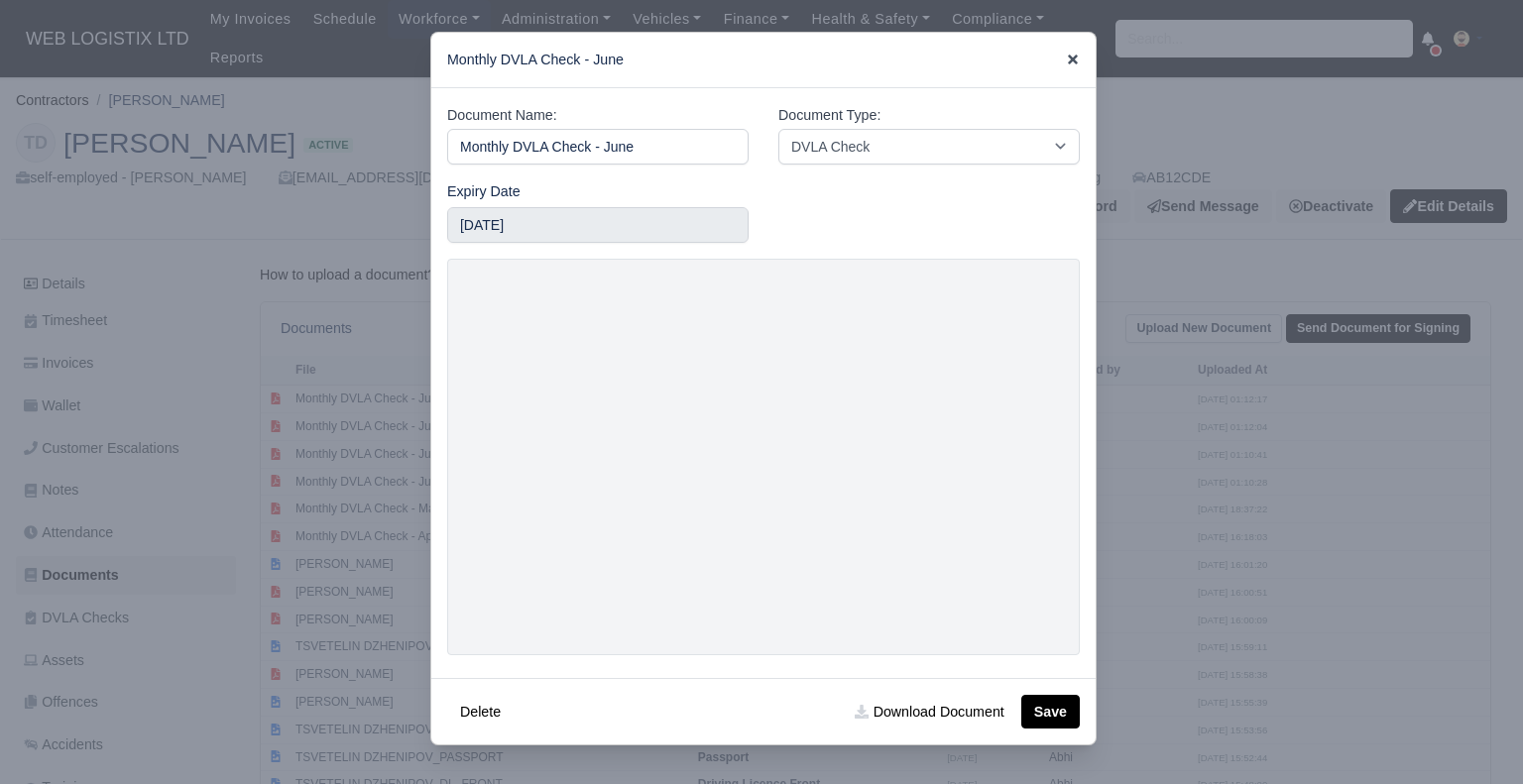 click 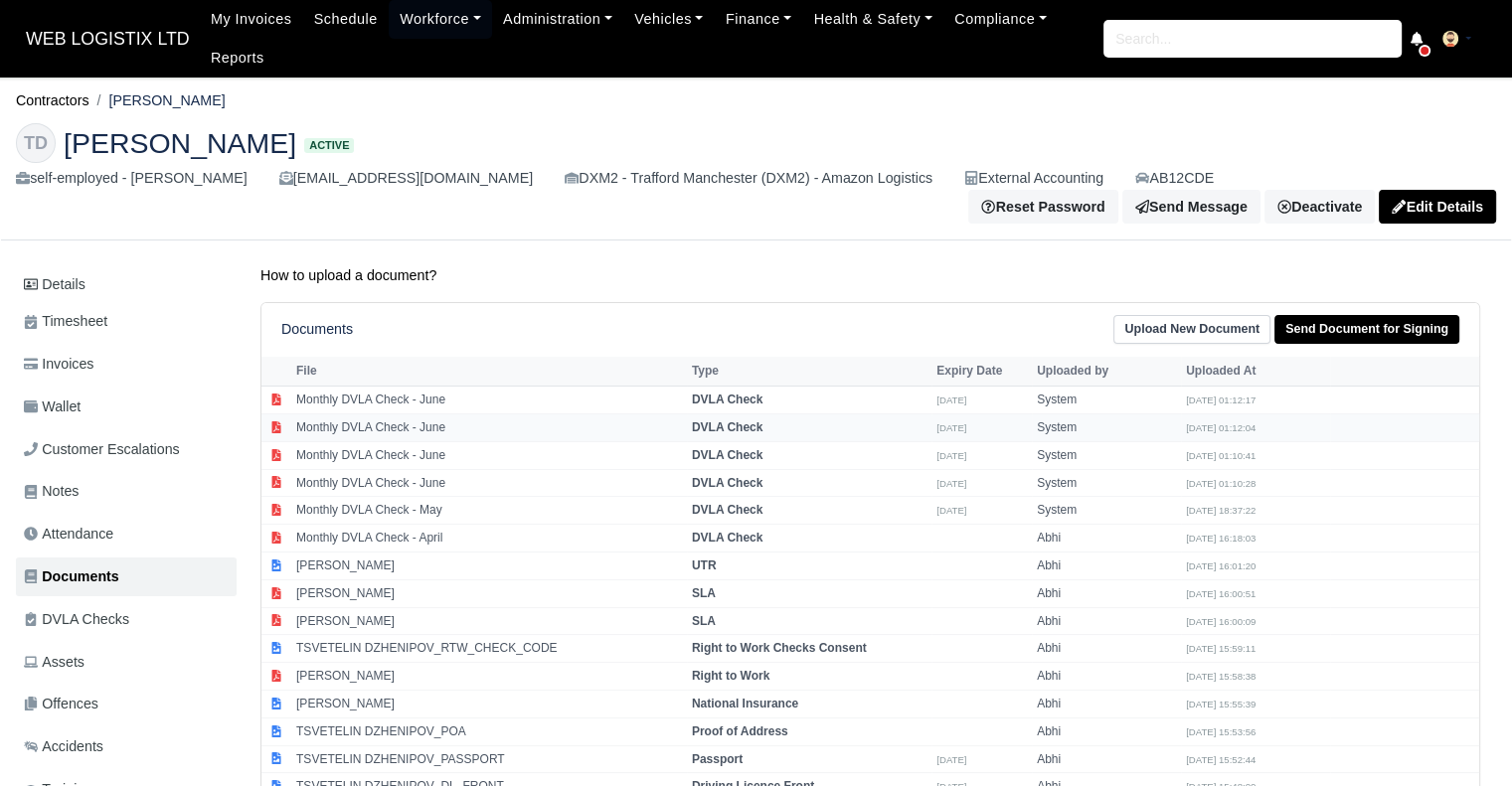 click on "Monthly DVLA Check - June" at bounding box center [489, 428] 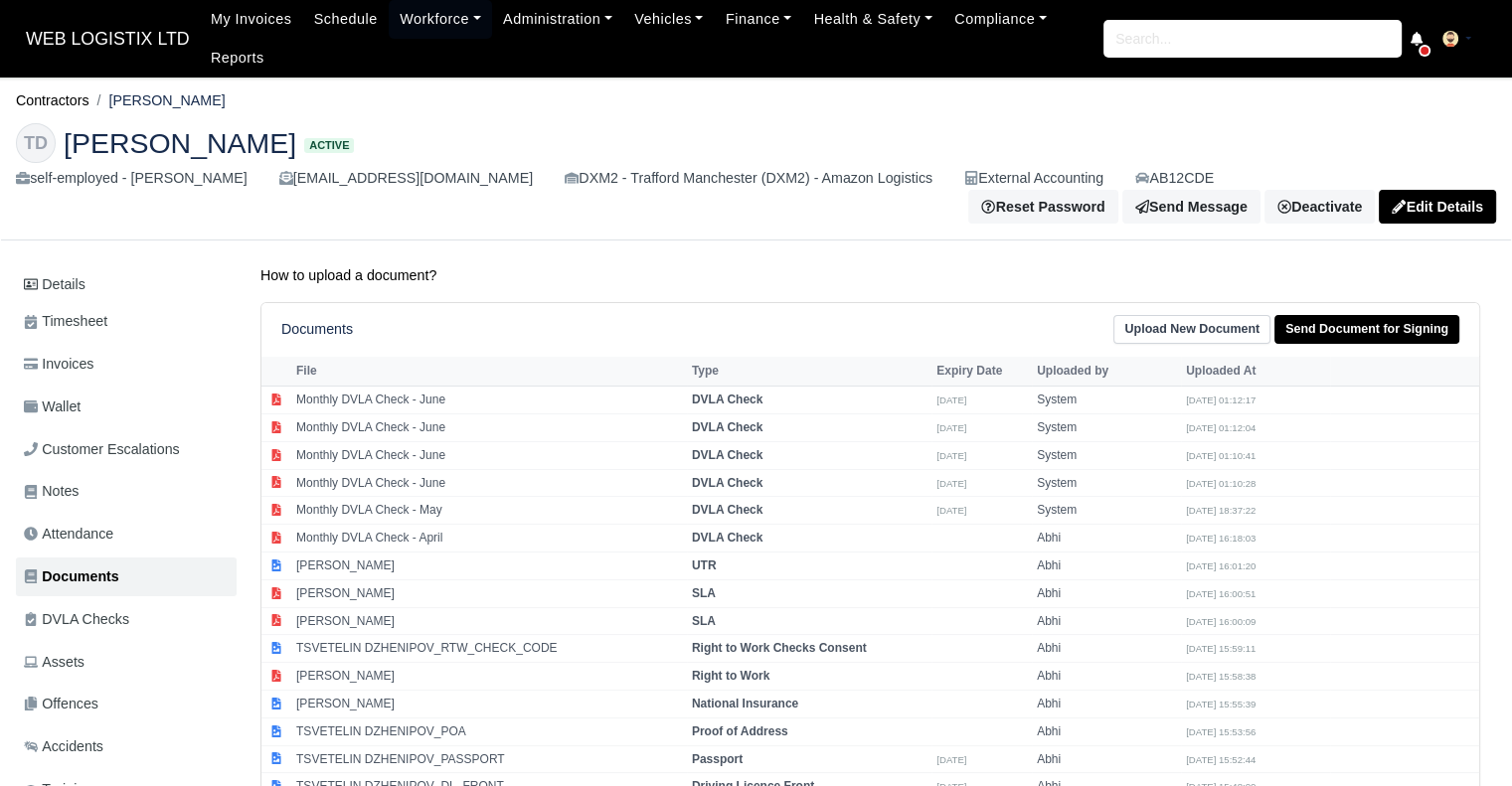select on "dvla-check" 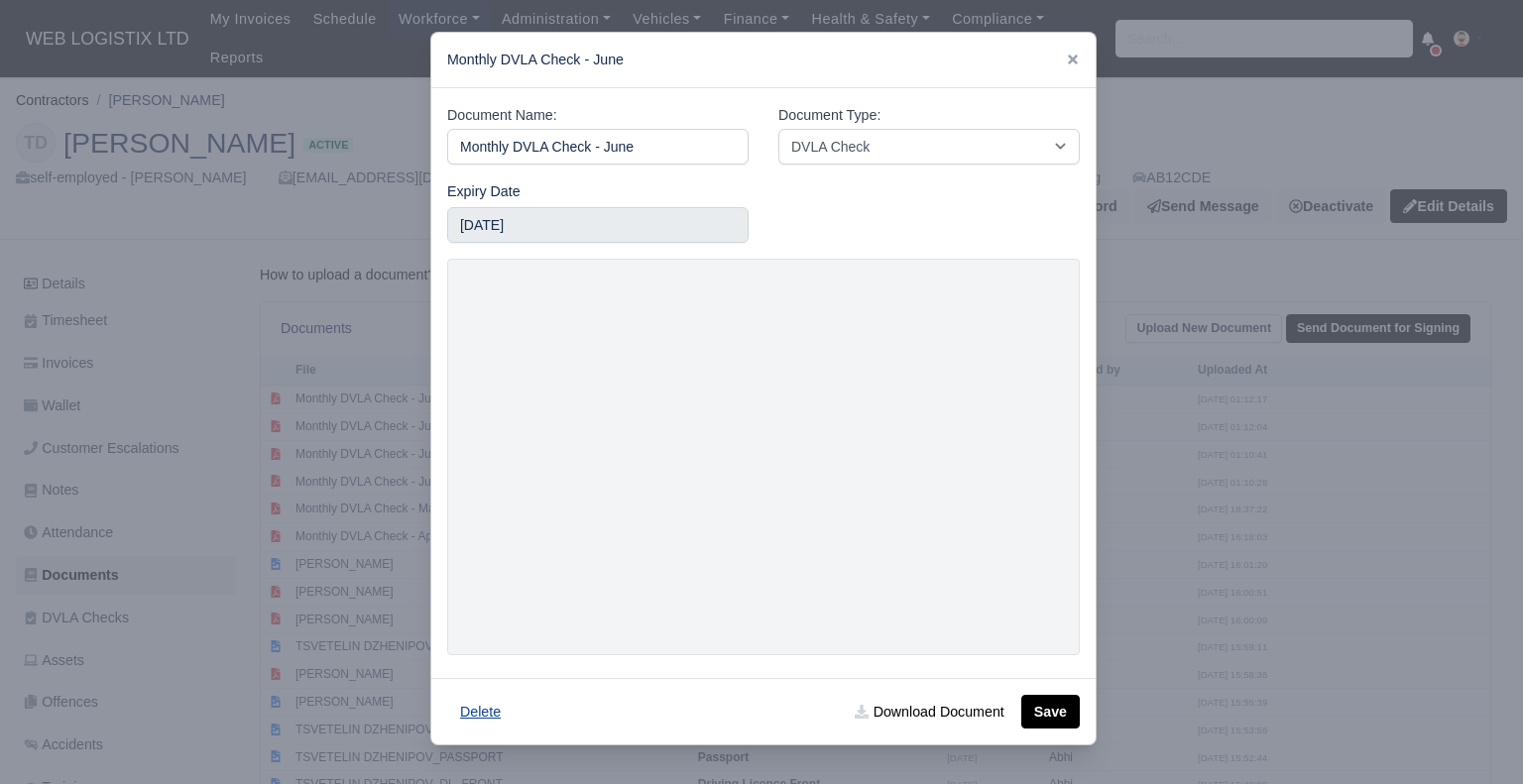 click on "Delete" at bounding box center [480, 712] 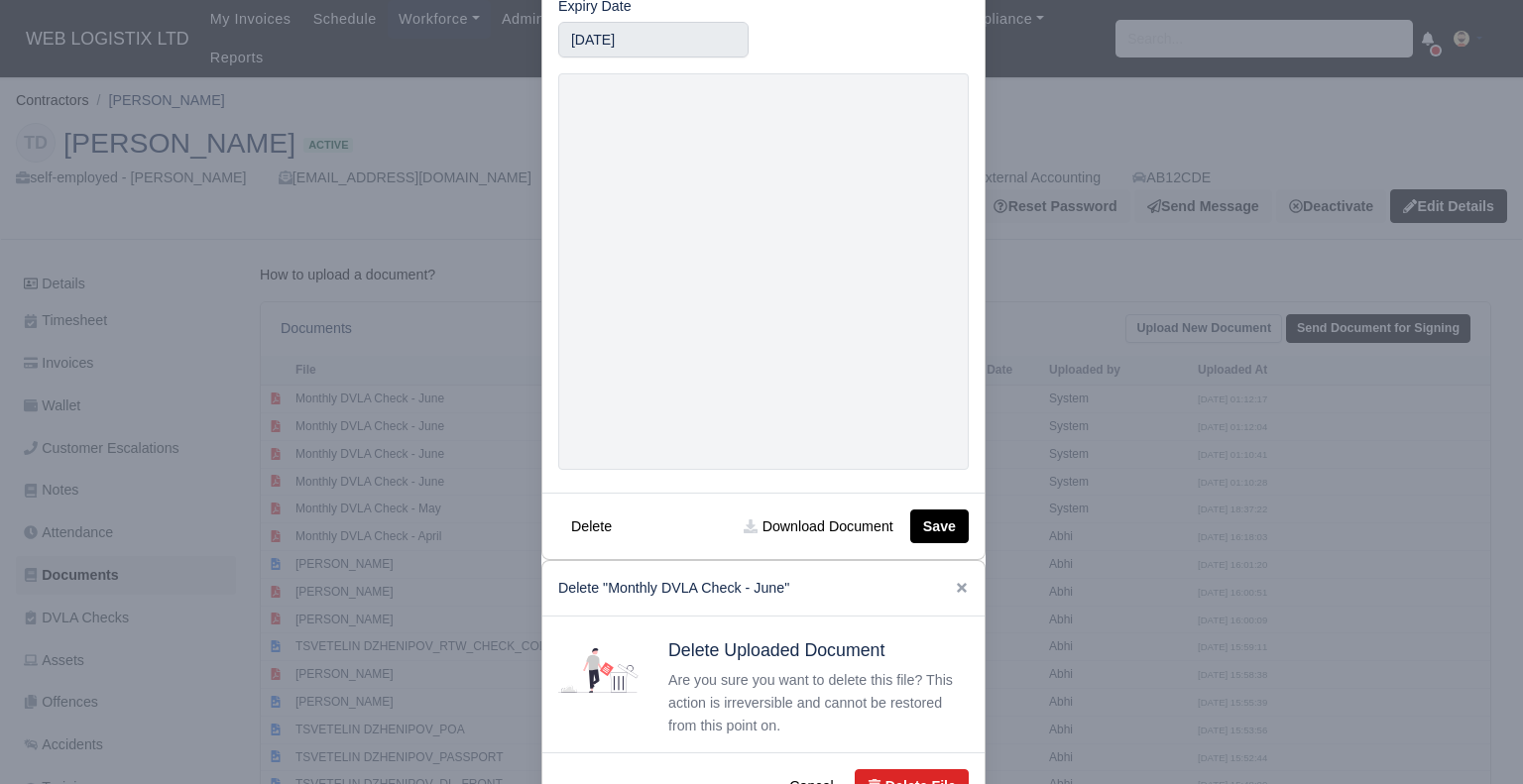 scroll, scrollTop: 254, scrollLeft: 0, axis: vertical 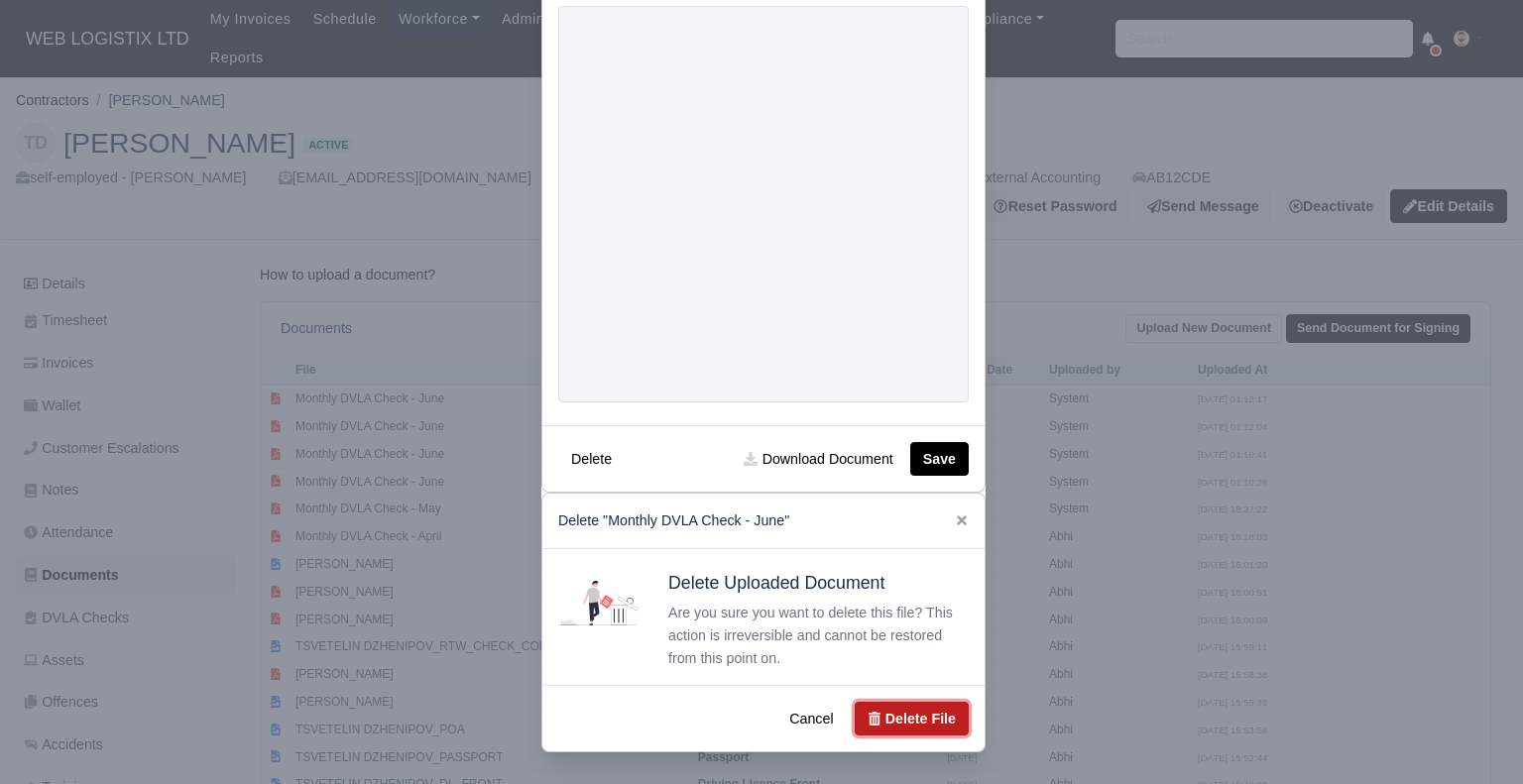 click on "Delete File" at bounding box center [911, 719] 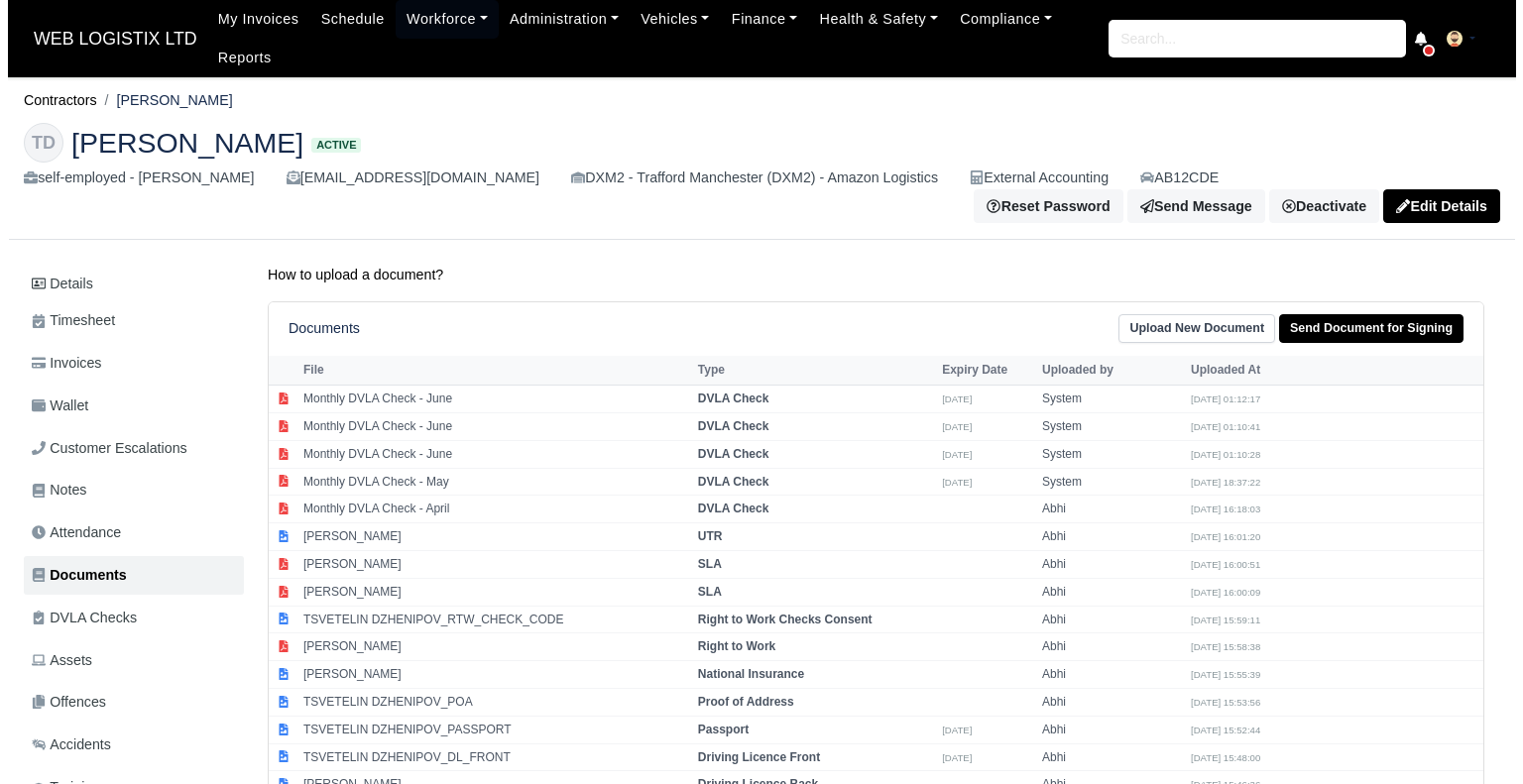 scroll, scrollTop: 0, scrollLeft: 0, axis: both 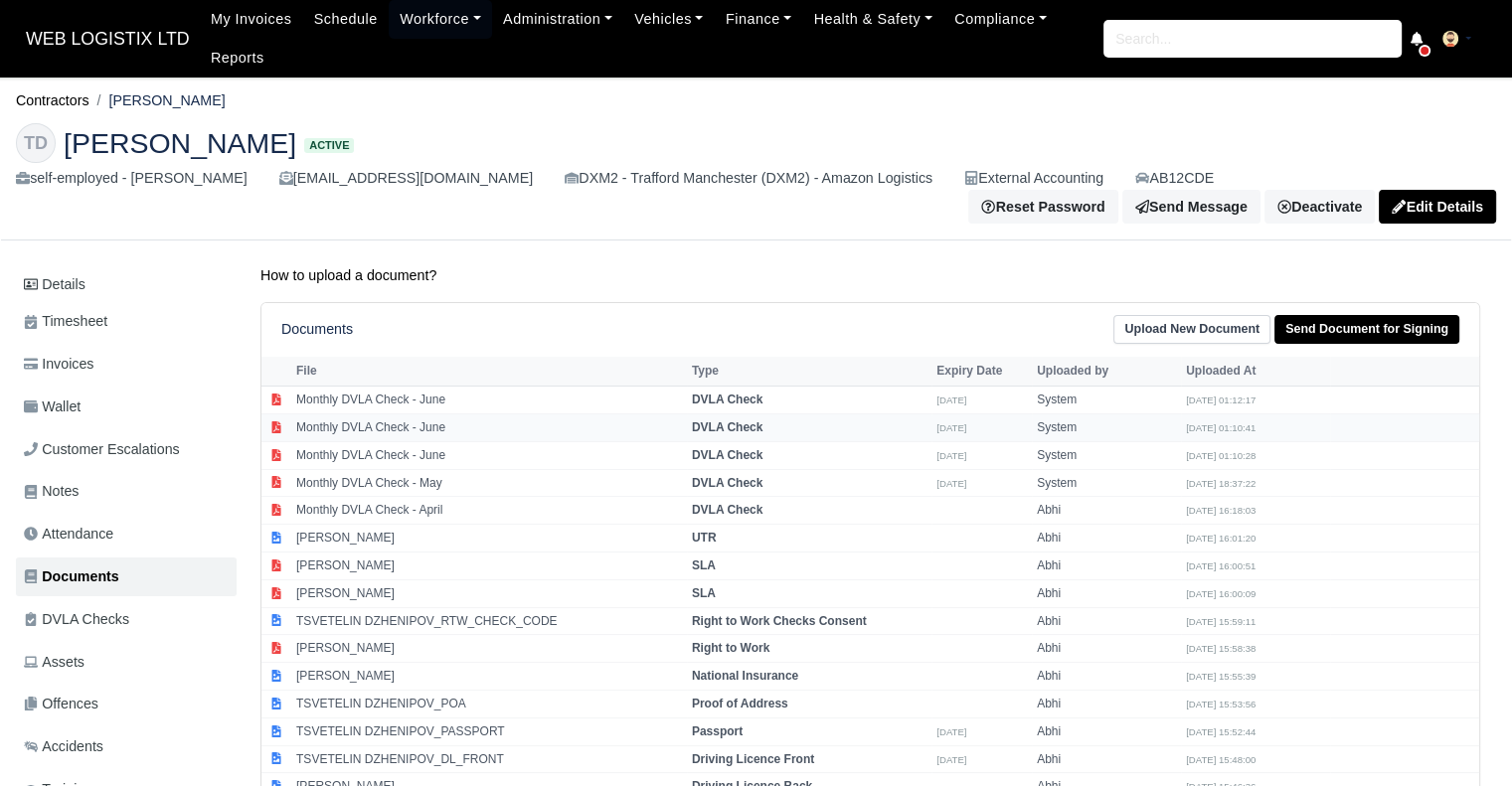 click on "Monthly DVLA Check - June" at bounding box center [489, 428] 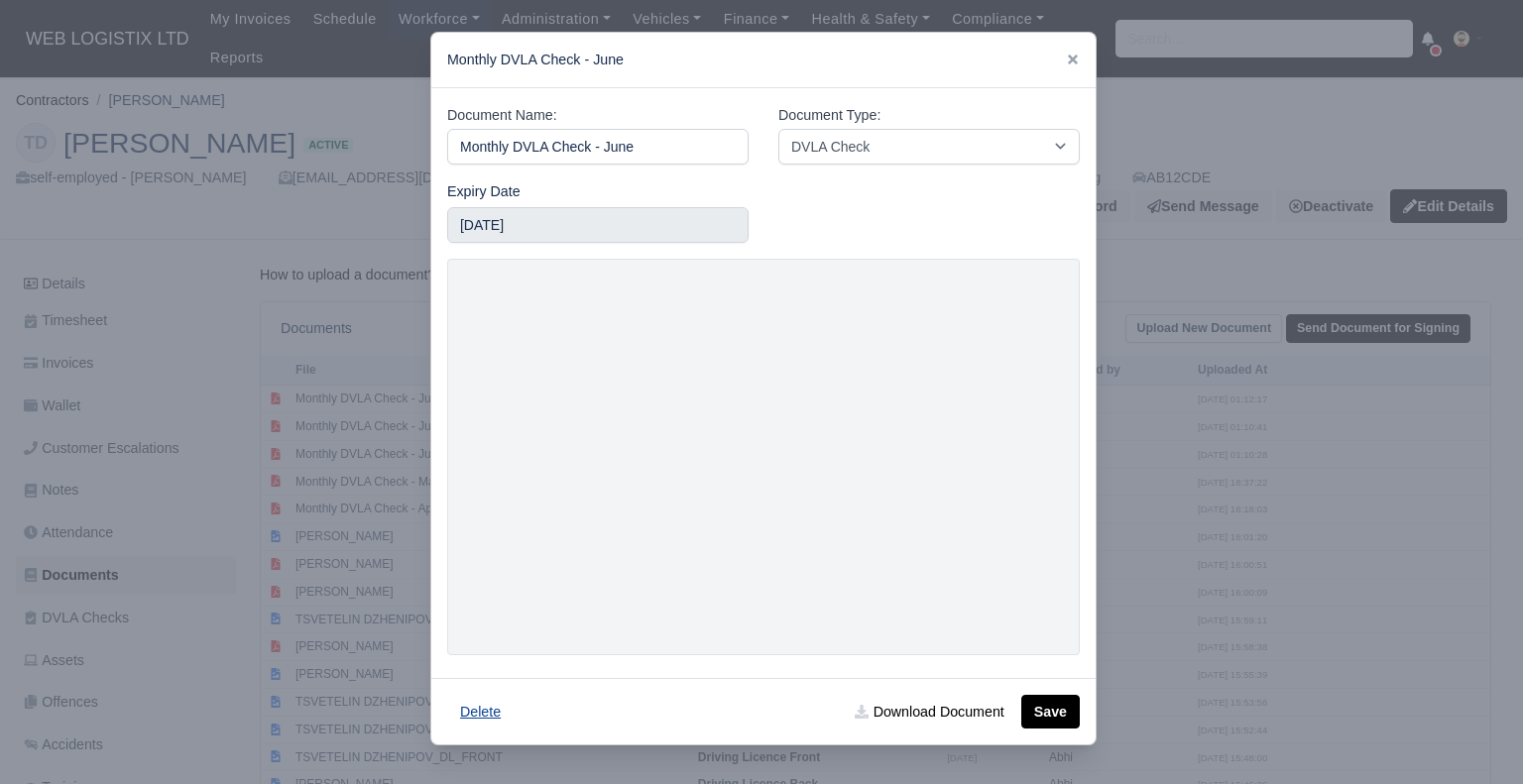 click on "Delete" at bounding box center (480, 712) 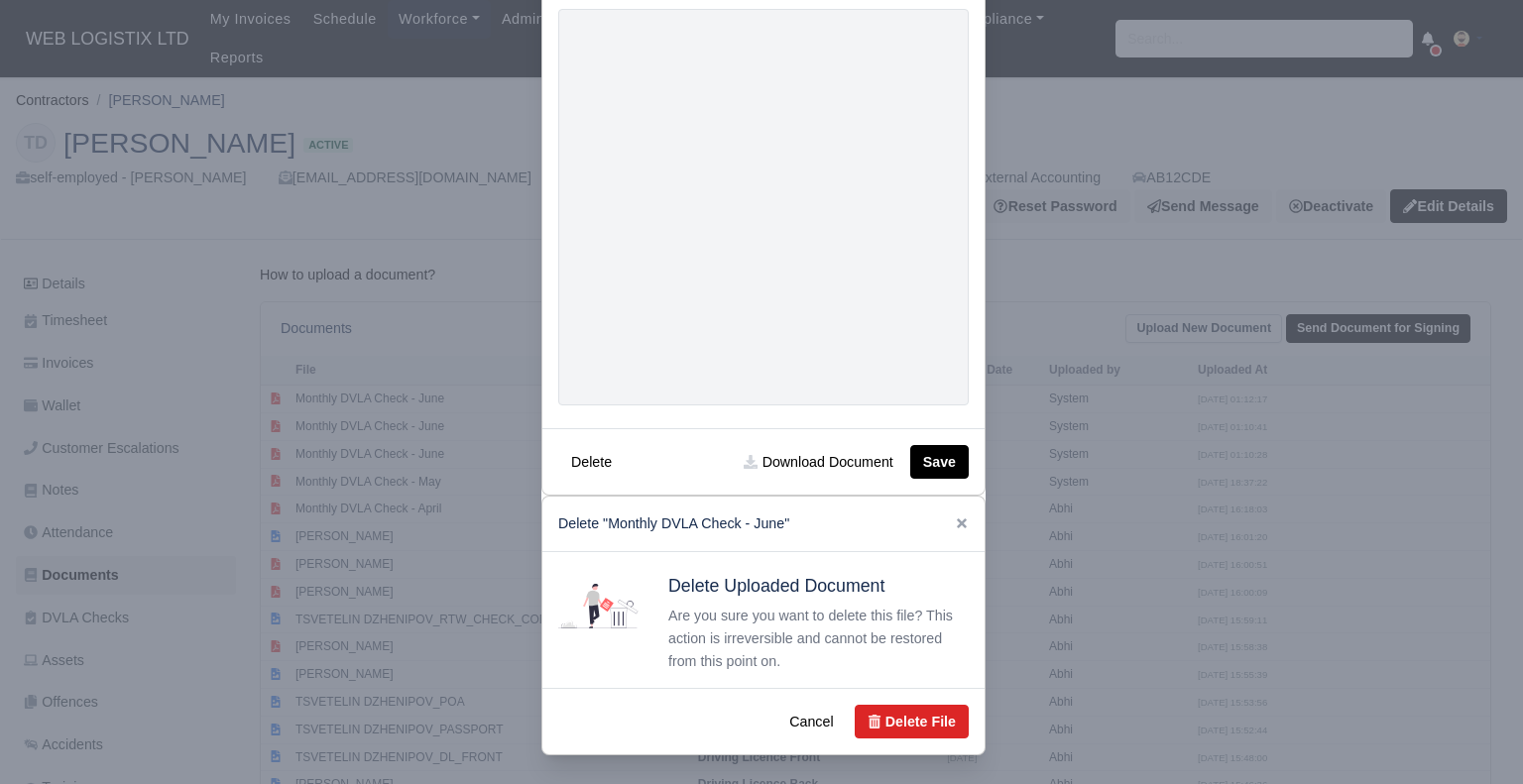scroll, scrollTop: 254, scrollLeft: 0, axis: vertical 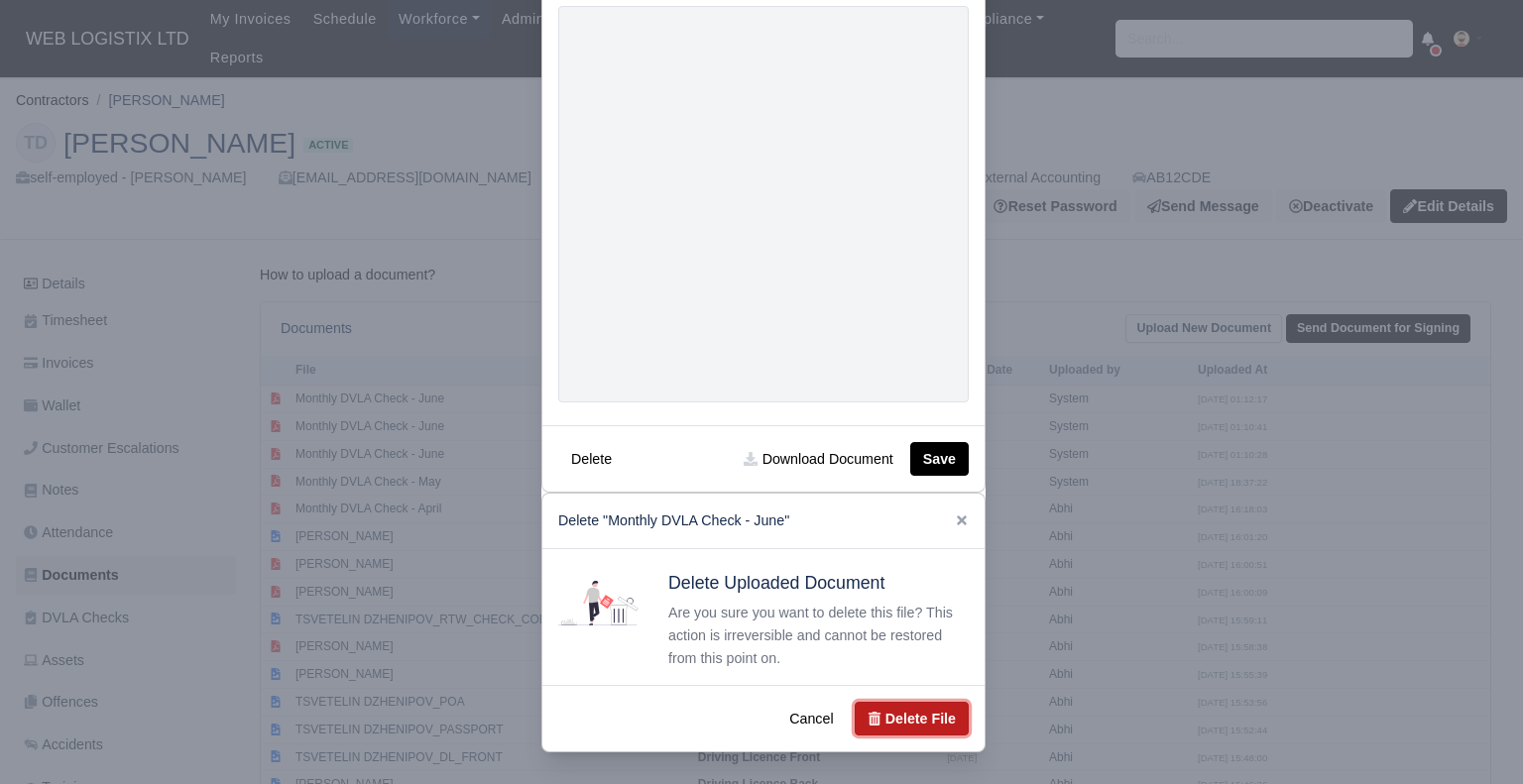 click on "Delete File" at bounding box center (911, 719) 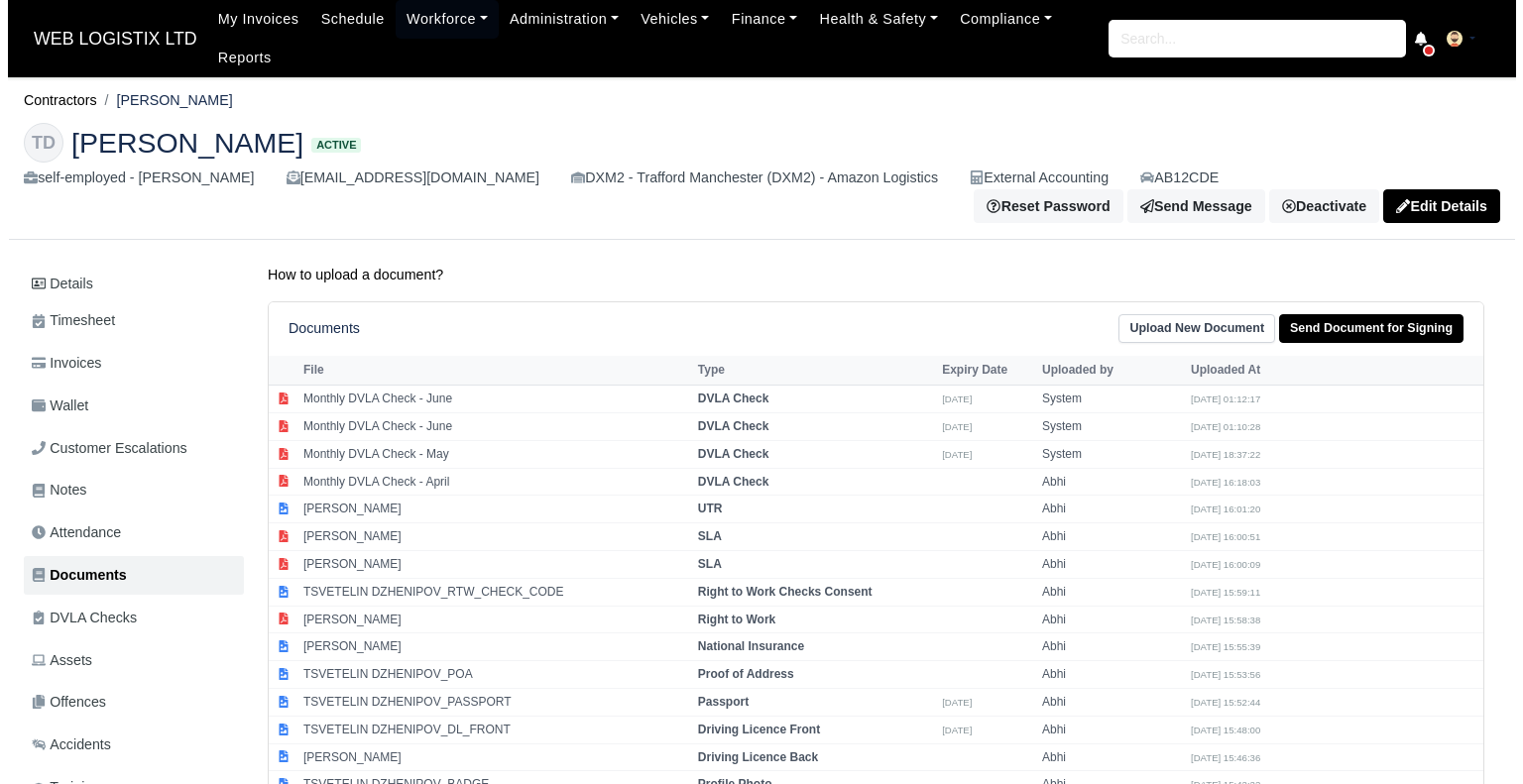 scroll, scrollTop: 0, scrollLeft: 0, axis: both 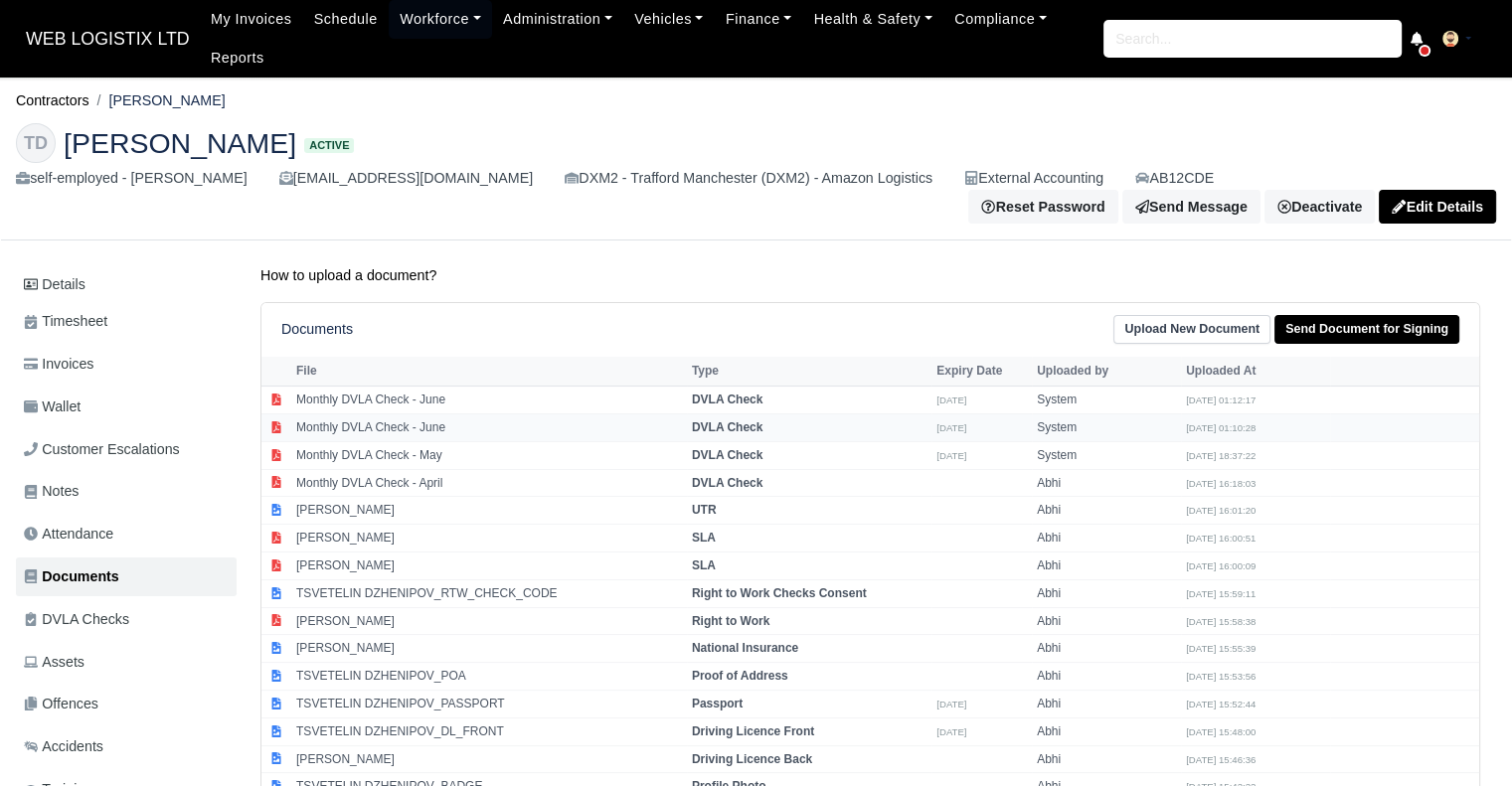 click on "Monthly DVLA Check - June" at bounding box center (489, 428) 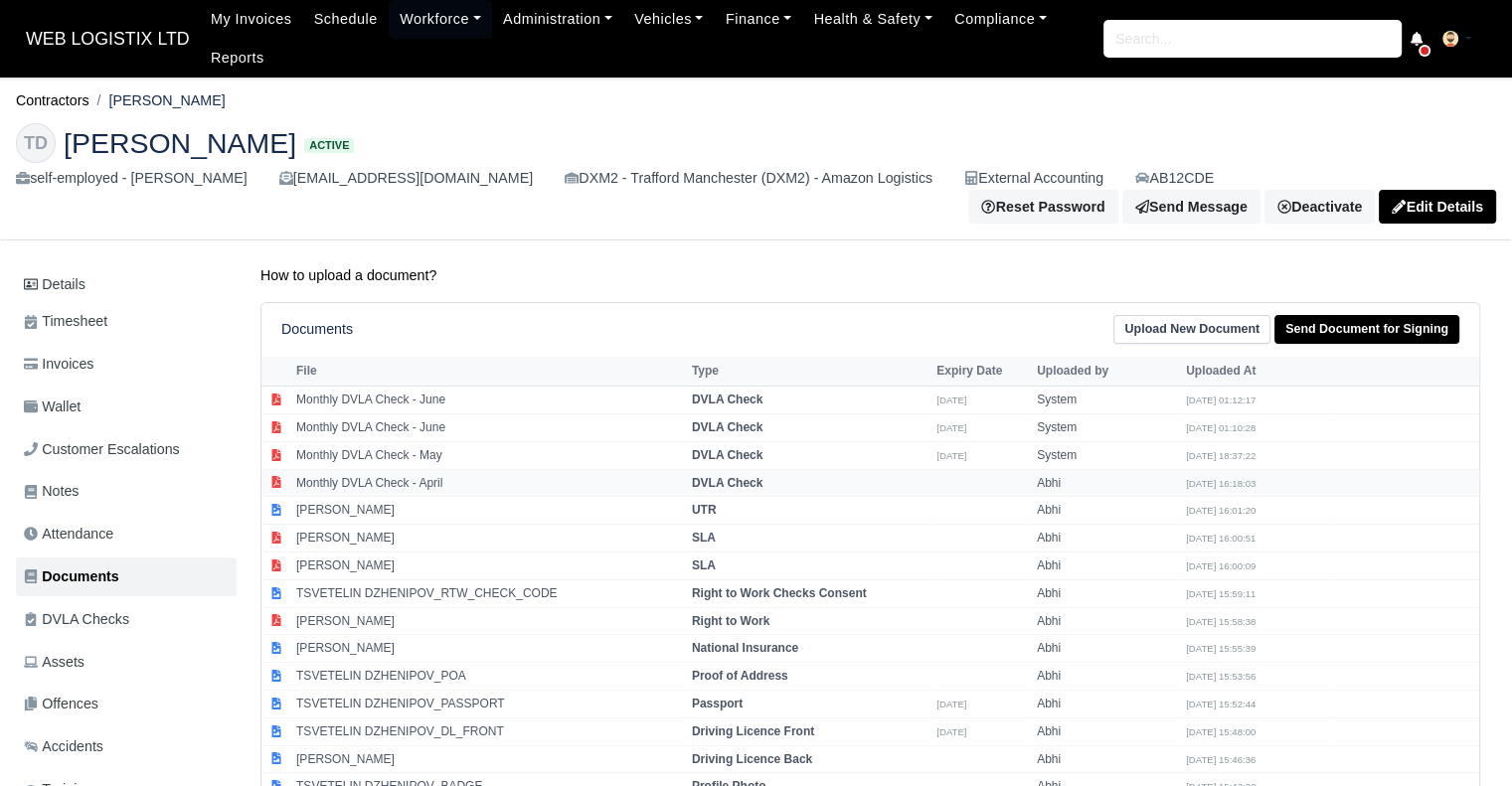 select on "dvla-check" 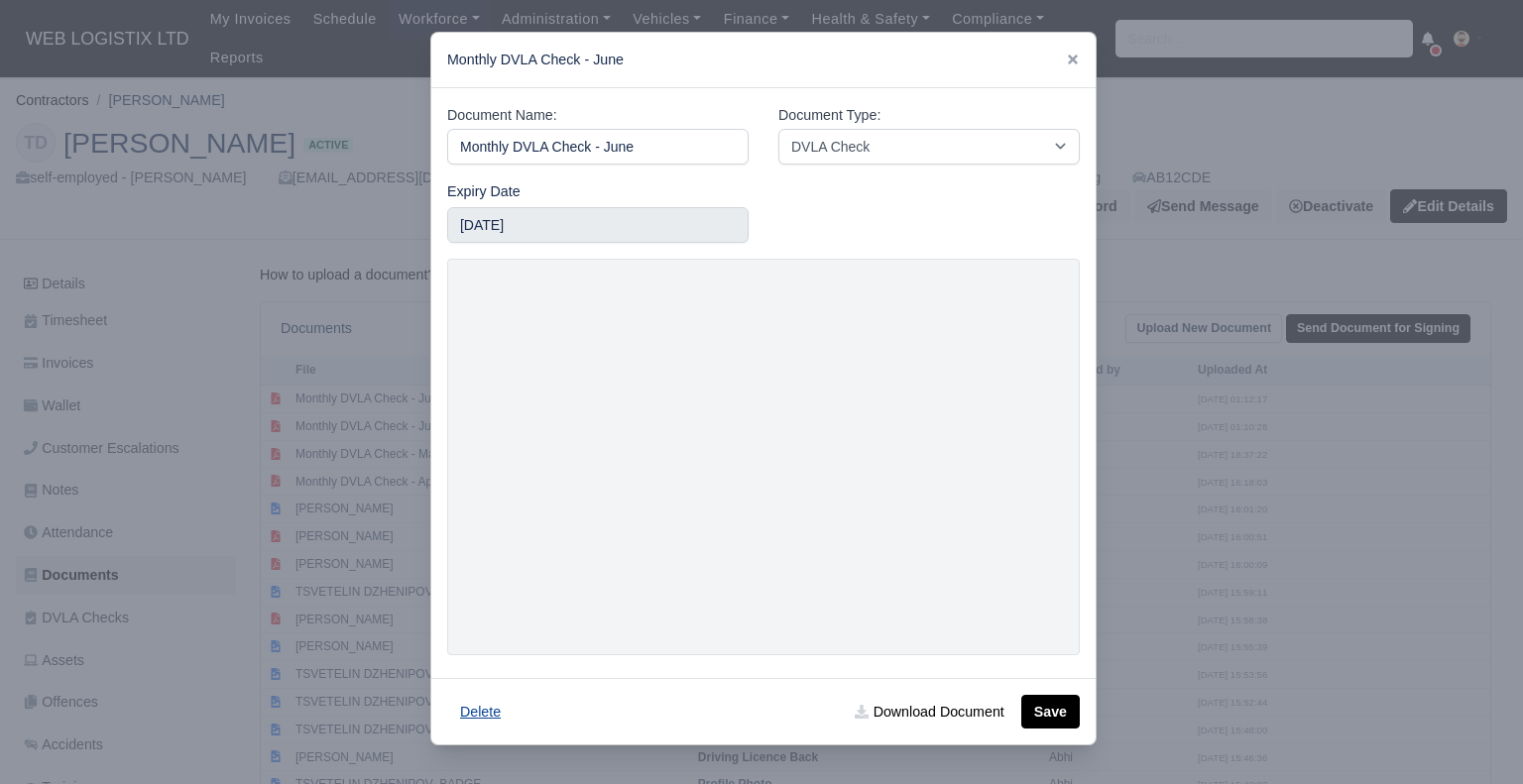 click on "Delete" at bounding box center (480, 712) 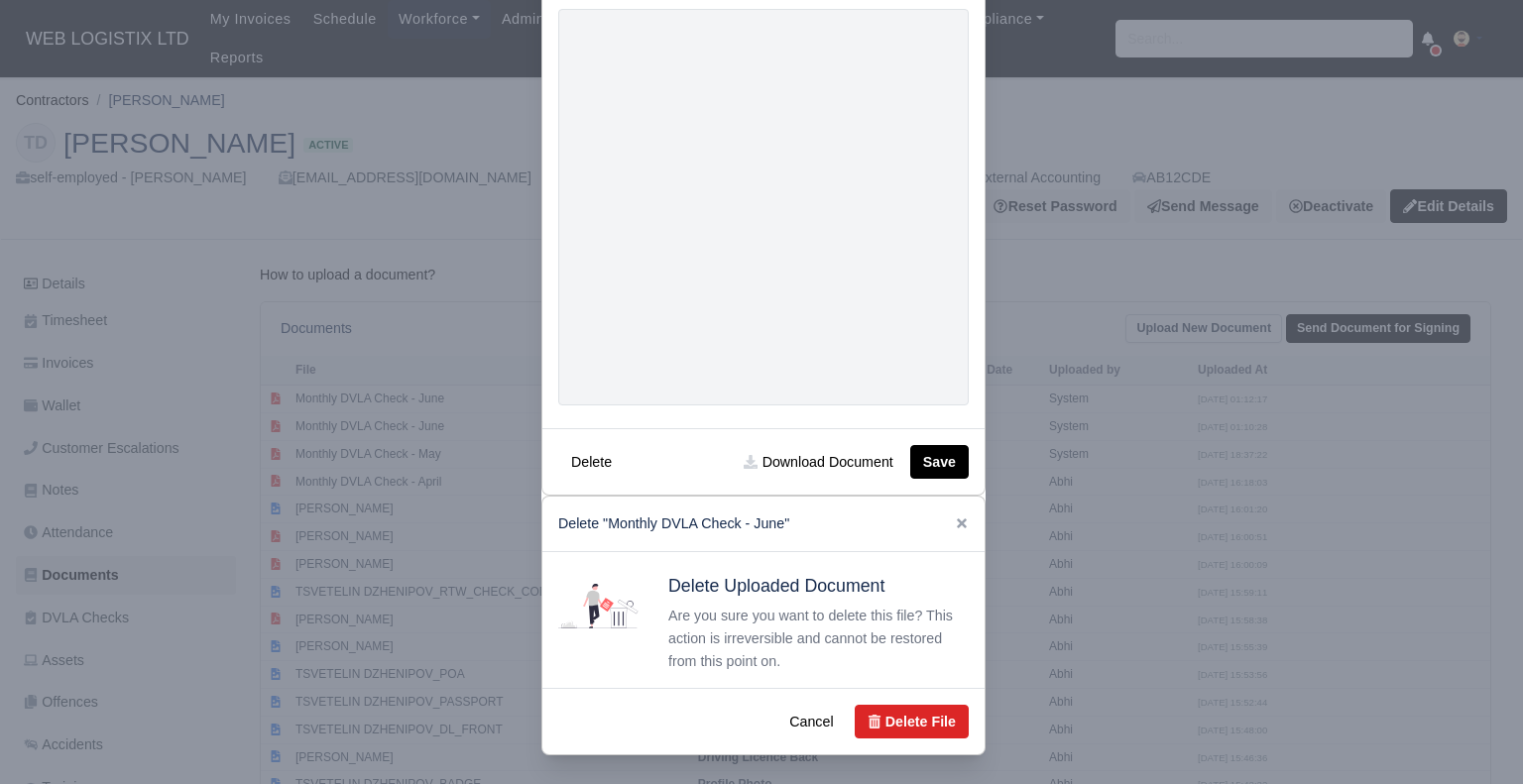 scroll, scrollTop: 254, scrollLeft: 0, axis: vertical 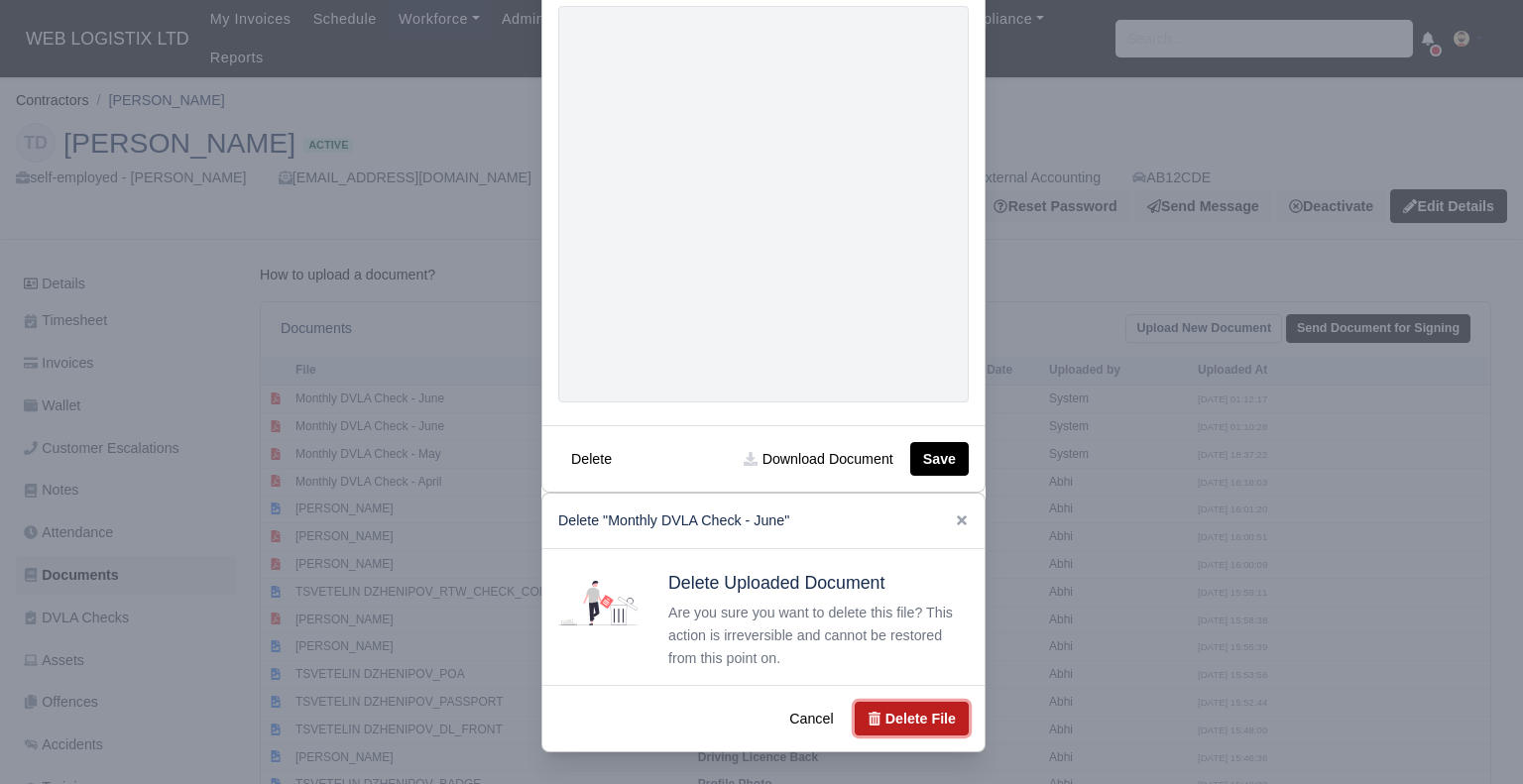 click on "Delete File" at bounding box center [911, 719] 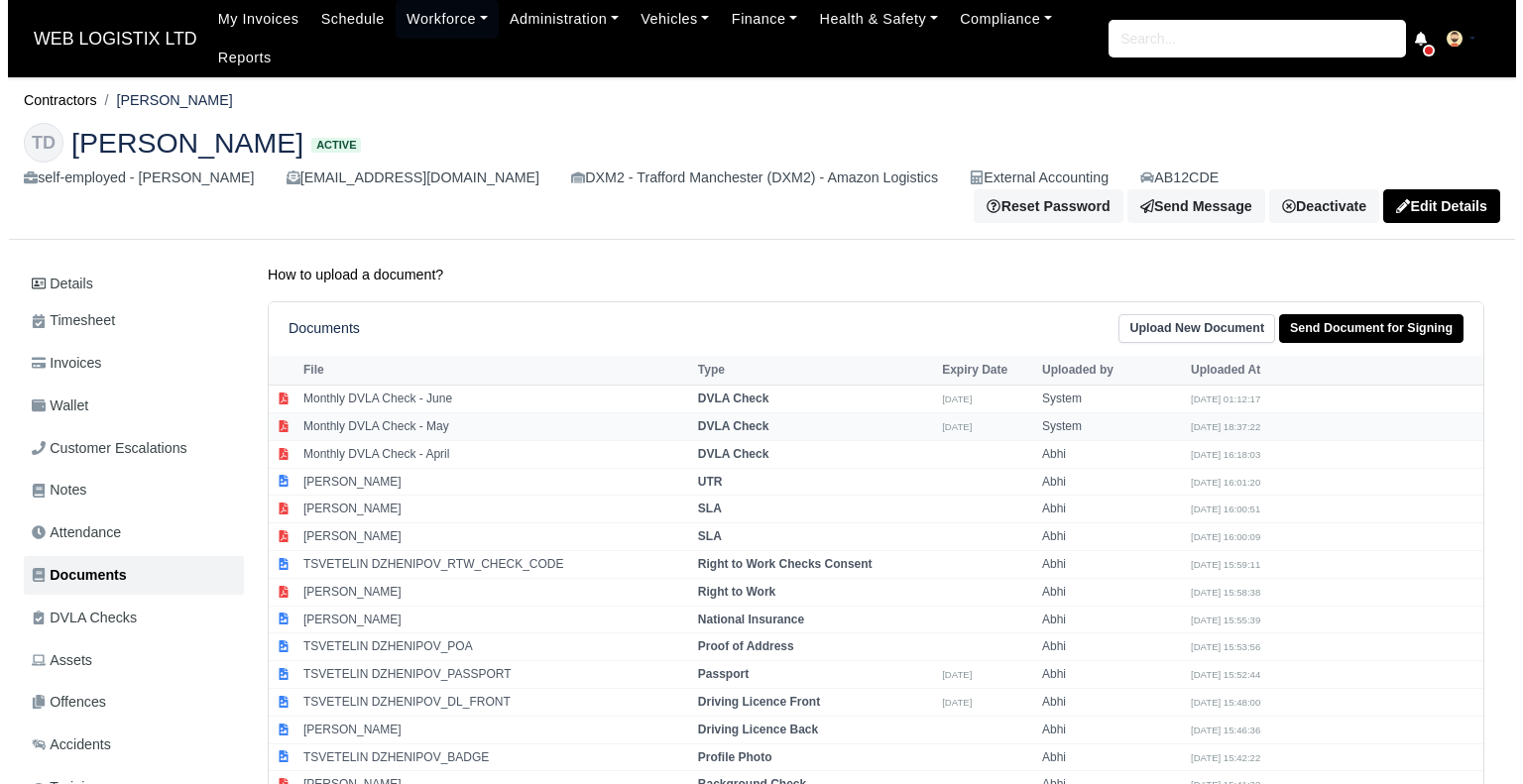 scroll, scrollTop: 0, scrollLeft: 0, axis: both 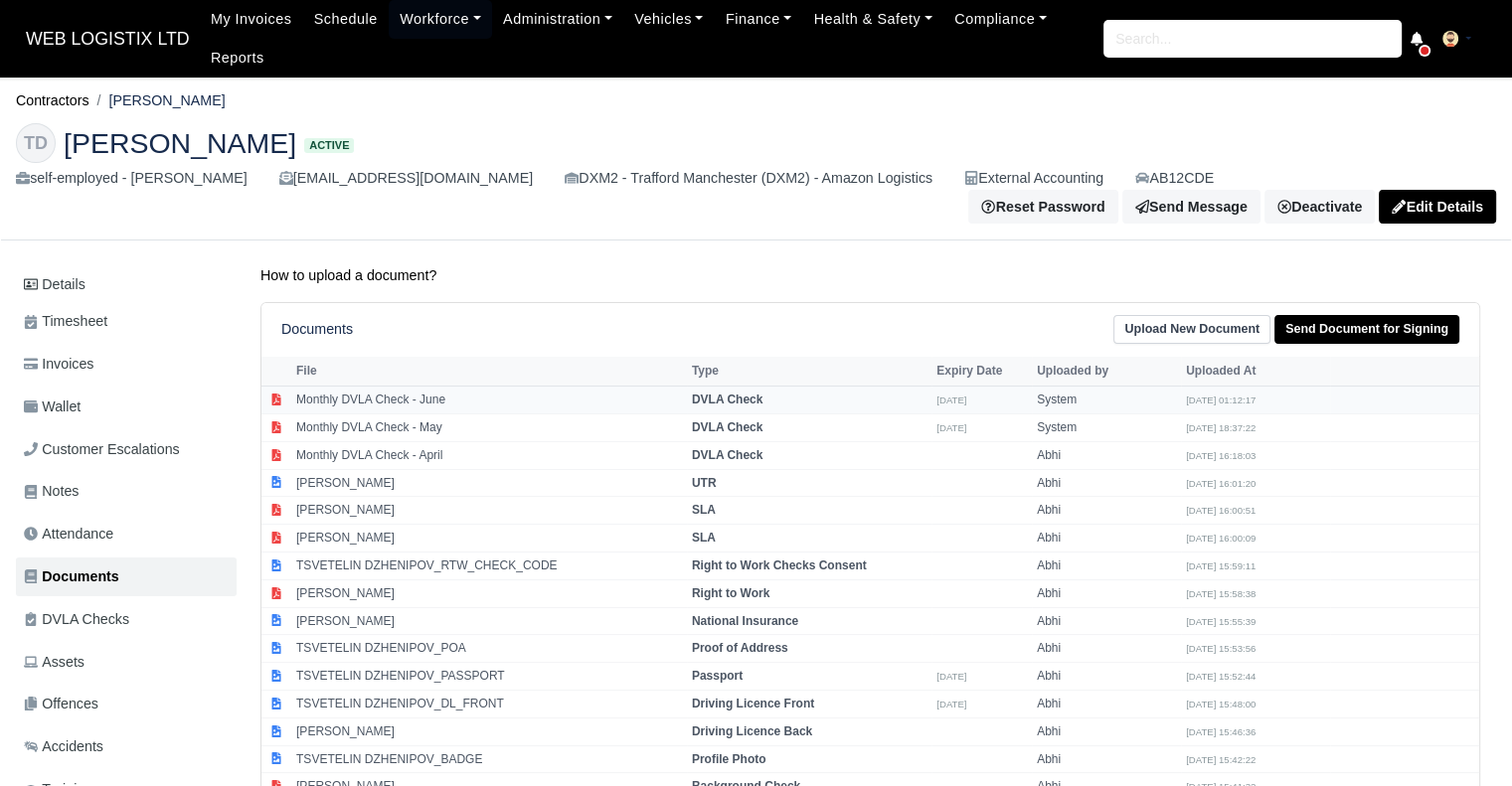 click on "Monthly DVLA Check - June" at bounding box center [489, 400] 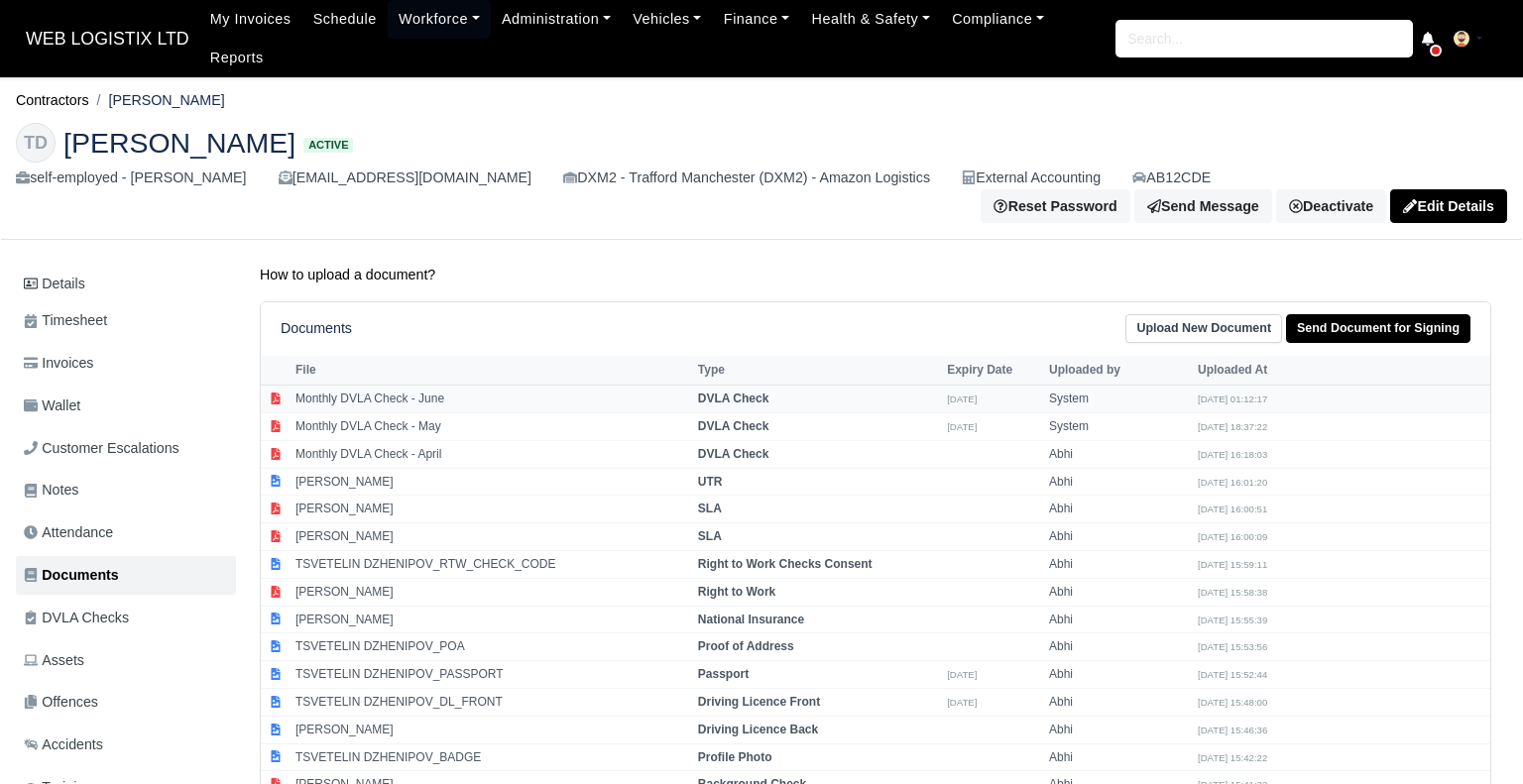 select on "dvla-check" 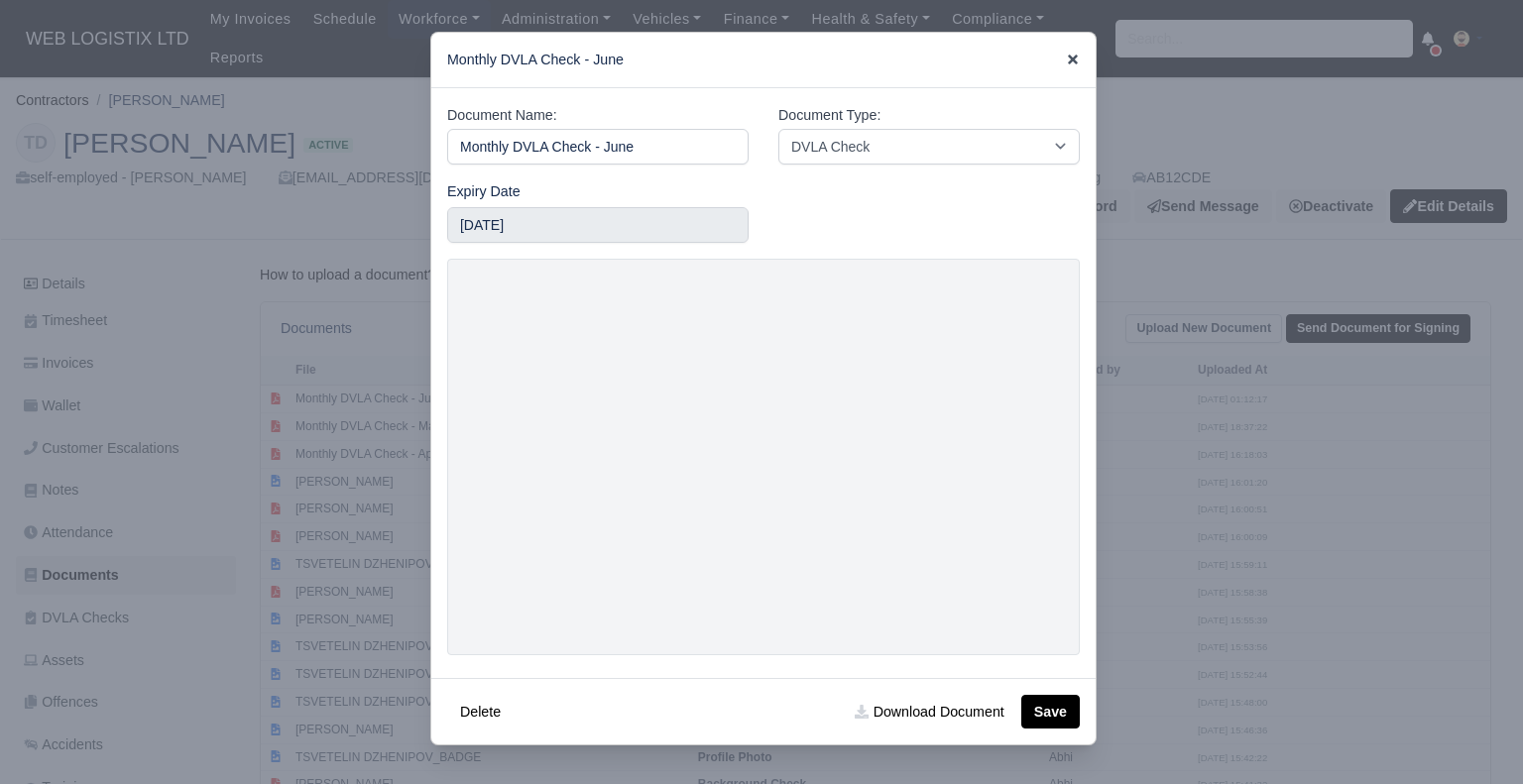 click 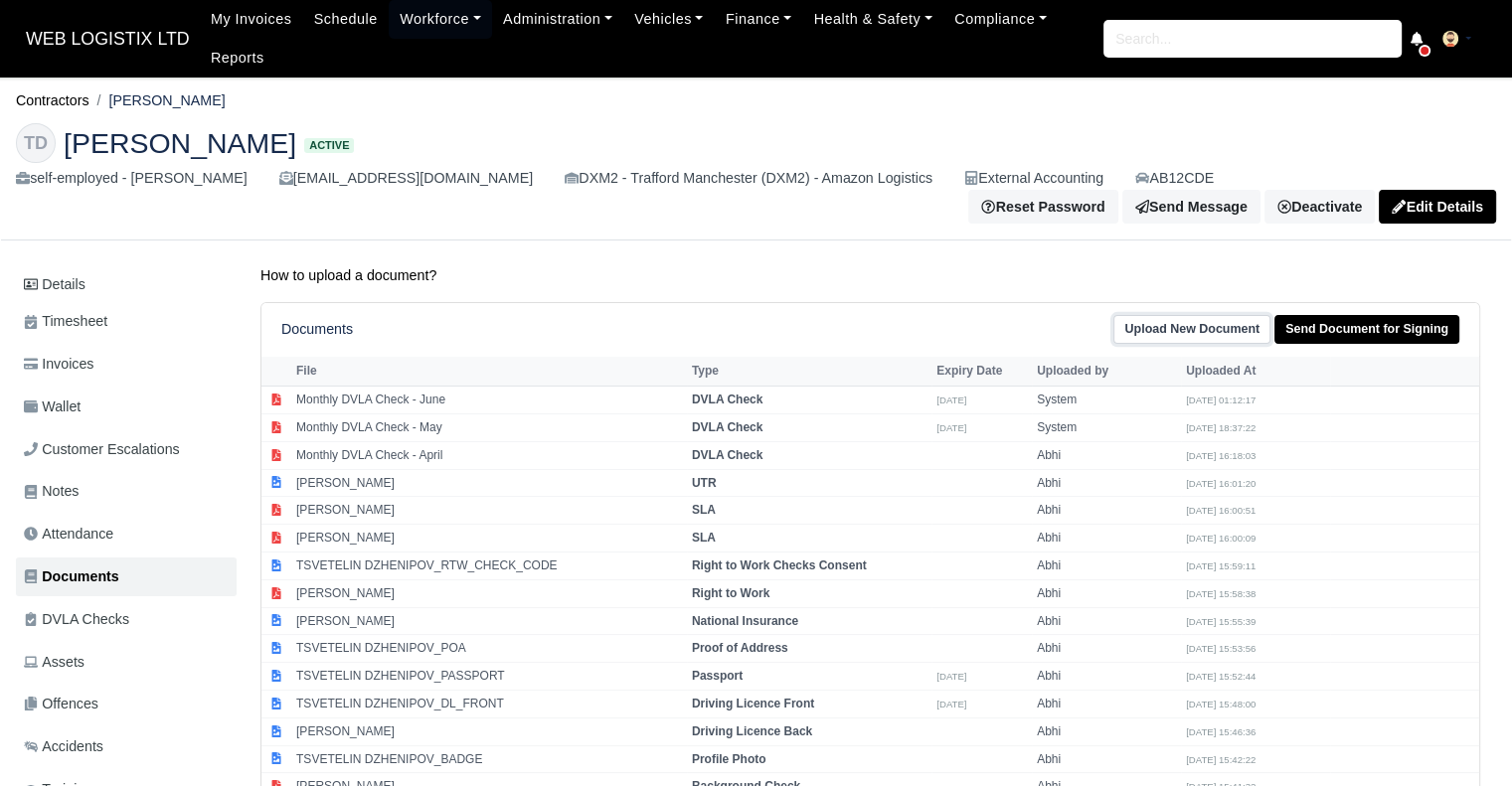 click on "Upload
New Document" at bounding box center [1192, 329] 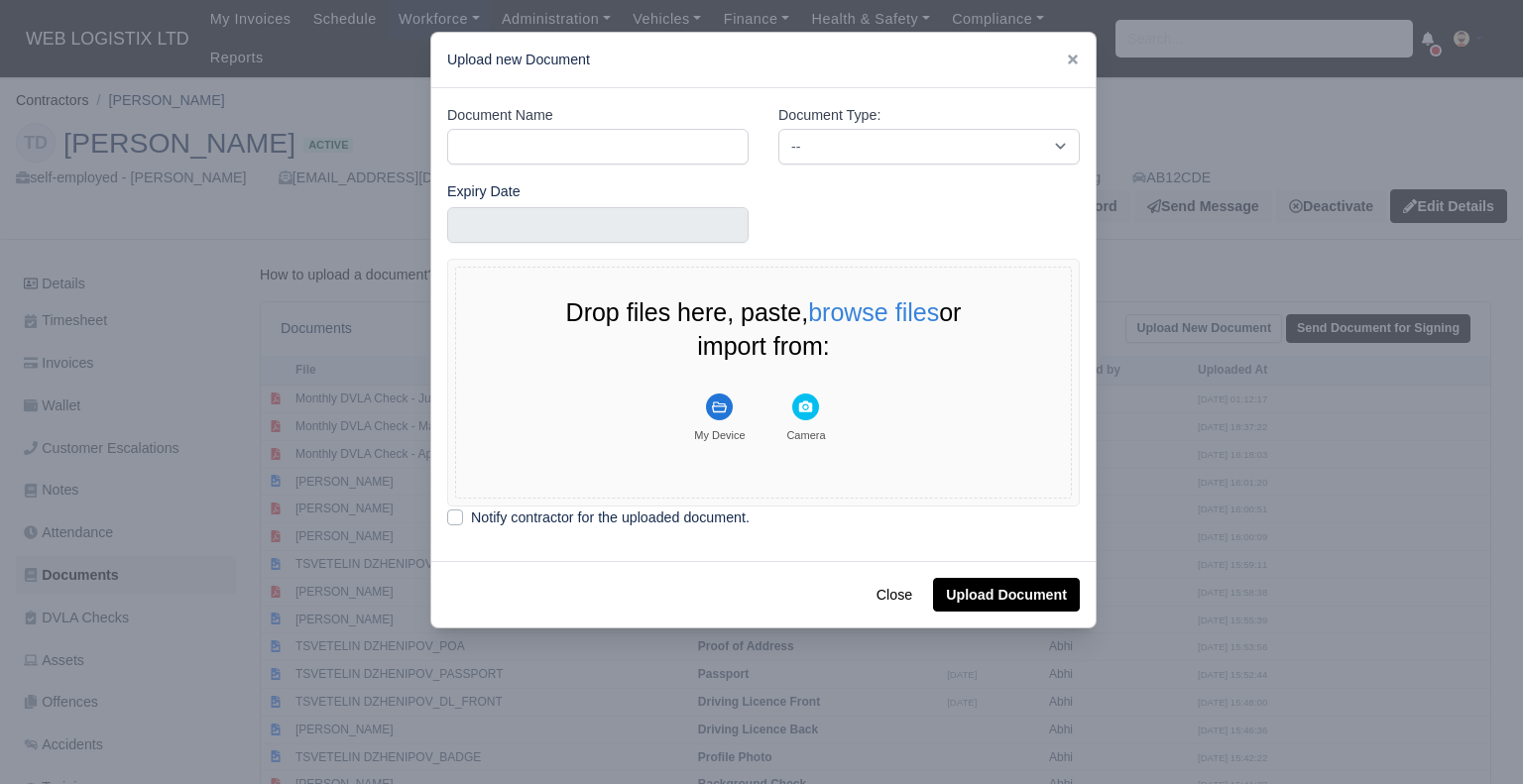 click on "Drop files here, paste,  browse files  or import from:" at bounding box center (763, 330) 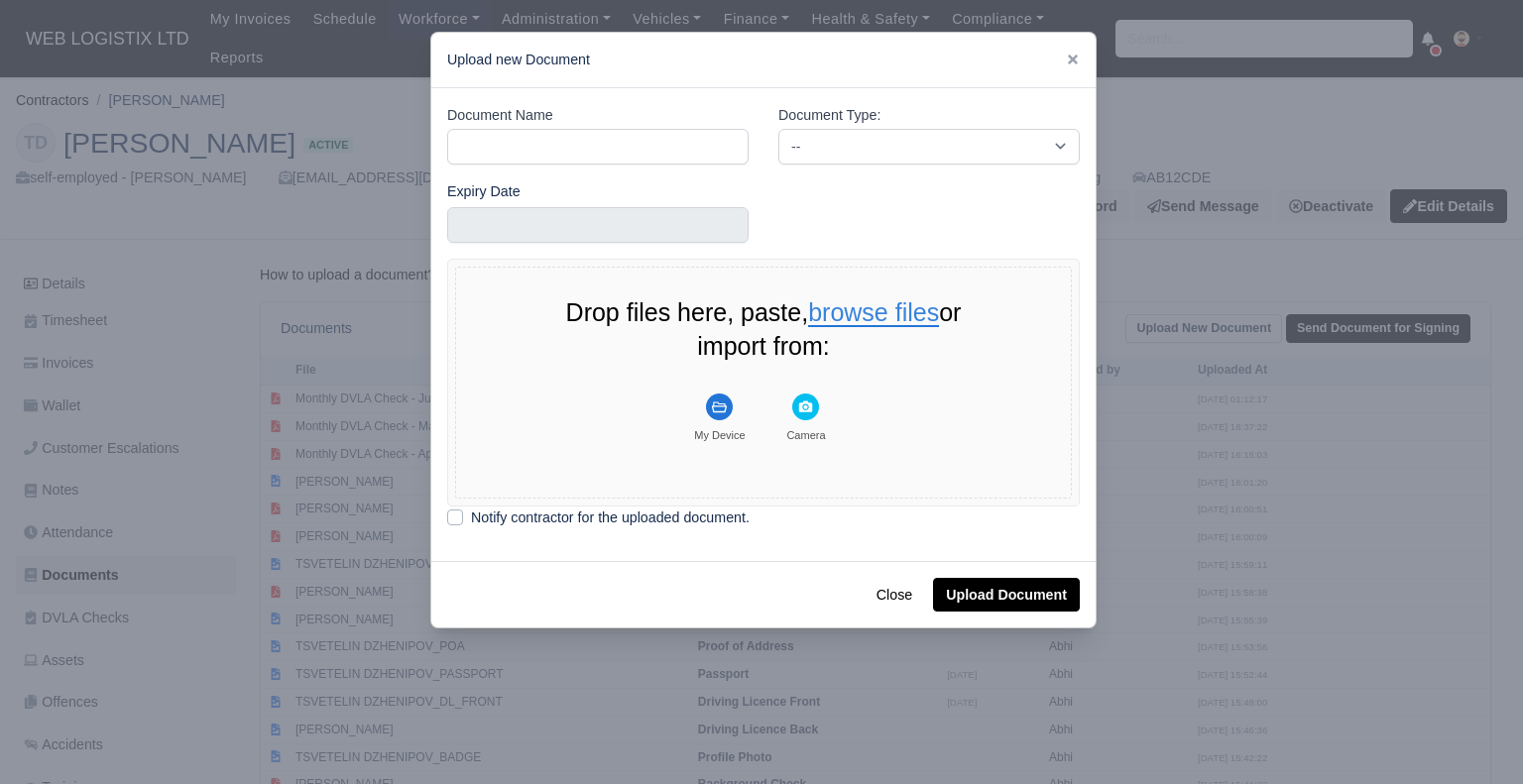 click on "browse files" at bounding box center [874, 313] 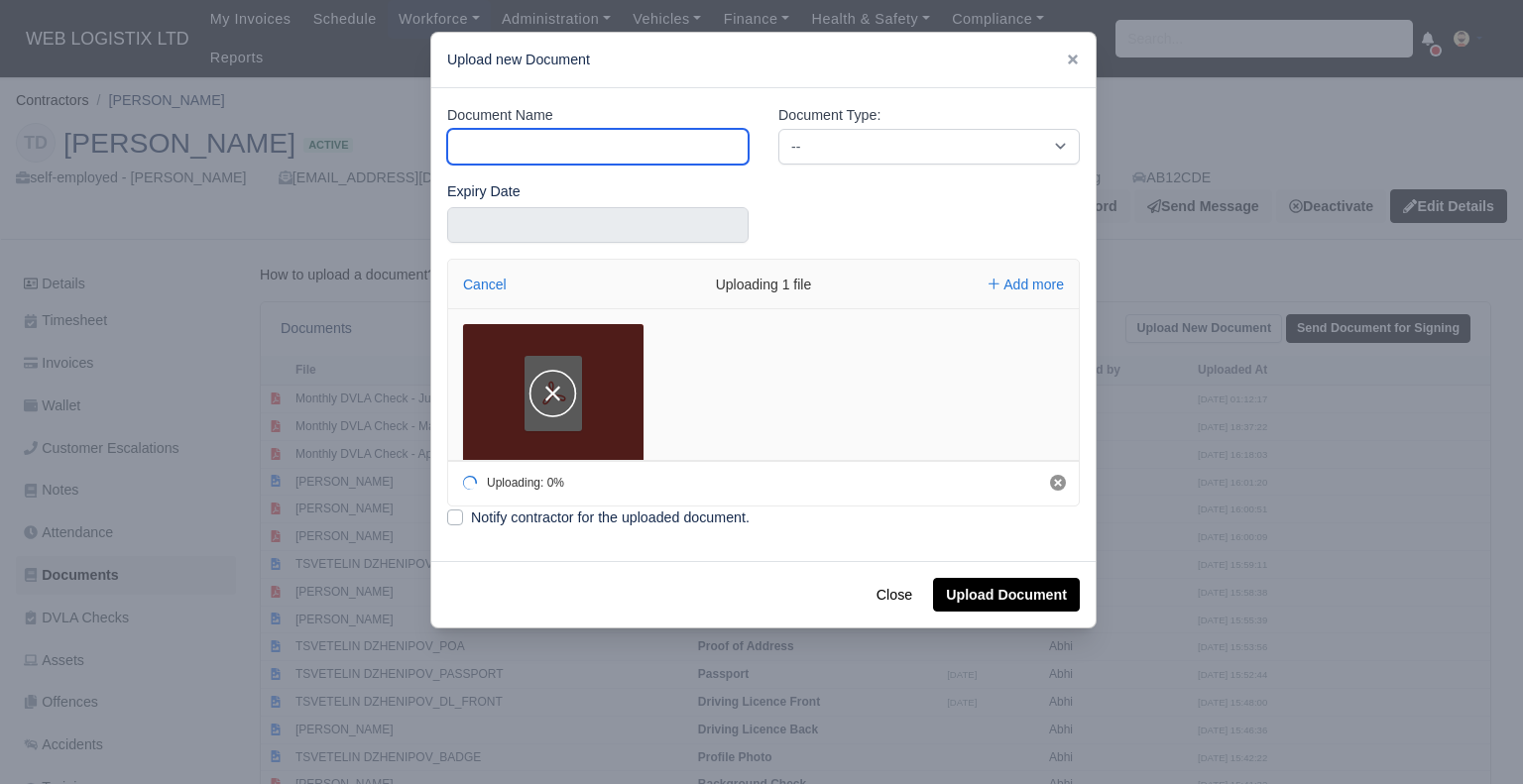 click on "Document Name" at bounding box center (598, 147) 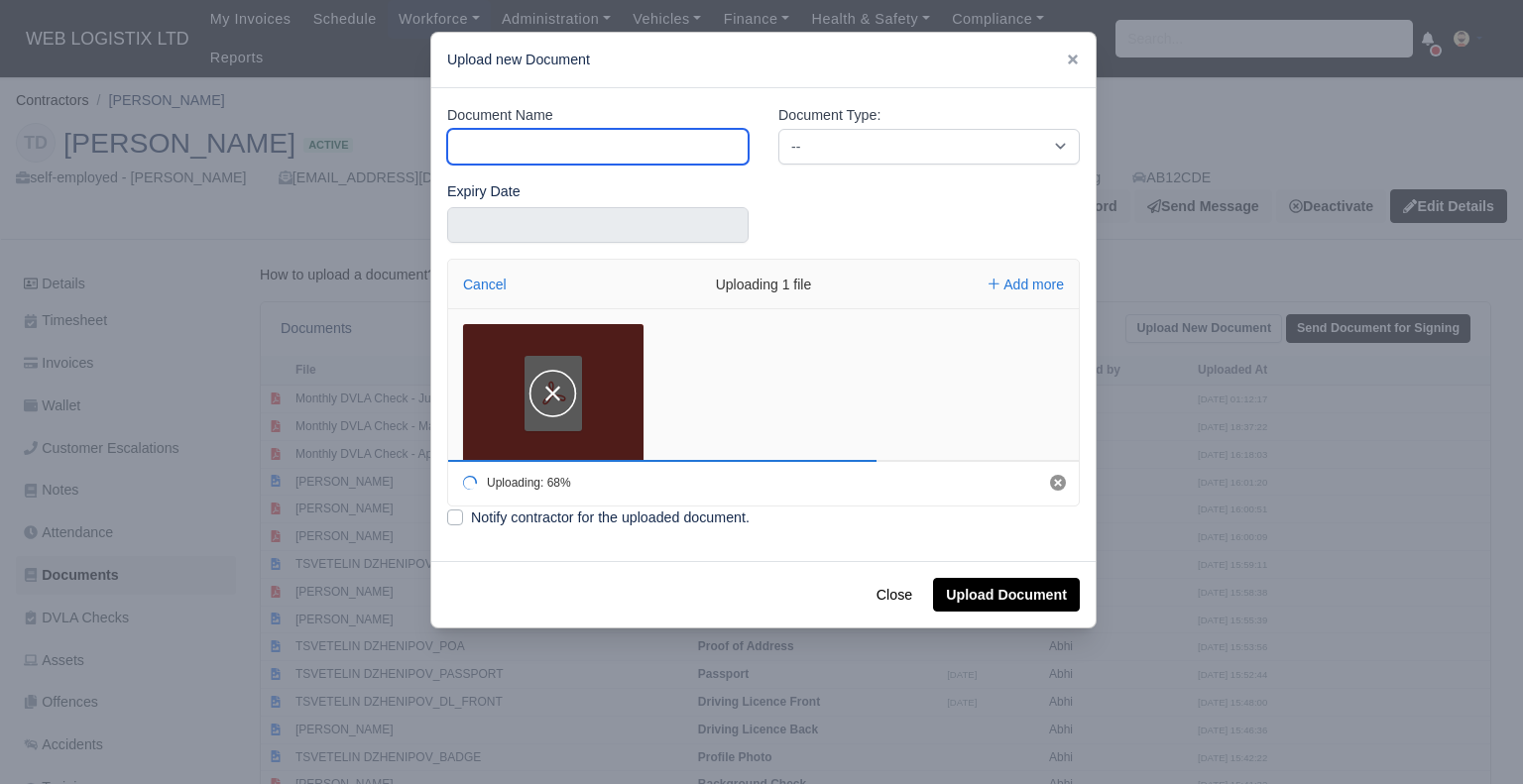 paste on "Tsvetelin Aydanov Dzhenipov" 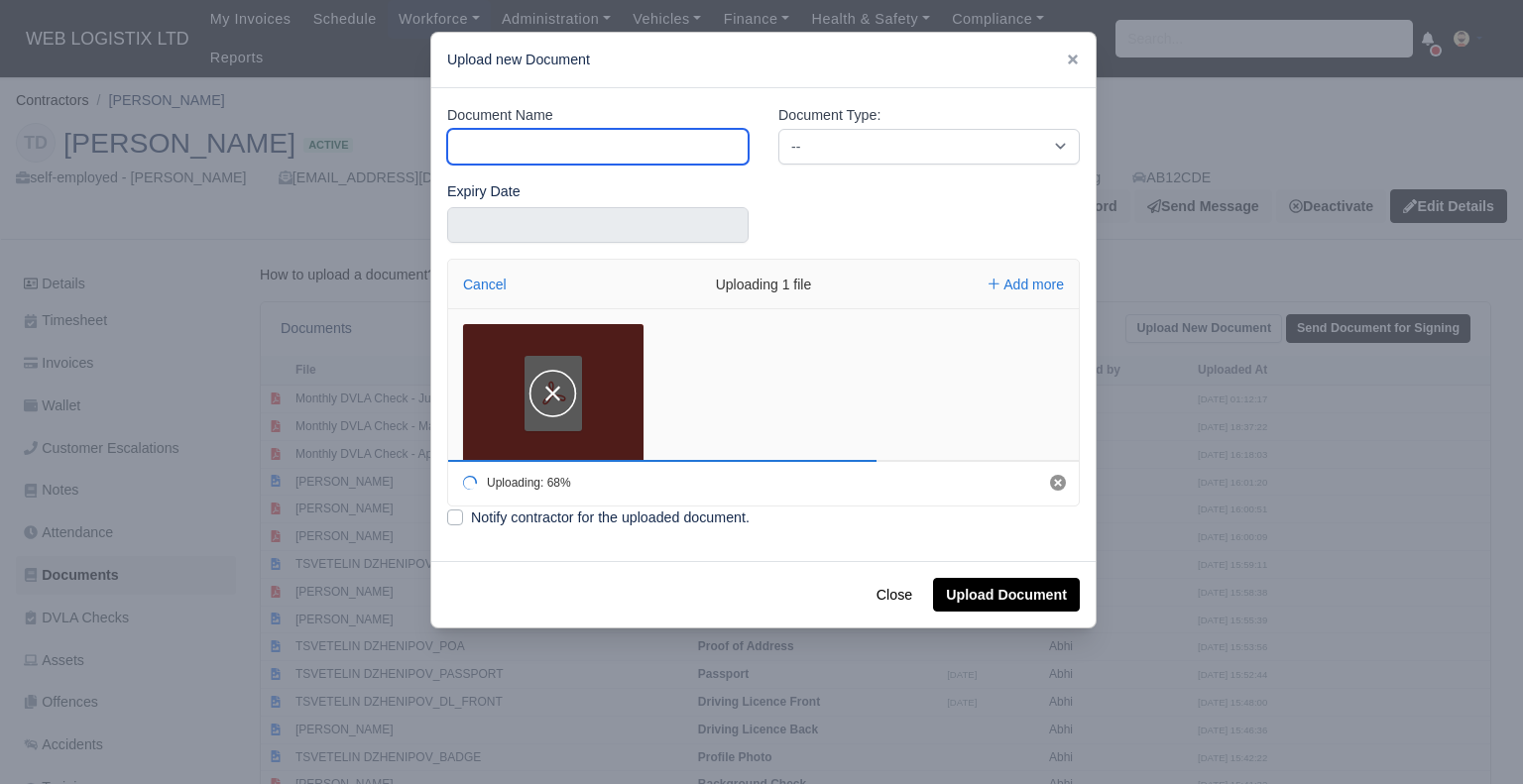 type on "Tsvetelin Aydanov Dzhenipov" 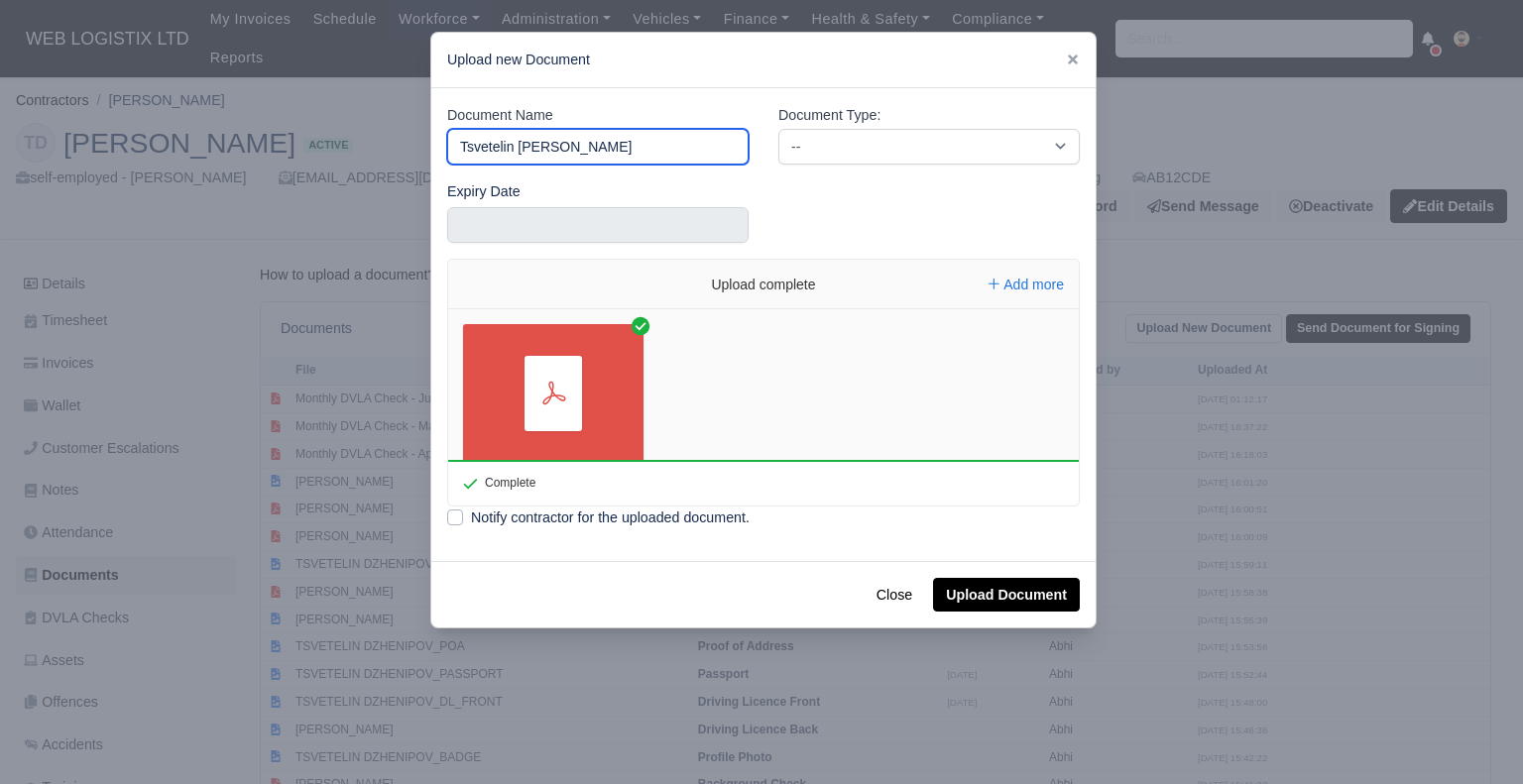 type 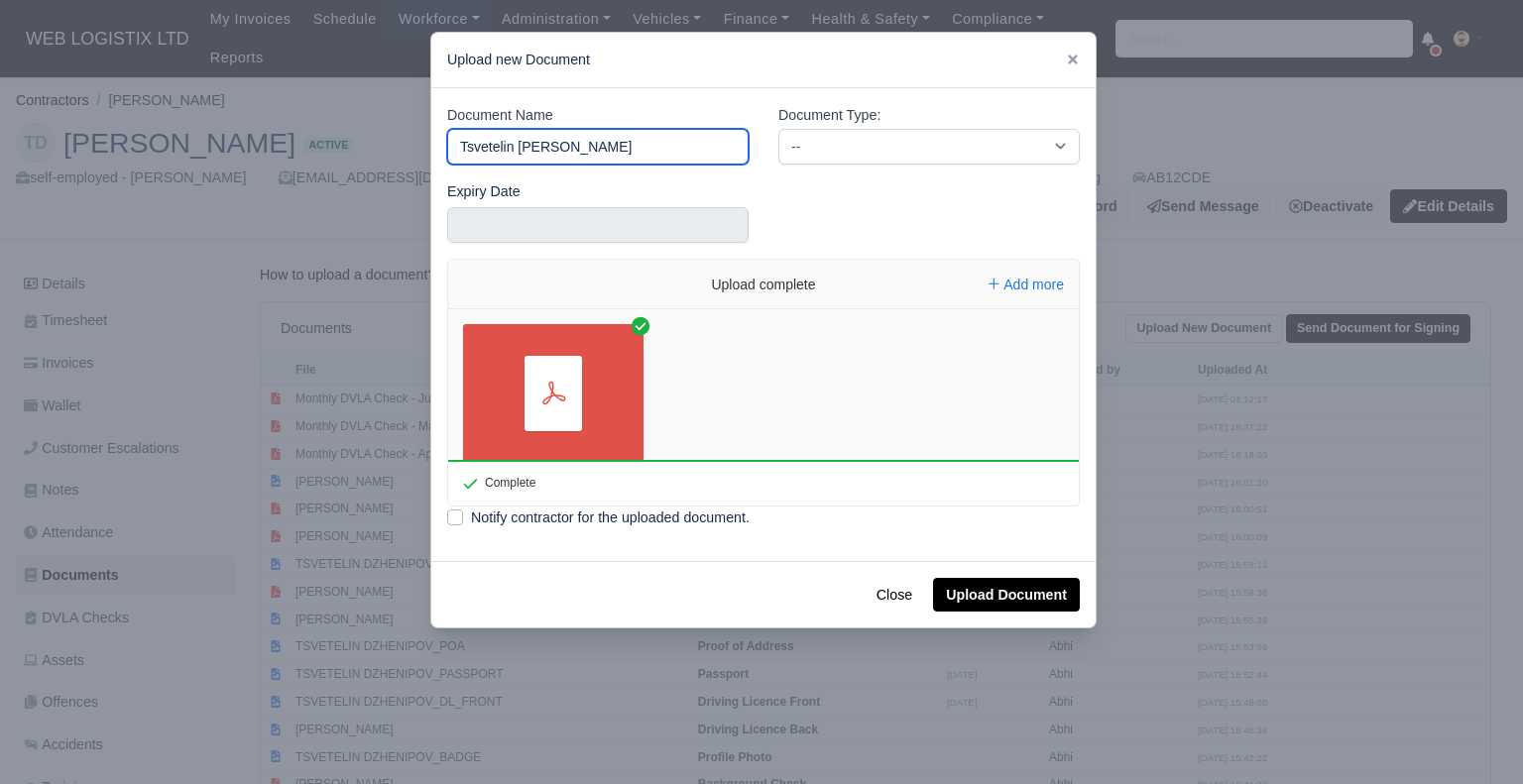 drag, startPoint x: 632, startPoint y: 146, endPoint x: 230, endPoint y: 110, distance: 403.60872 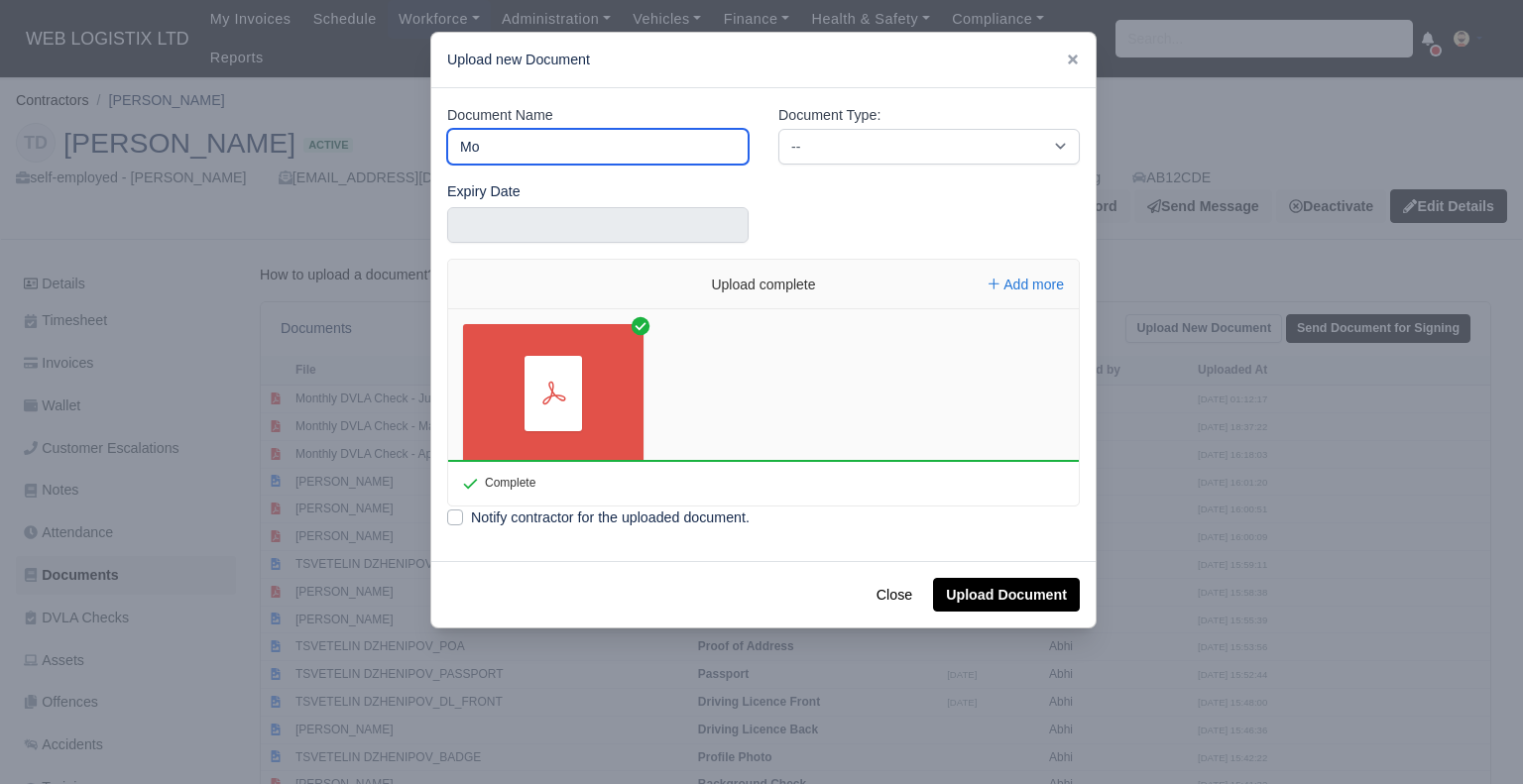 type on "Monthly DVLA Check - July" 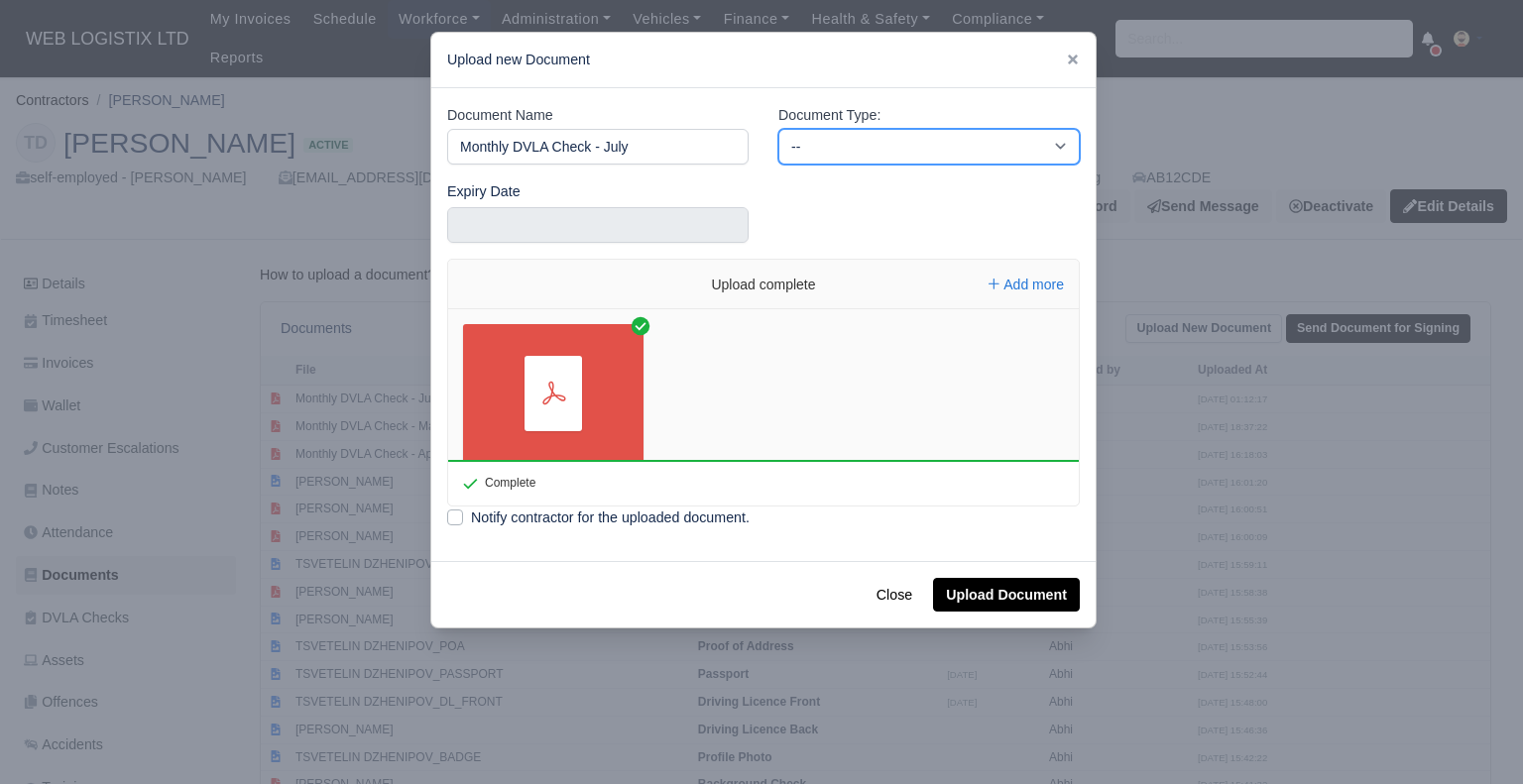 click on "--
Accounting Engagement Letter
Age Verification Confirmation
Background Check
Bank Statement
Birth Certificate
Casualty Loss and Theft Policy Agreement
Client Documents
Code of Conduct
Company Documents
Consent Form
Criminal Record Disclaimer
DVLA Check
DVLA Share Licence Agreement
Declaration
Deed Poll
Delivery Associate Privacy
Driver Disclaimer Agreement
Driver License Declaration
Driving Licence Back
Driving Licence Front
Drug & Alcohol Policy Consent
Drug & Alcohol Testing Consent
Drugs and Alcohol
ECS Check" at bounding box center [929, 147] 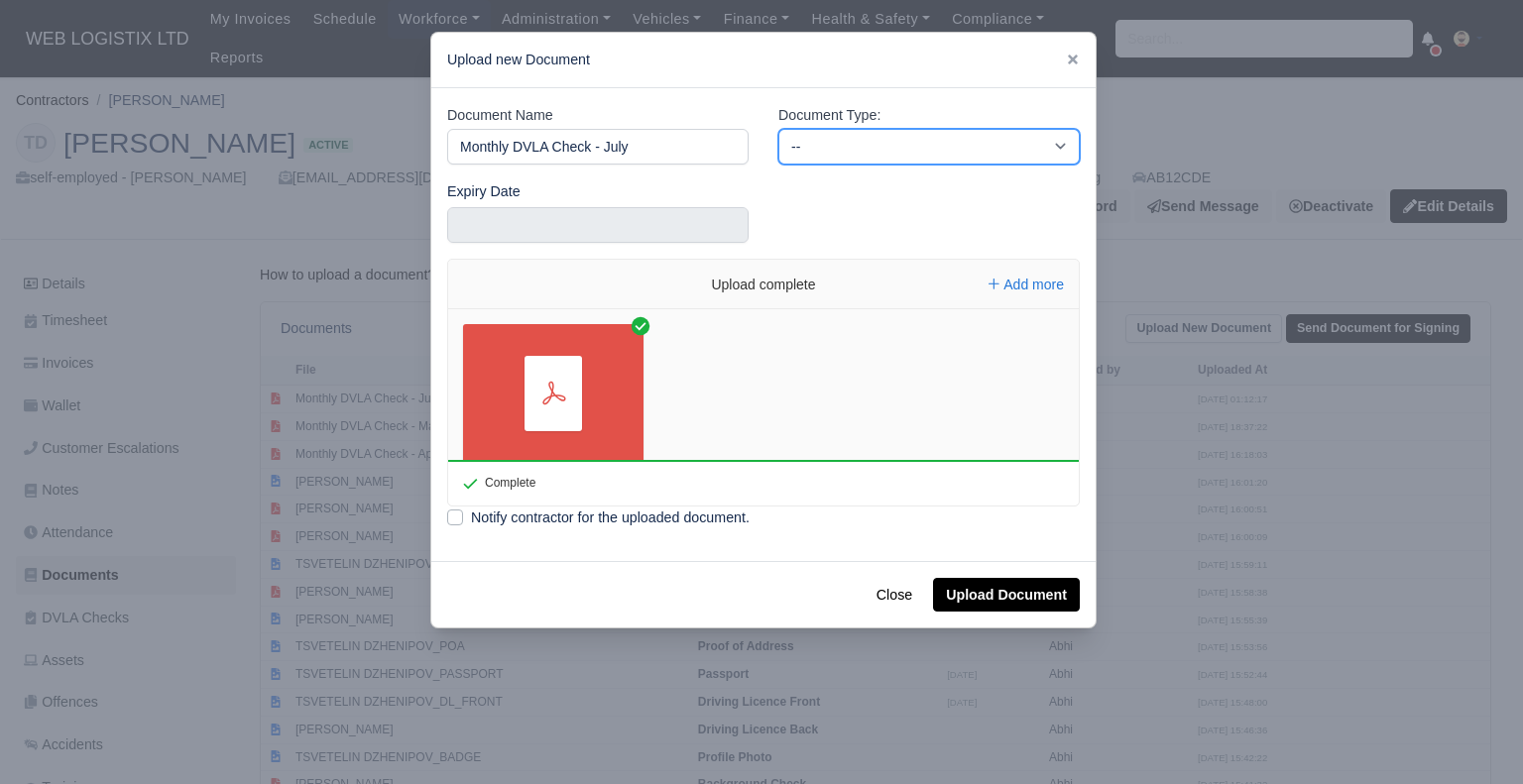 select on "dvla-check" 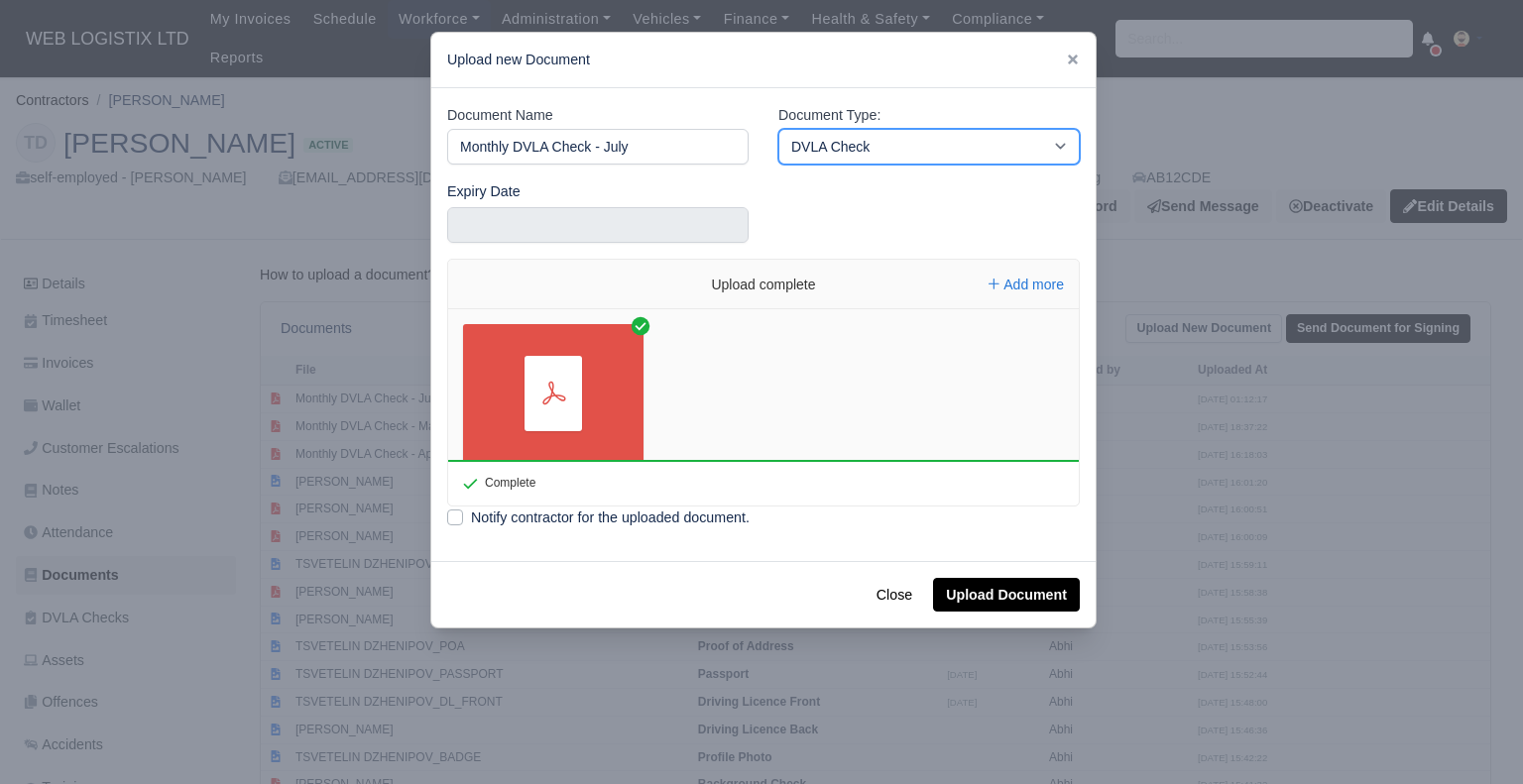 click on "--
Accounting Engagement Letter
Age Verification Confirmation
Background Check
Bank Statement
Birth Certificate
Casualty Loss and Theft Policy Agreement
Client Documents
Code of Conduct
Company Documents
Consent Form
Criminal Record Disclaimer
DVLA Check
DVLA Share Licence Agreement
Declaration
Deed Poll
Delivery Associate Privacy
Driver Disclaimer Agreement
Driver License Declaration
Driving Licence Back
Driving Licence Front
Drug & Alcohol Policy Consent
Drug & Alcohol Testing Consent
Drugs and Alcohol
ECS Check" at bounding box center [929, 147] 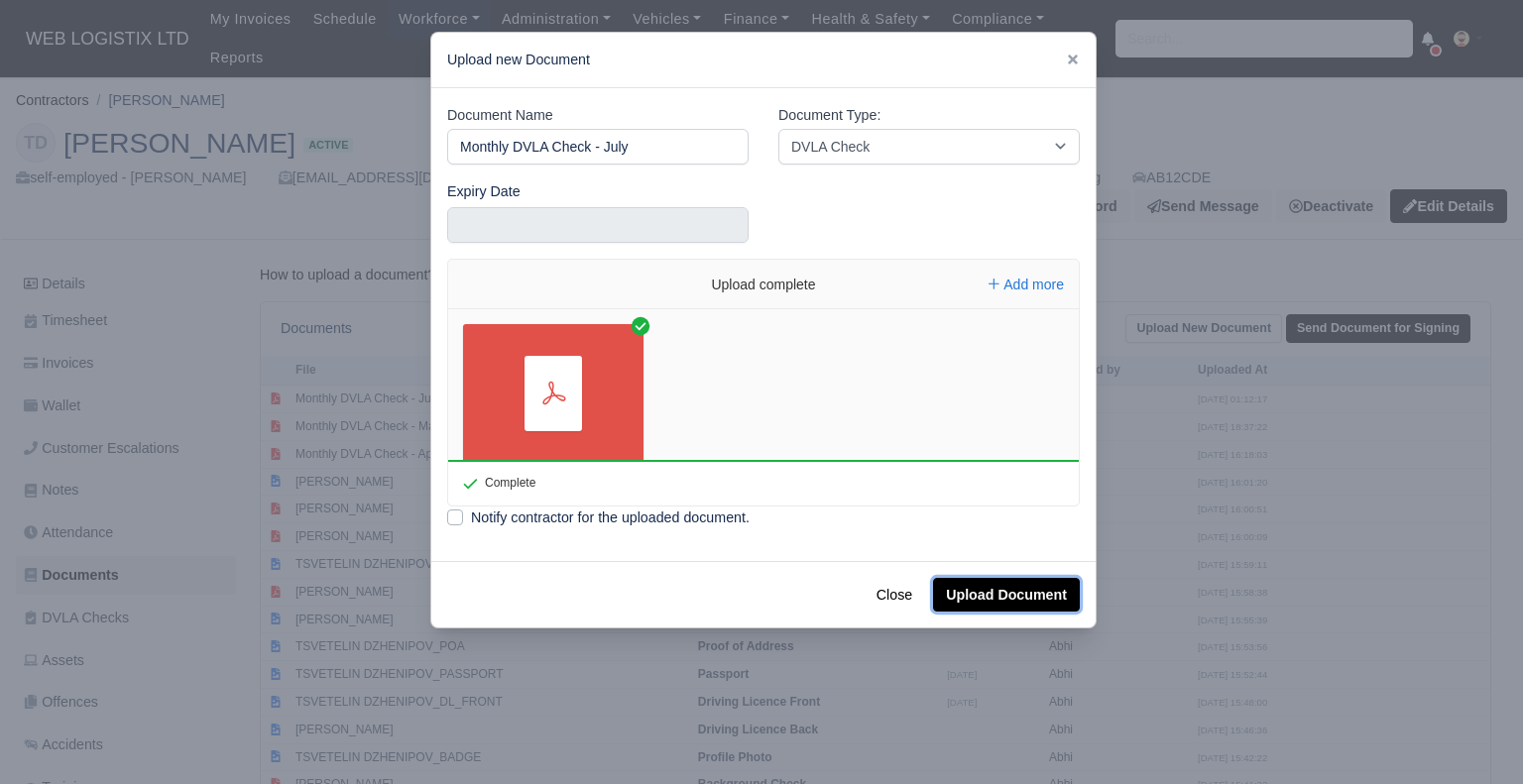 click on "Upload Document" at bounding box center [1006, 595] 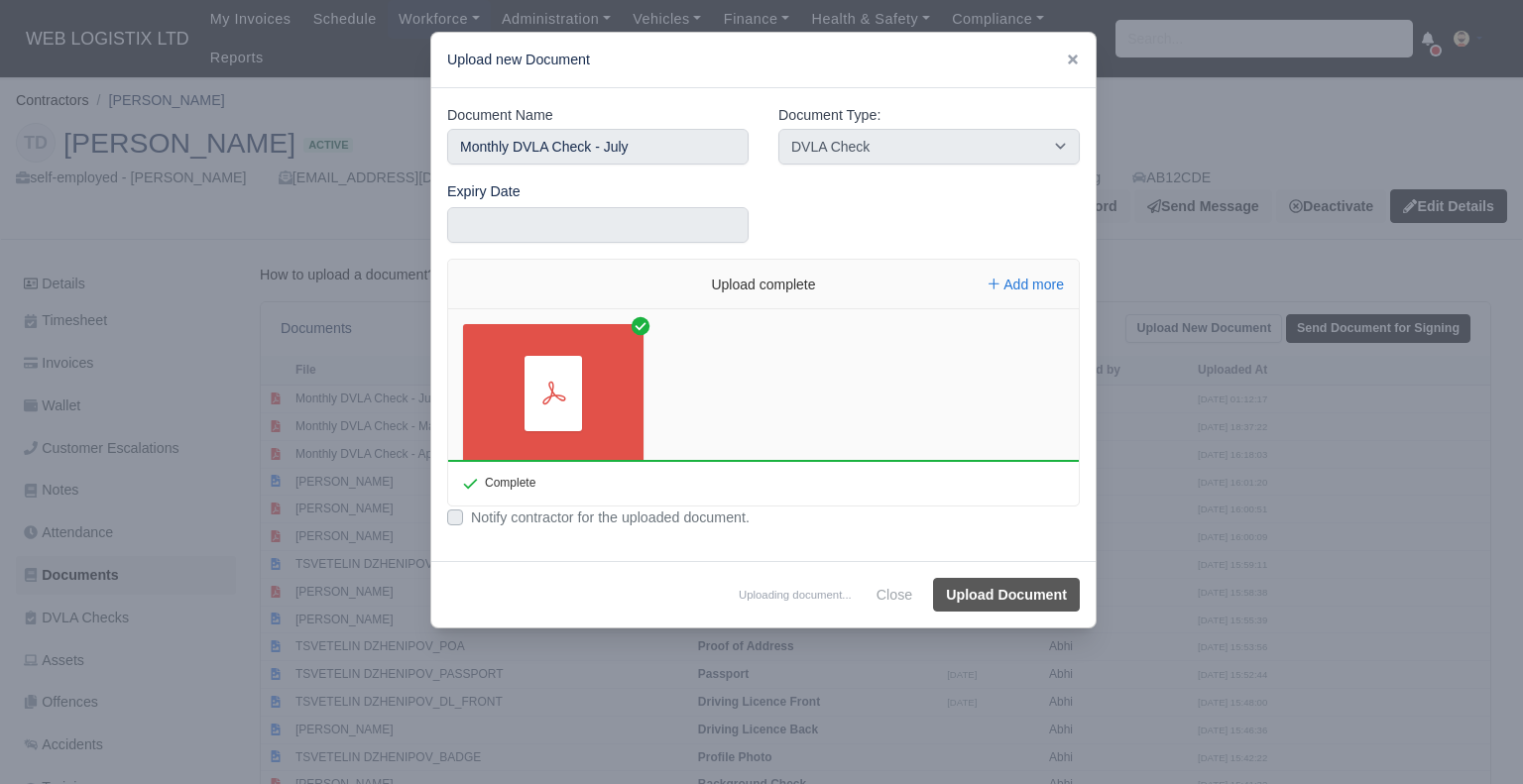type 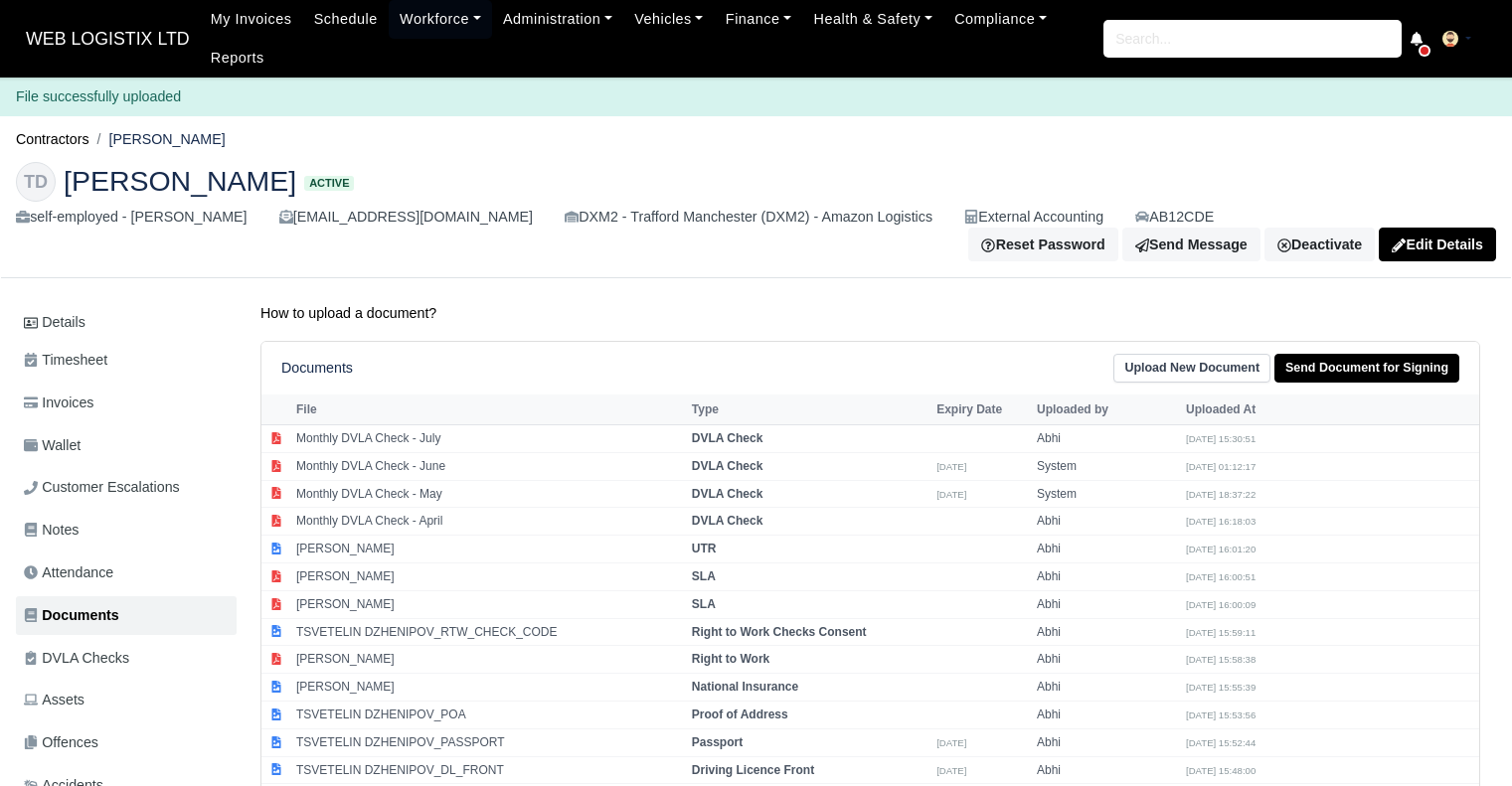 scroll, scrollTop: 0, scrollLeft: 0, axis: both 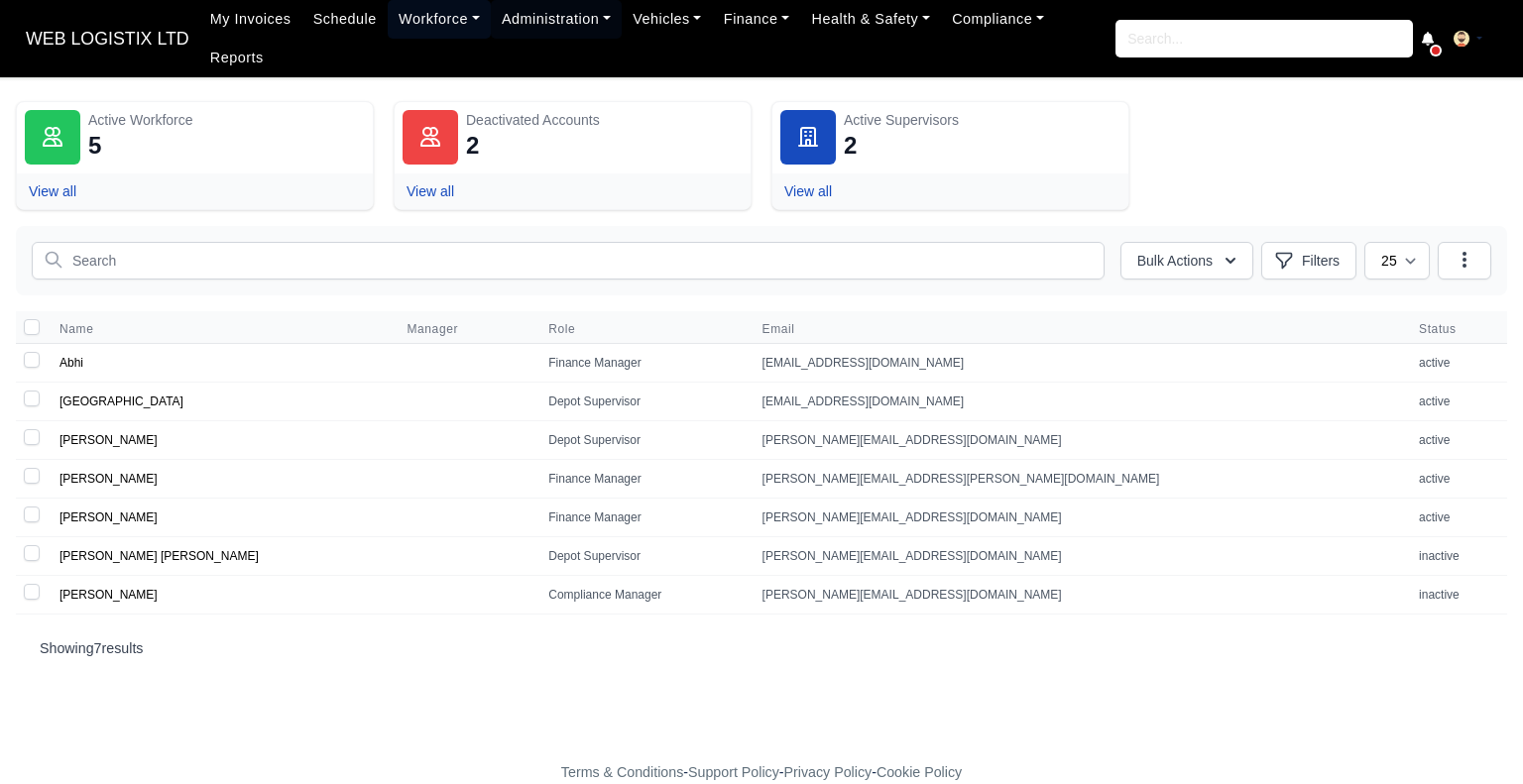 click on "Workforce" at bounding box center [439, 19] 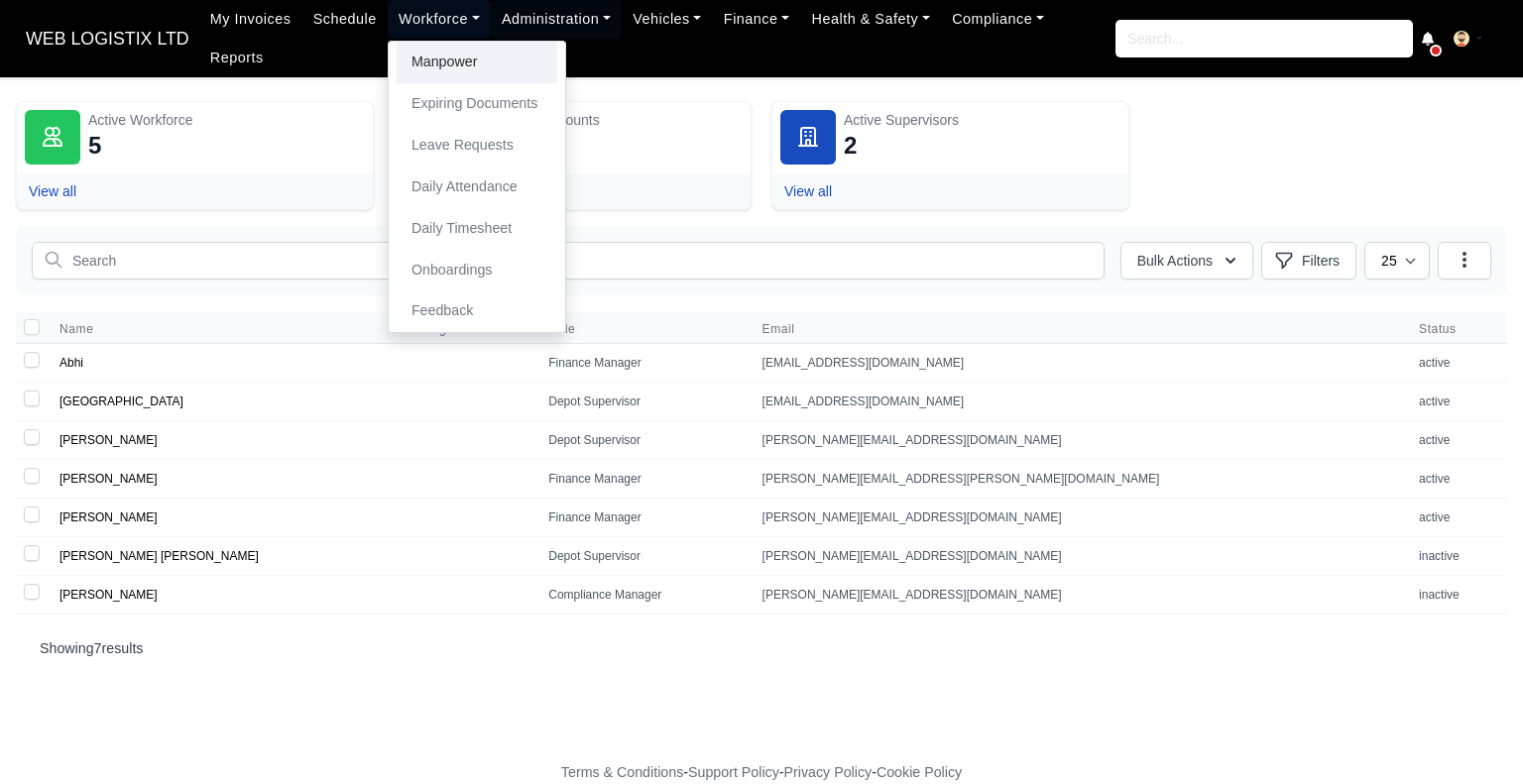 click on "Manpower" at bounding box center [477, 62] 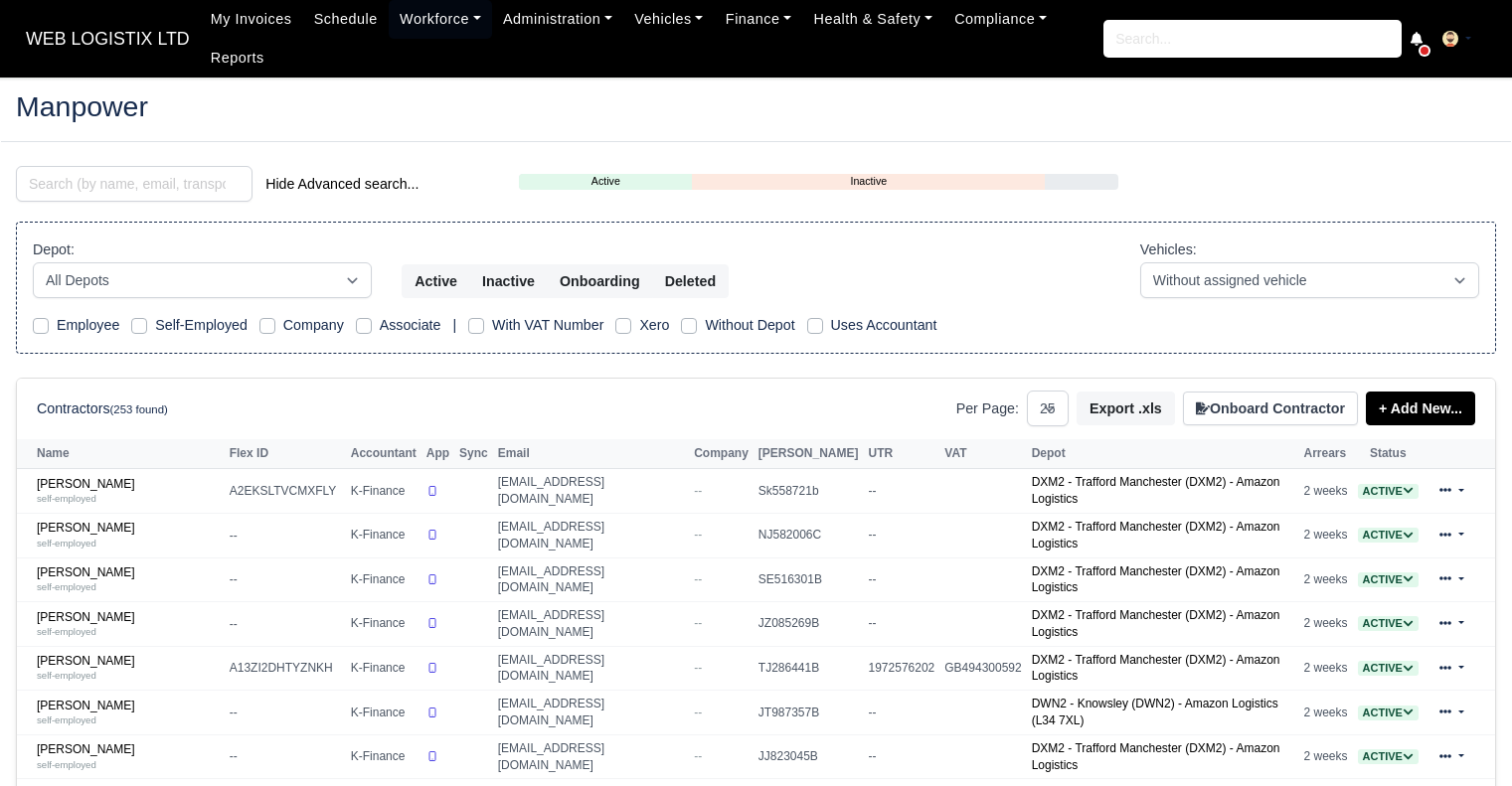select on "25" 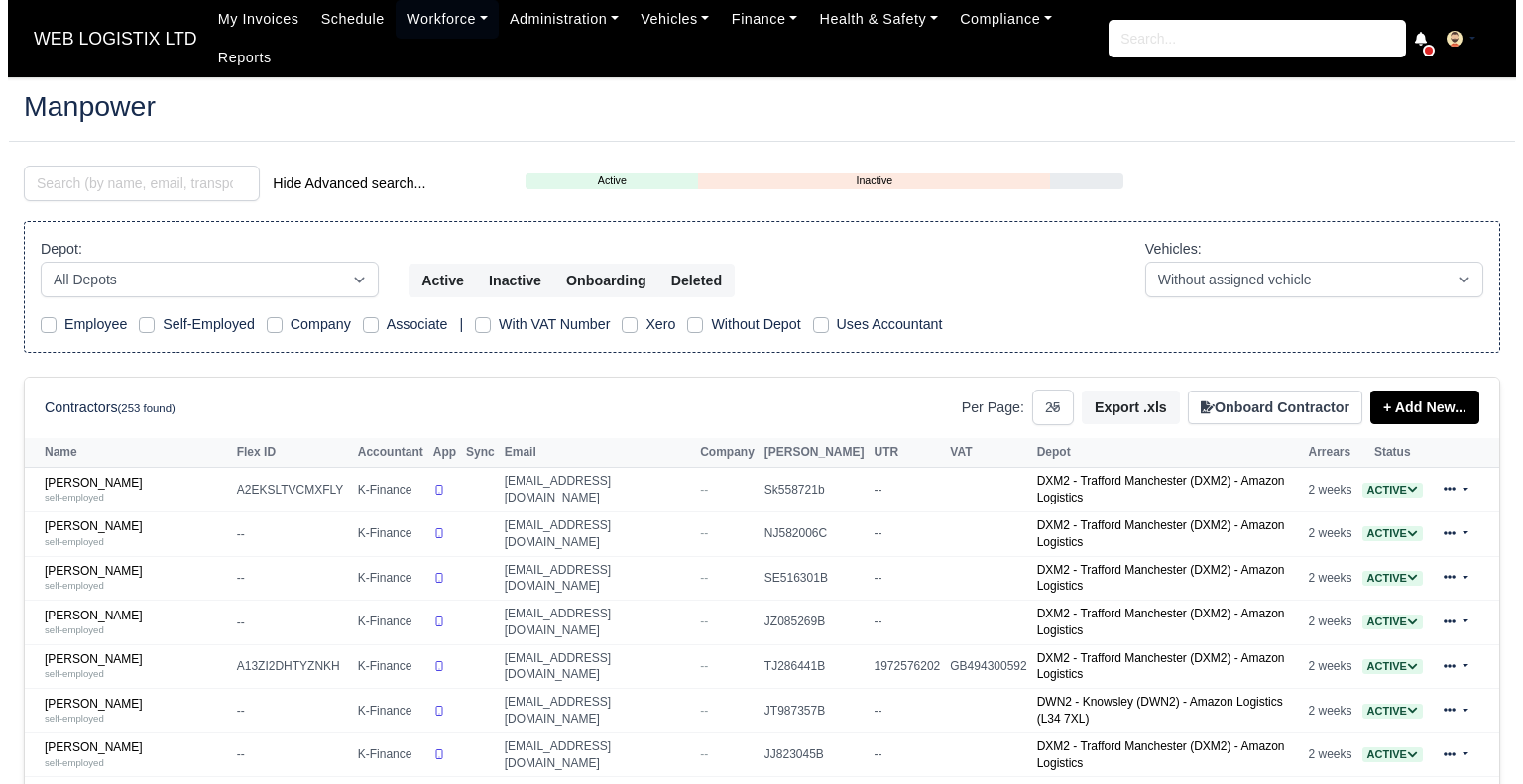 scroll, scrollTop: 0, scrollLeft: 0, axis: both 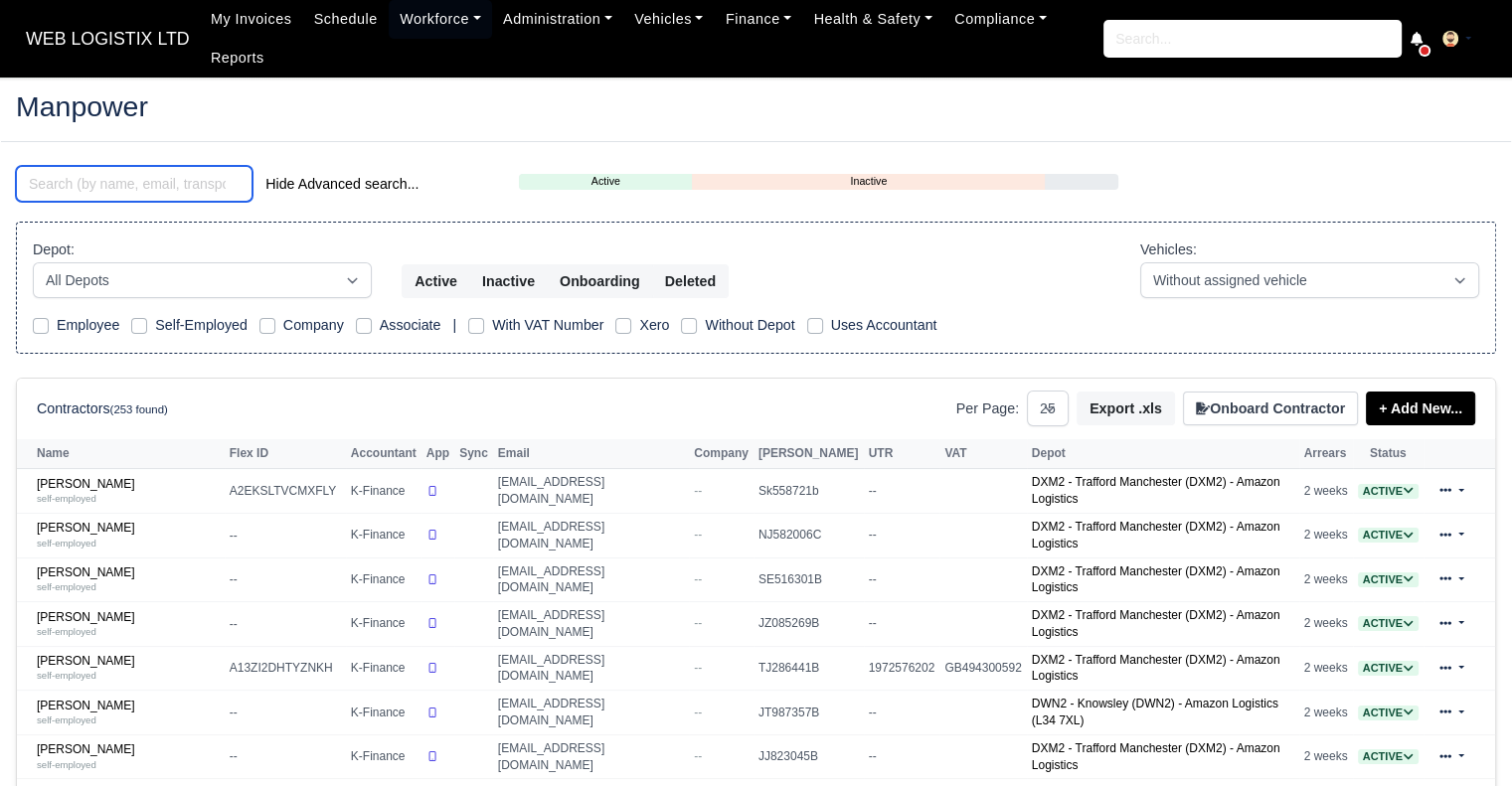 click at bounding box center [134, 184] 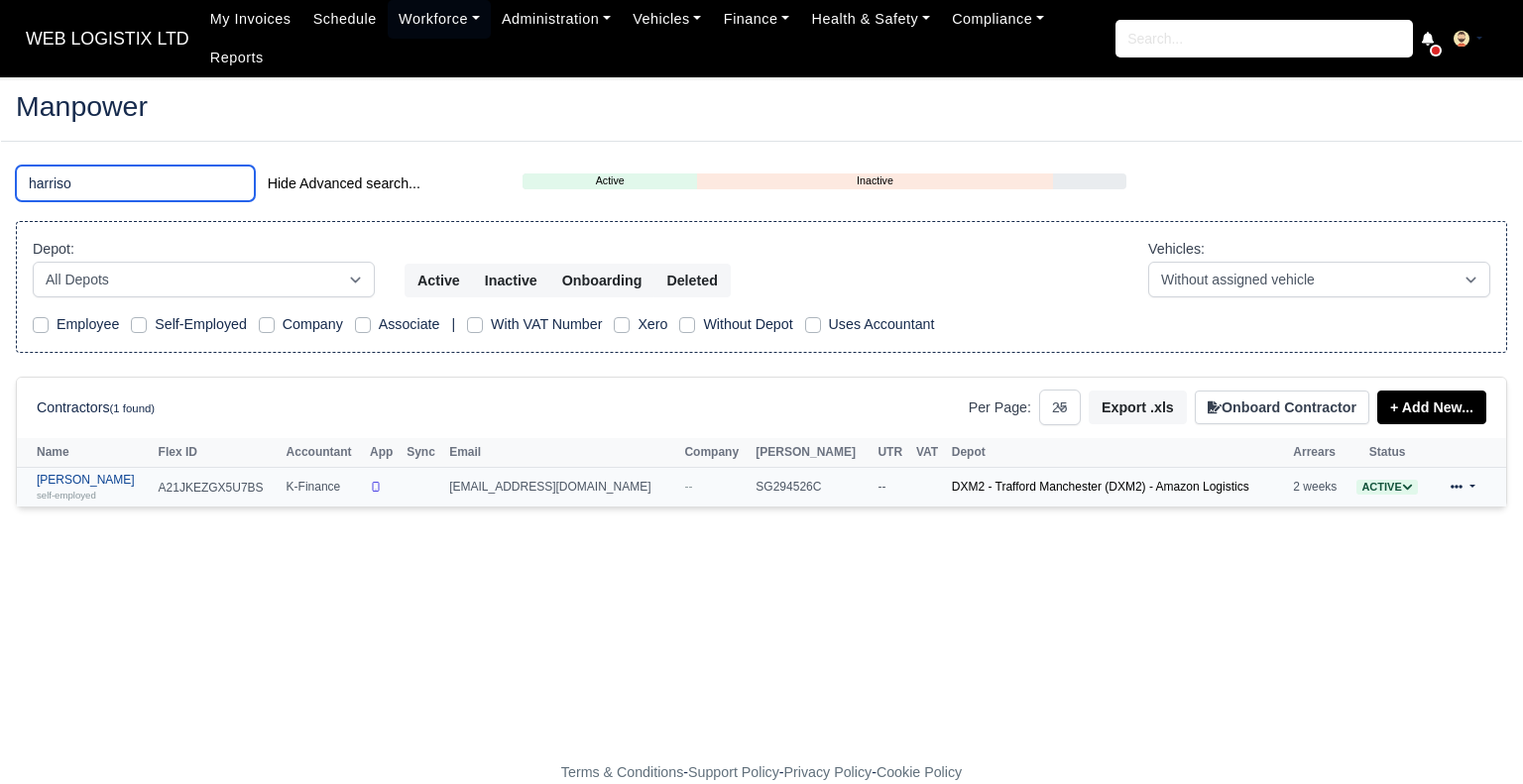 type on "harriso" 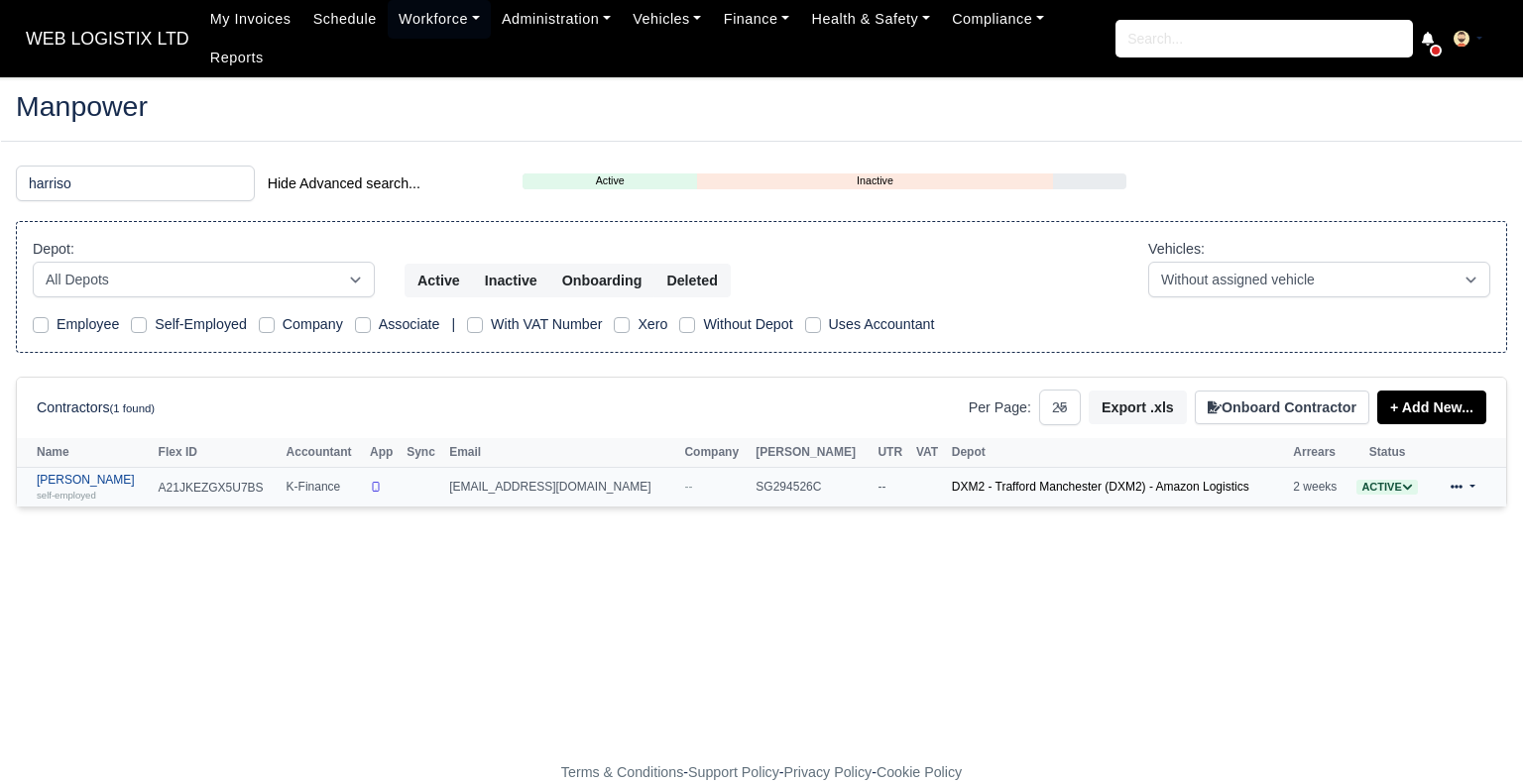 click on "self-employed" at bounding box center (66, 495) 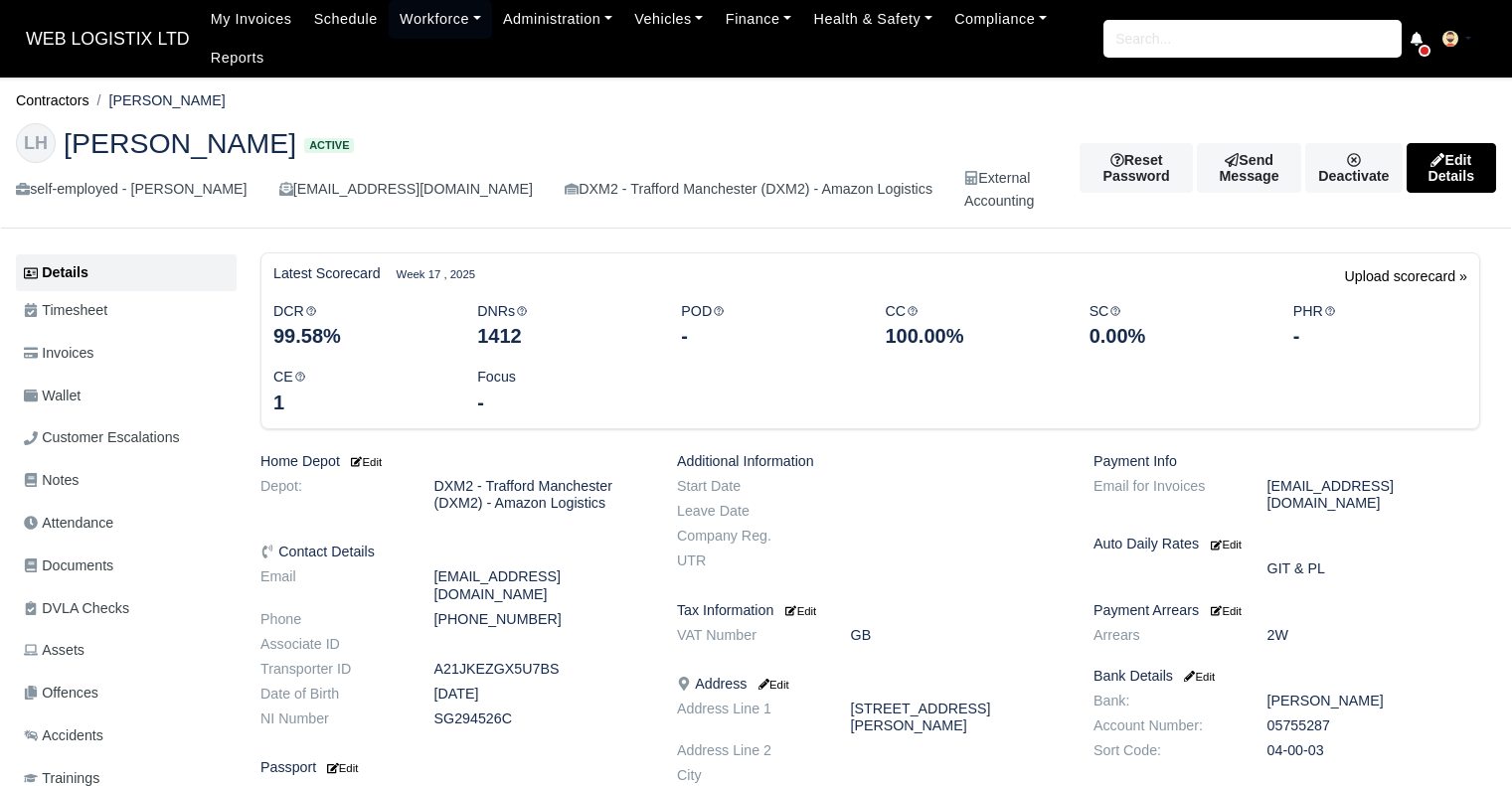 scroll, scrollTop: 0, scrollLeft: 0, axis: both 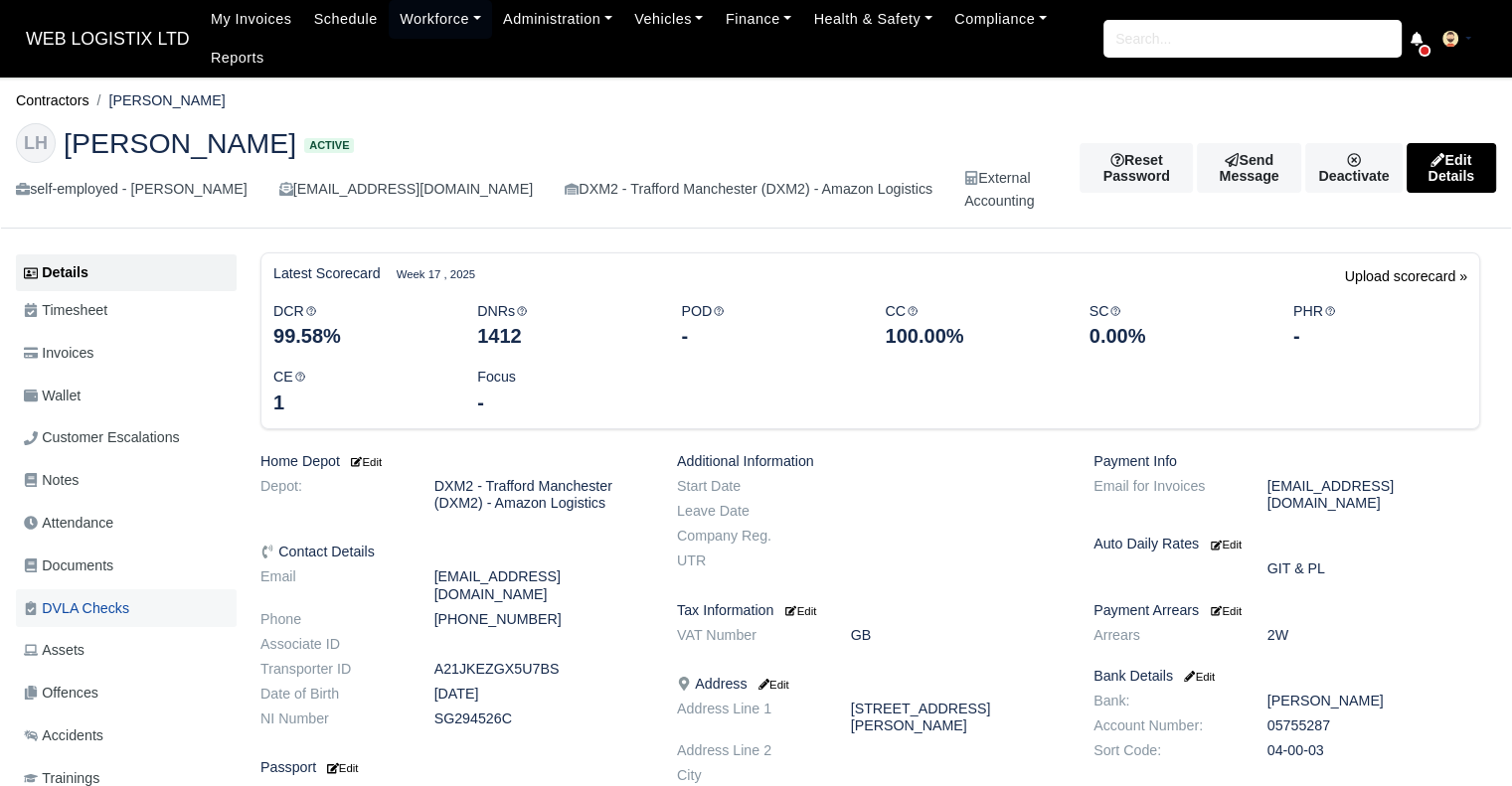 click on "DVLA Checks" at bounding box center (77, 608) 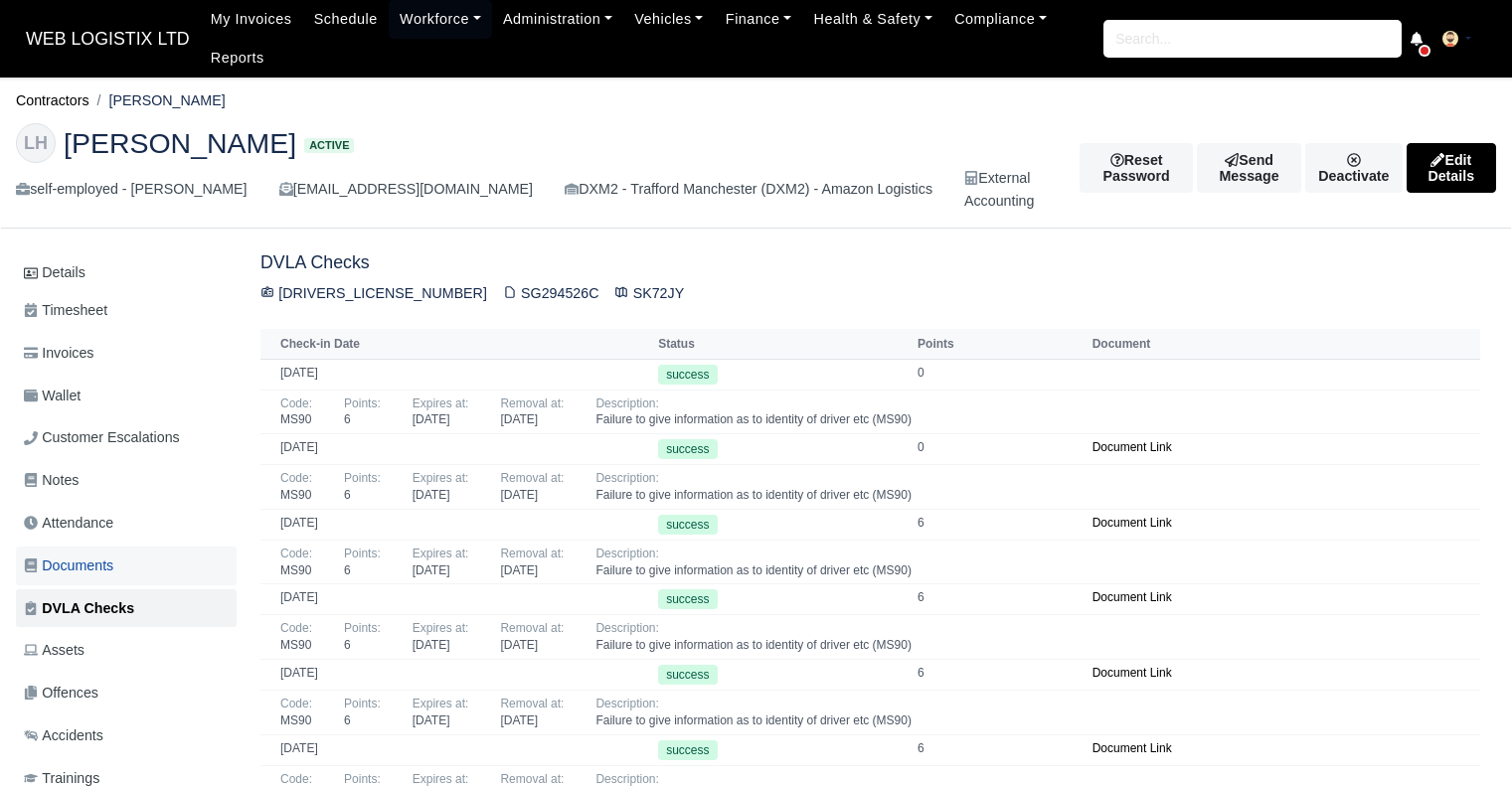 scroll, scrollTop: 0, scrollLeft: 0, axis: both 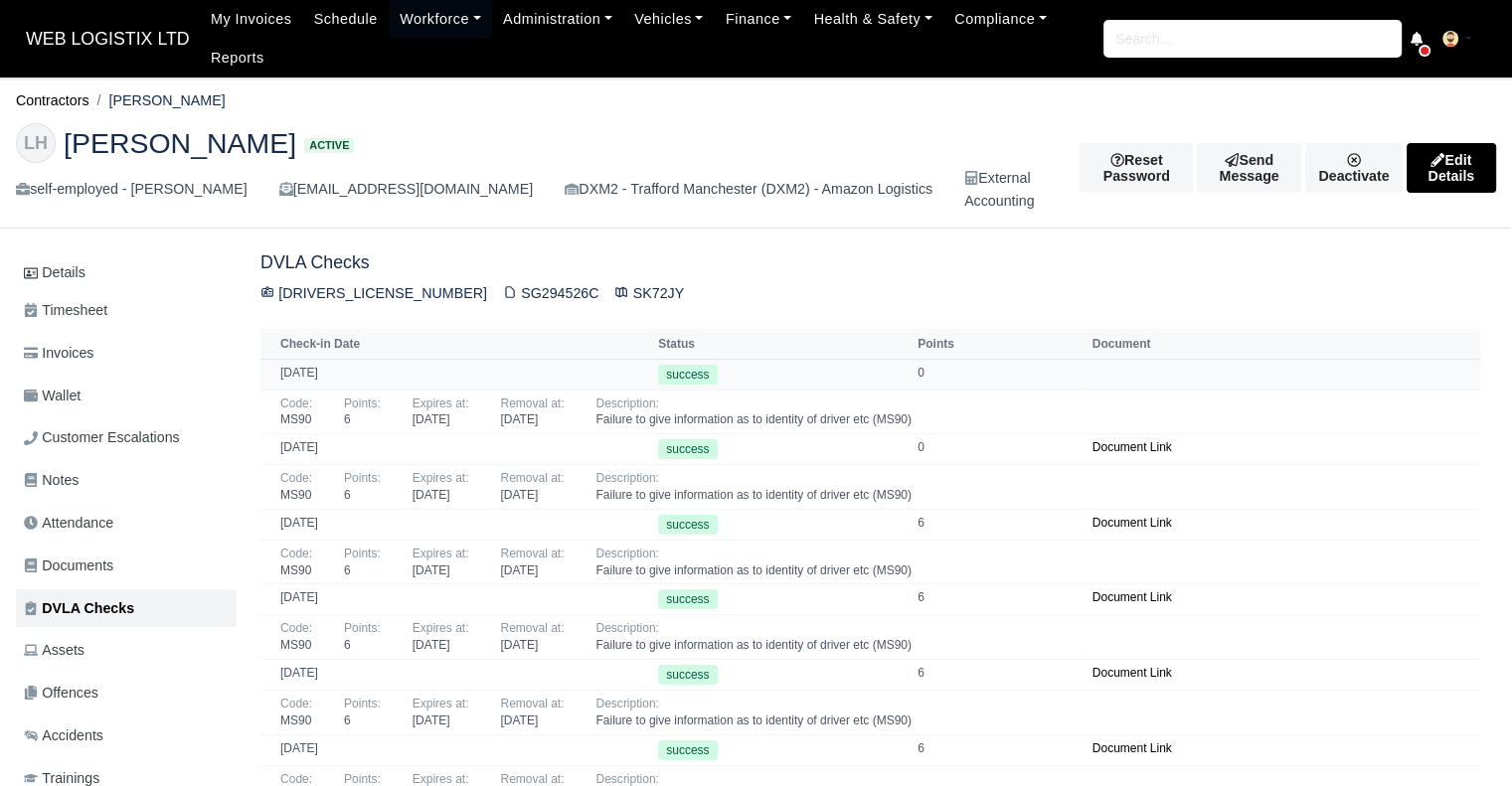 click on "0" at bounding box center (1000, 374) 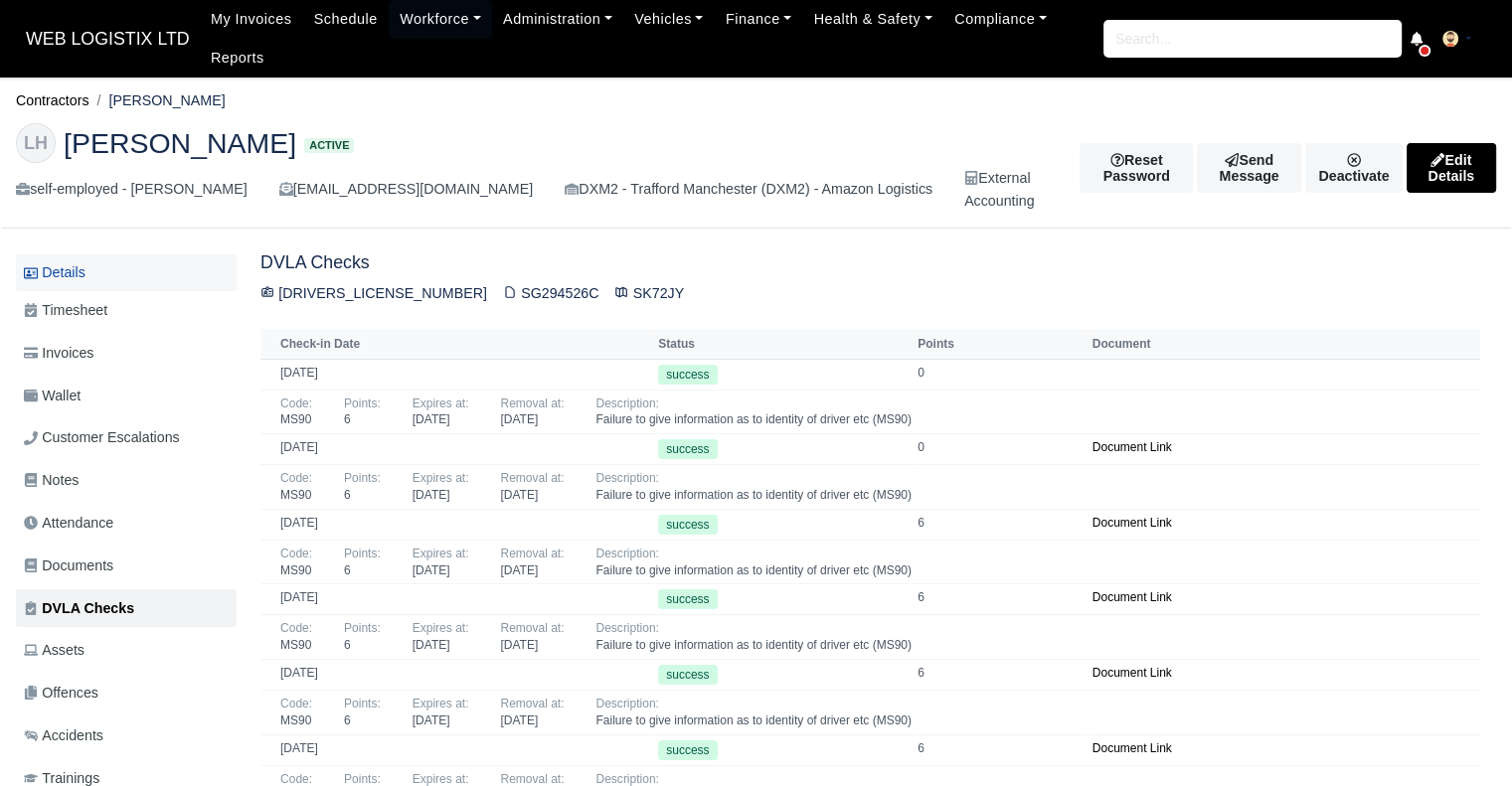 click on "Details" at bounding box center (126, 272) 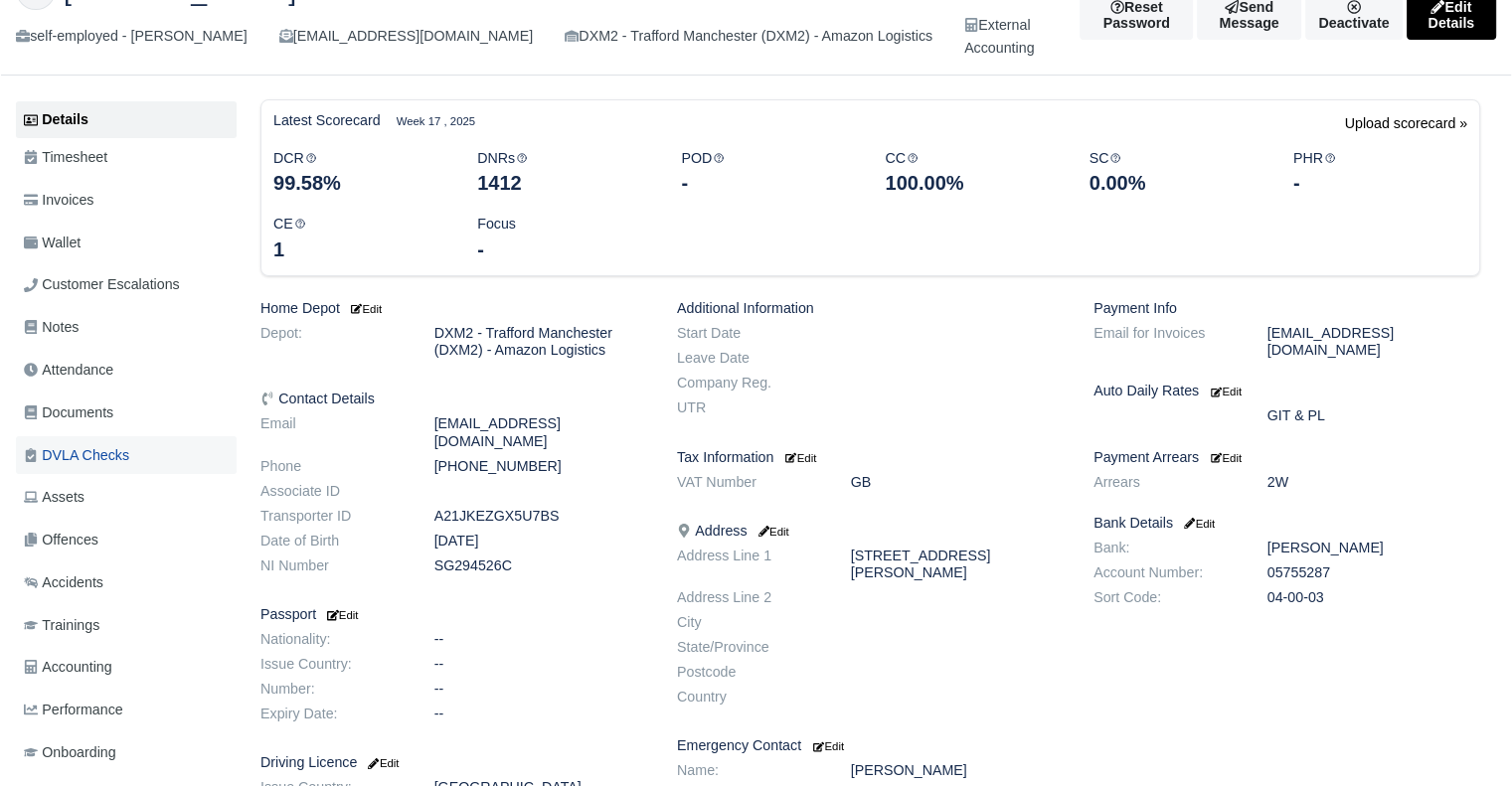 scroll, scrollTop: 199, scrollLeft: 0, axis: vertical 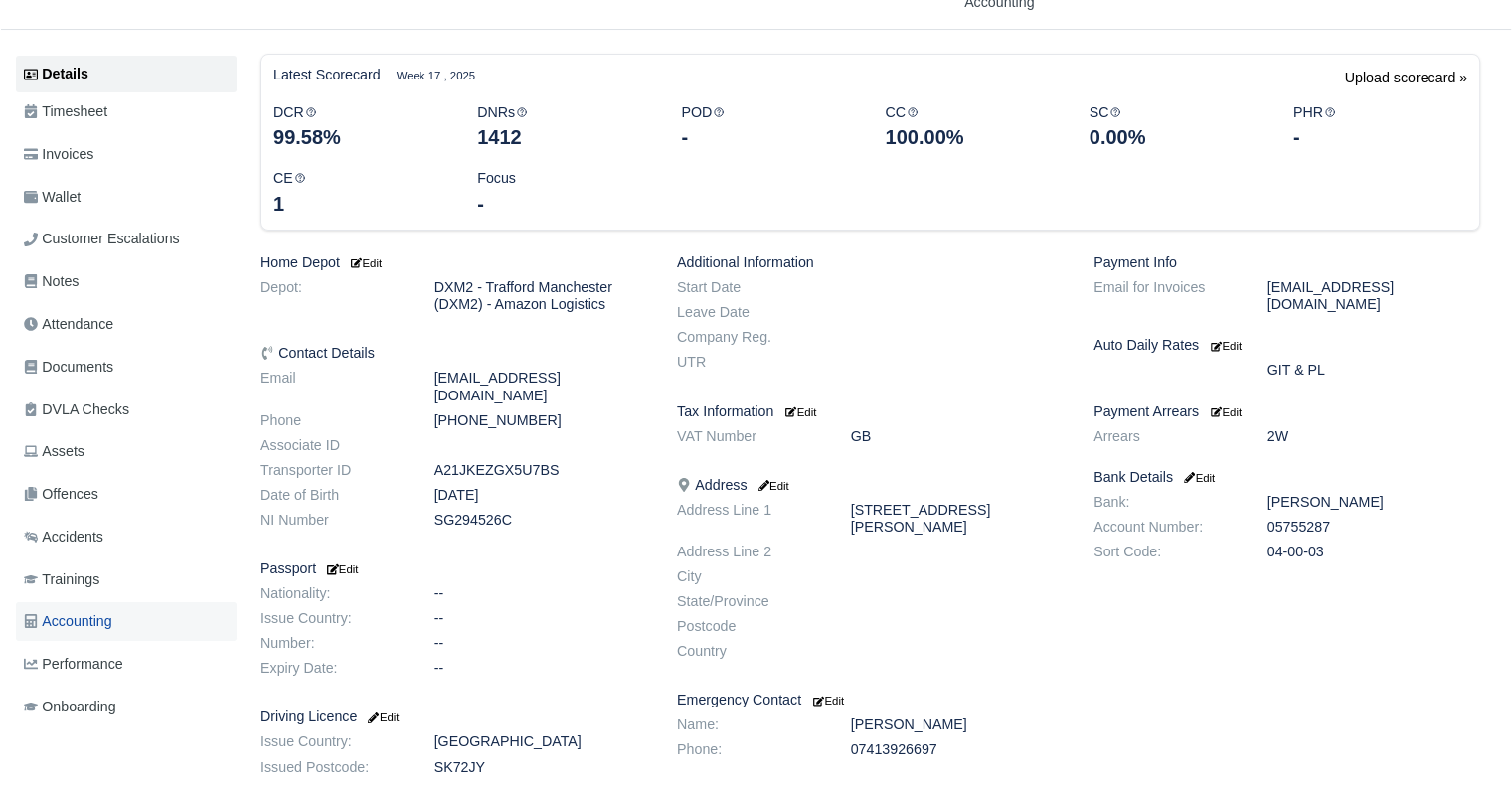 click on "Accounting" at bounding box center (126, 621) 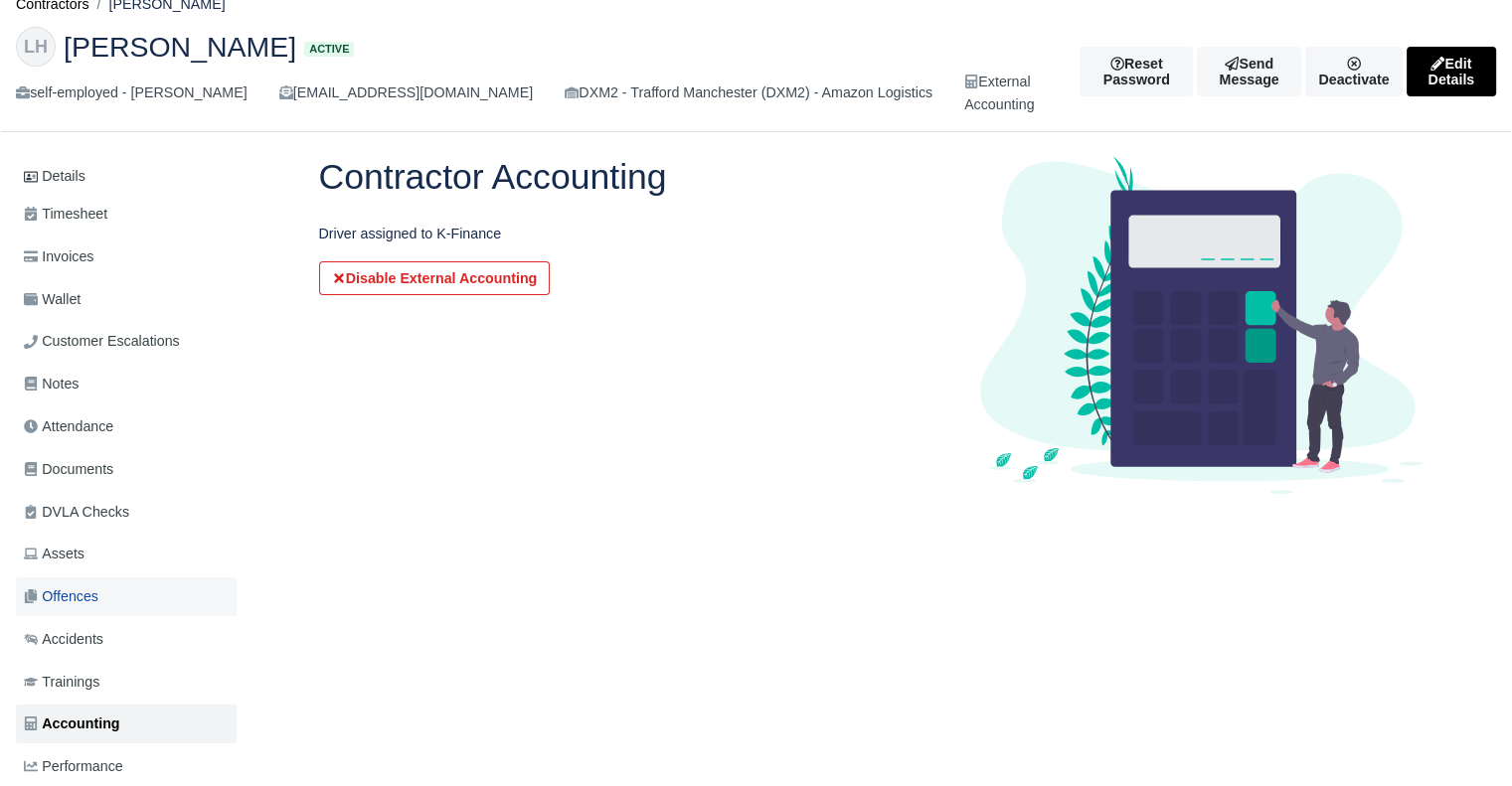 scroll, scrollTop: 99, scrollLeft: 0, axis: vertical 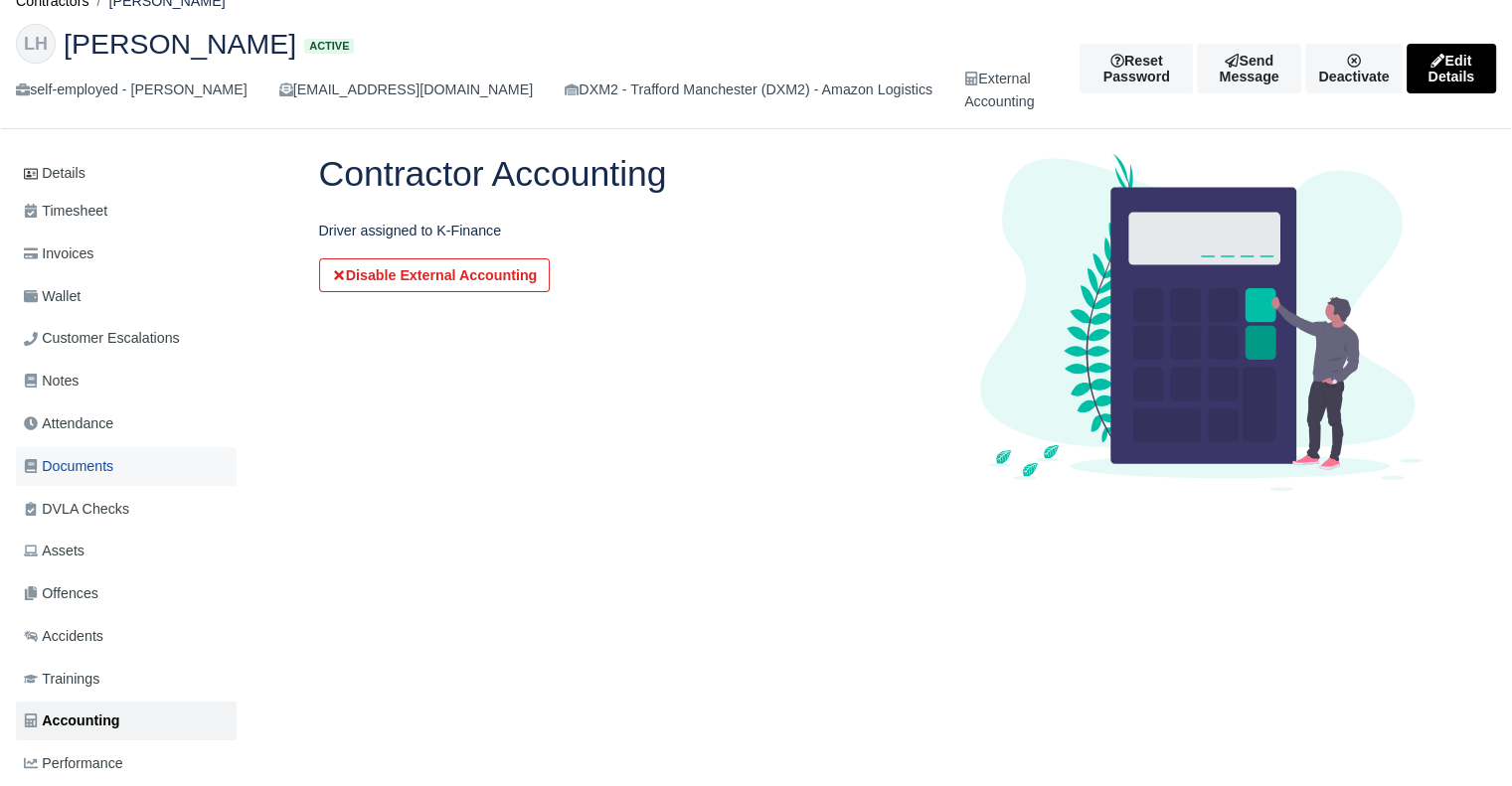 click on "Documents" at bounding box center (126, 466) 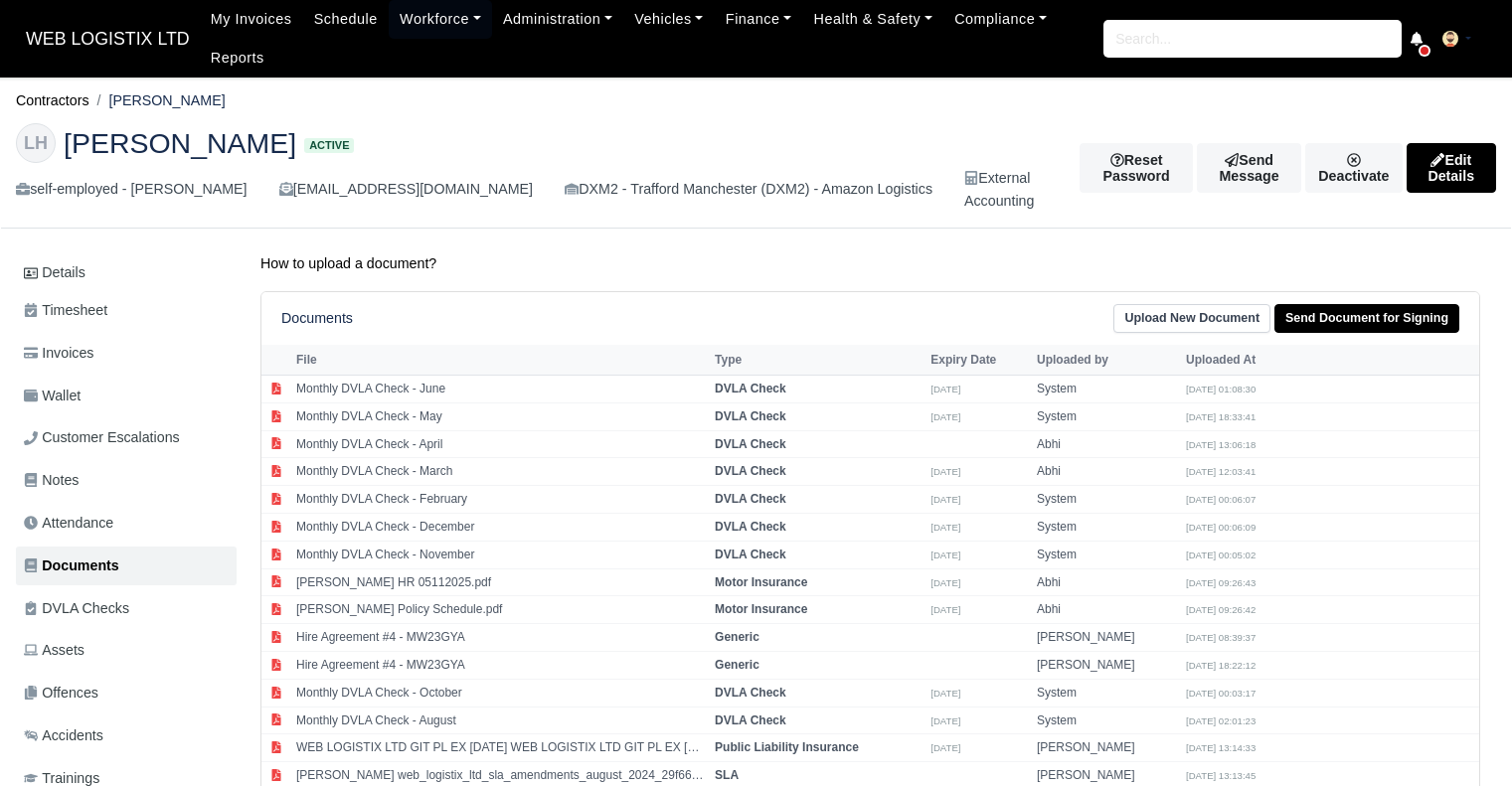 scroll, scrollTop: 0, scrollLeft: 0, axis: both 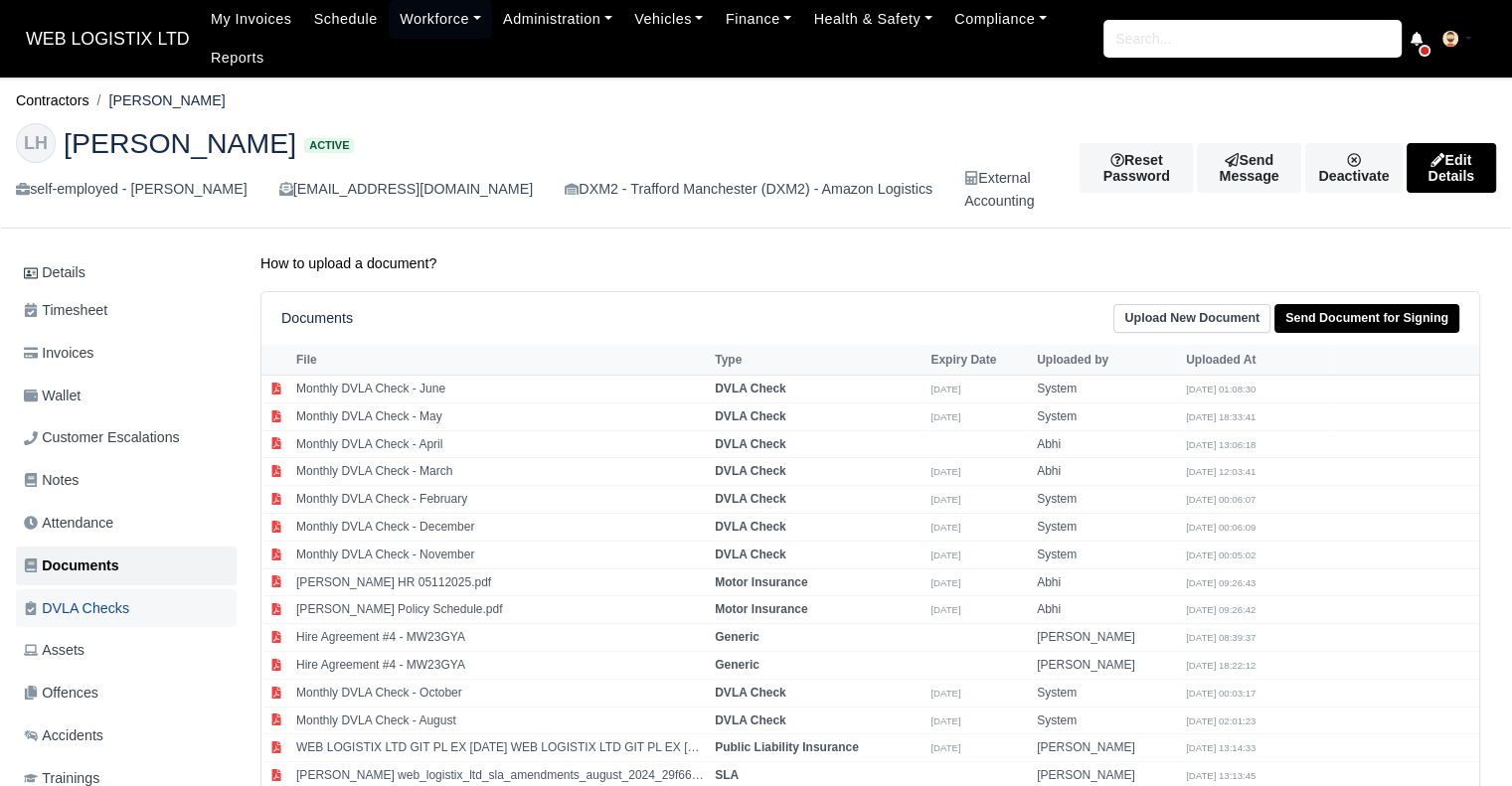 click on "DVLA Checks" at bounding box center (77, 608) 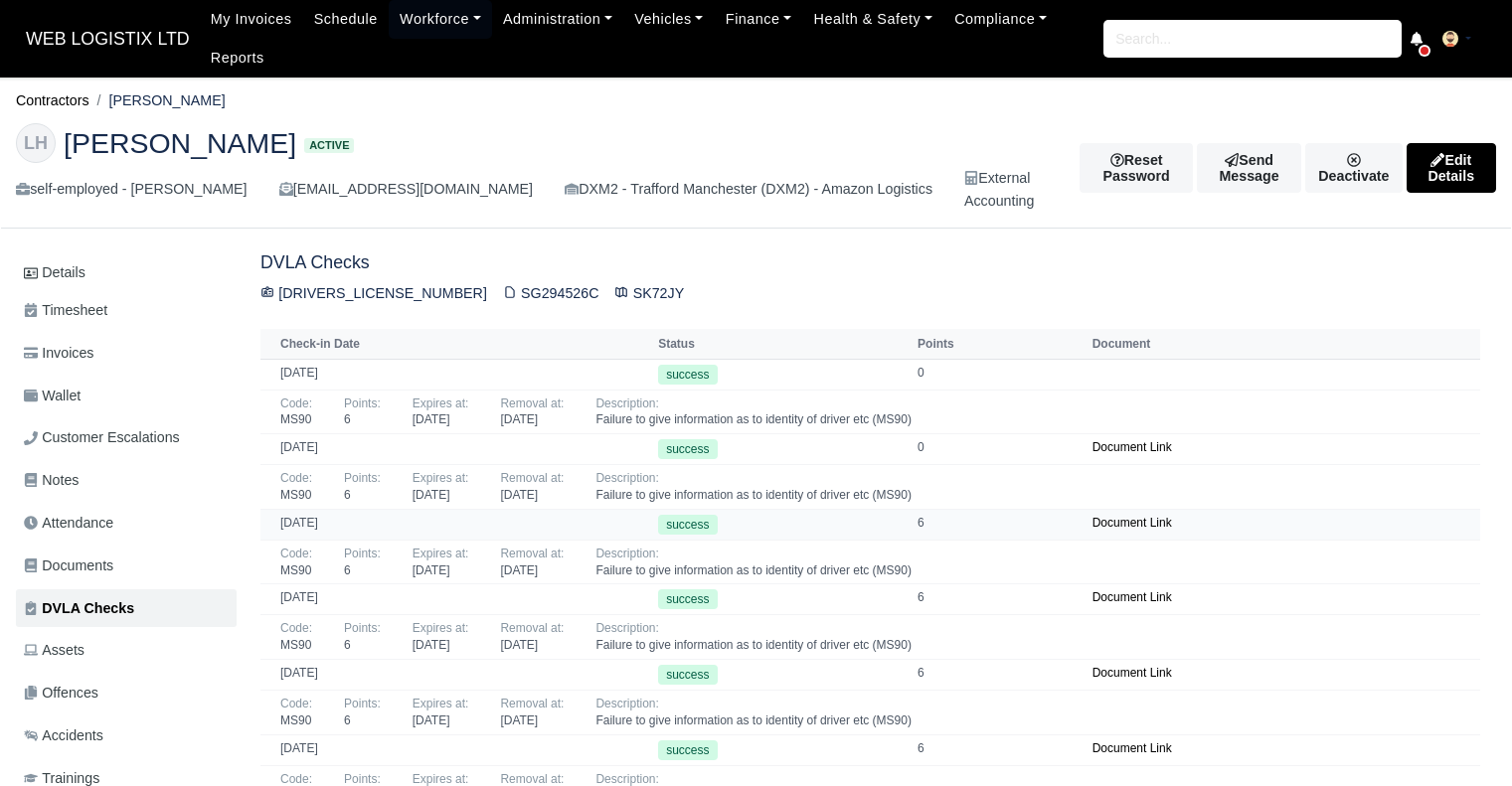 scroll, scrollTop: 0, scrollLeft: 0, axis: both 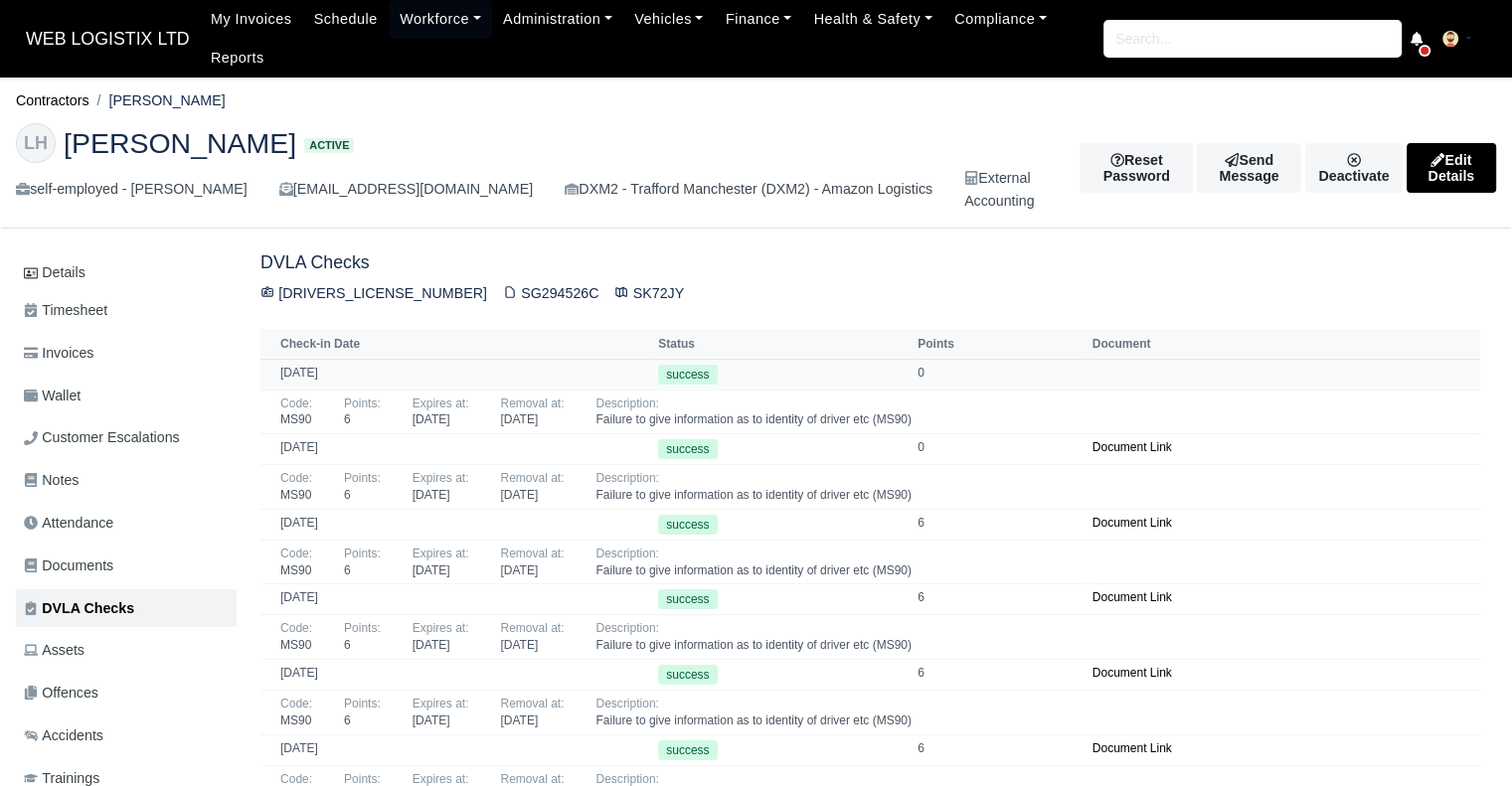 click on "[DATE]" at bounding box center (456, 374) 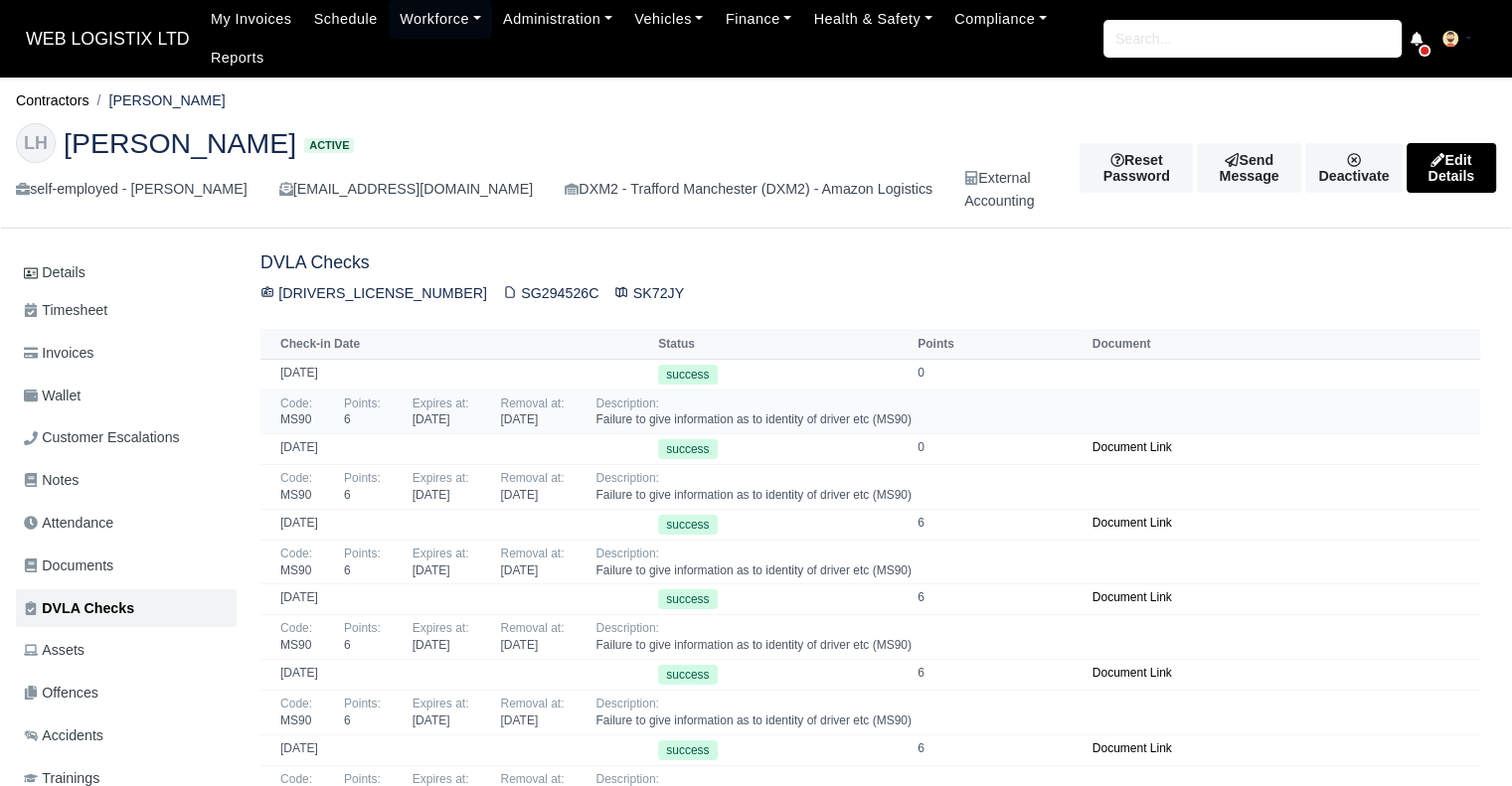 click on "MS90" at bounding box center [296, 419] 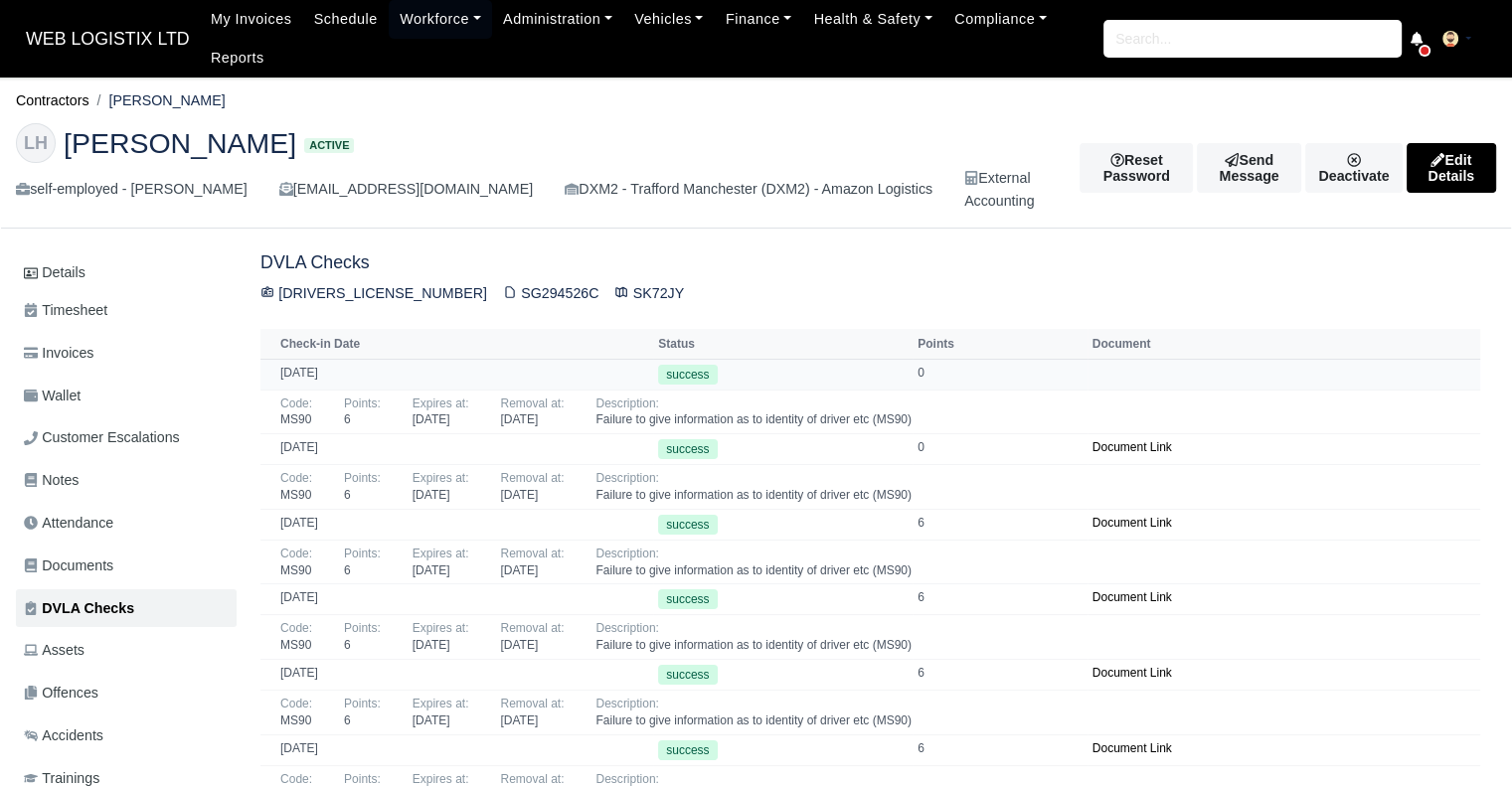 click at bounding box center [1283, 374] 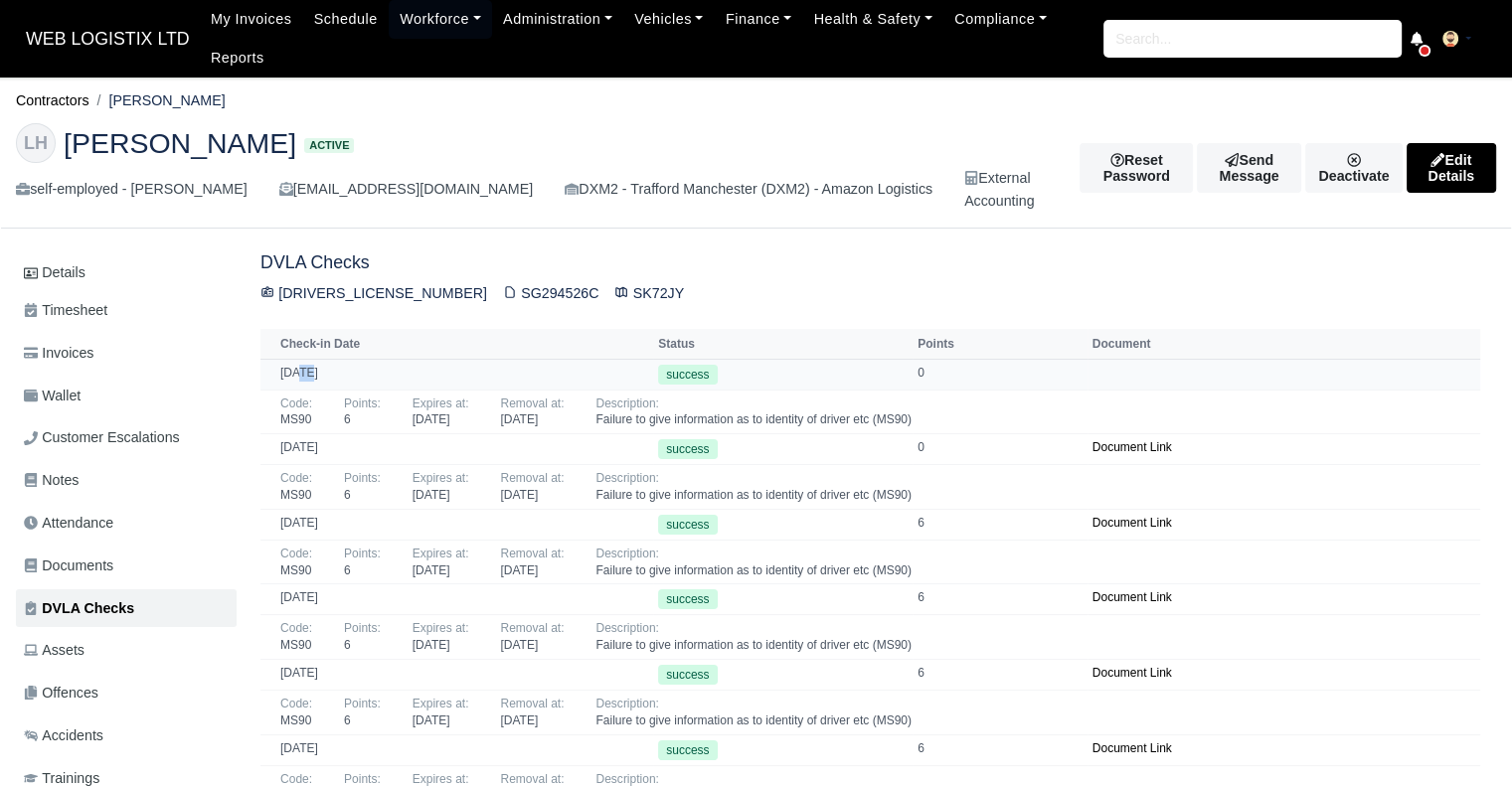click on "10/07/2025" at bounding box center (456, 374) 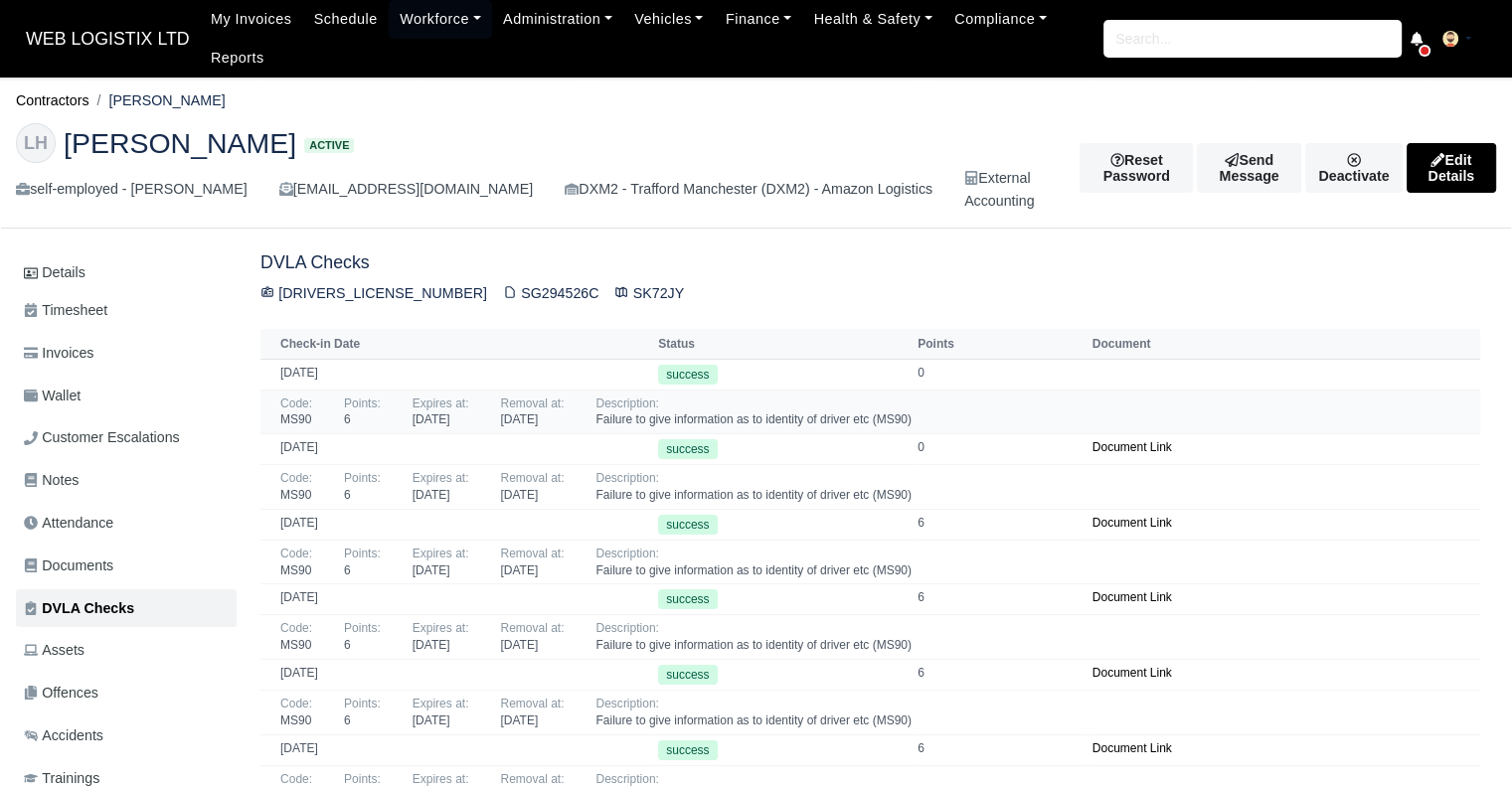 click on "01/06/2026" at bounding box center [532, 419] 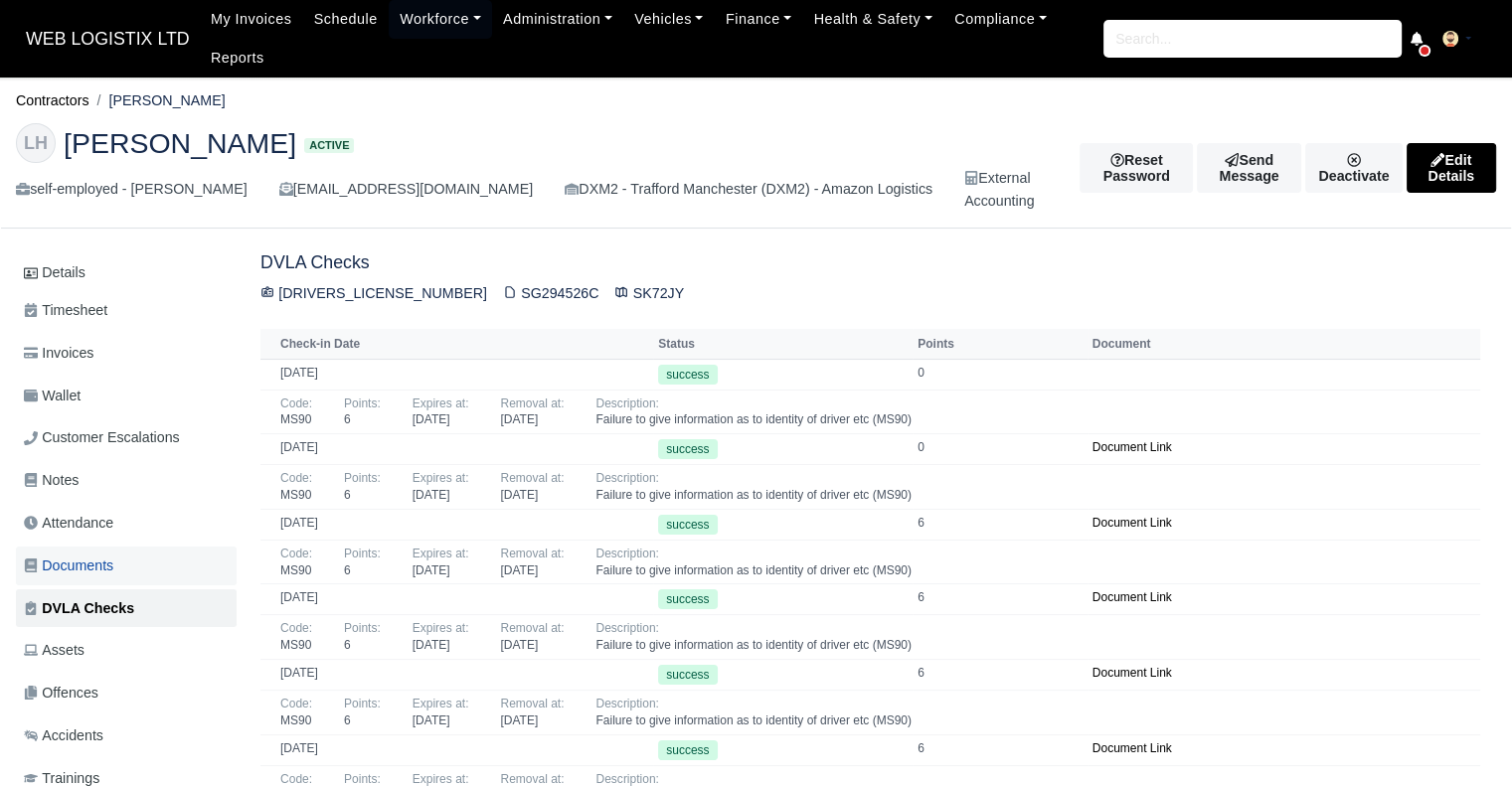 click on "Documents" at bounding box center [126, 565] 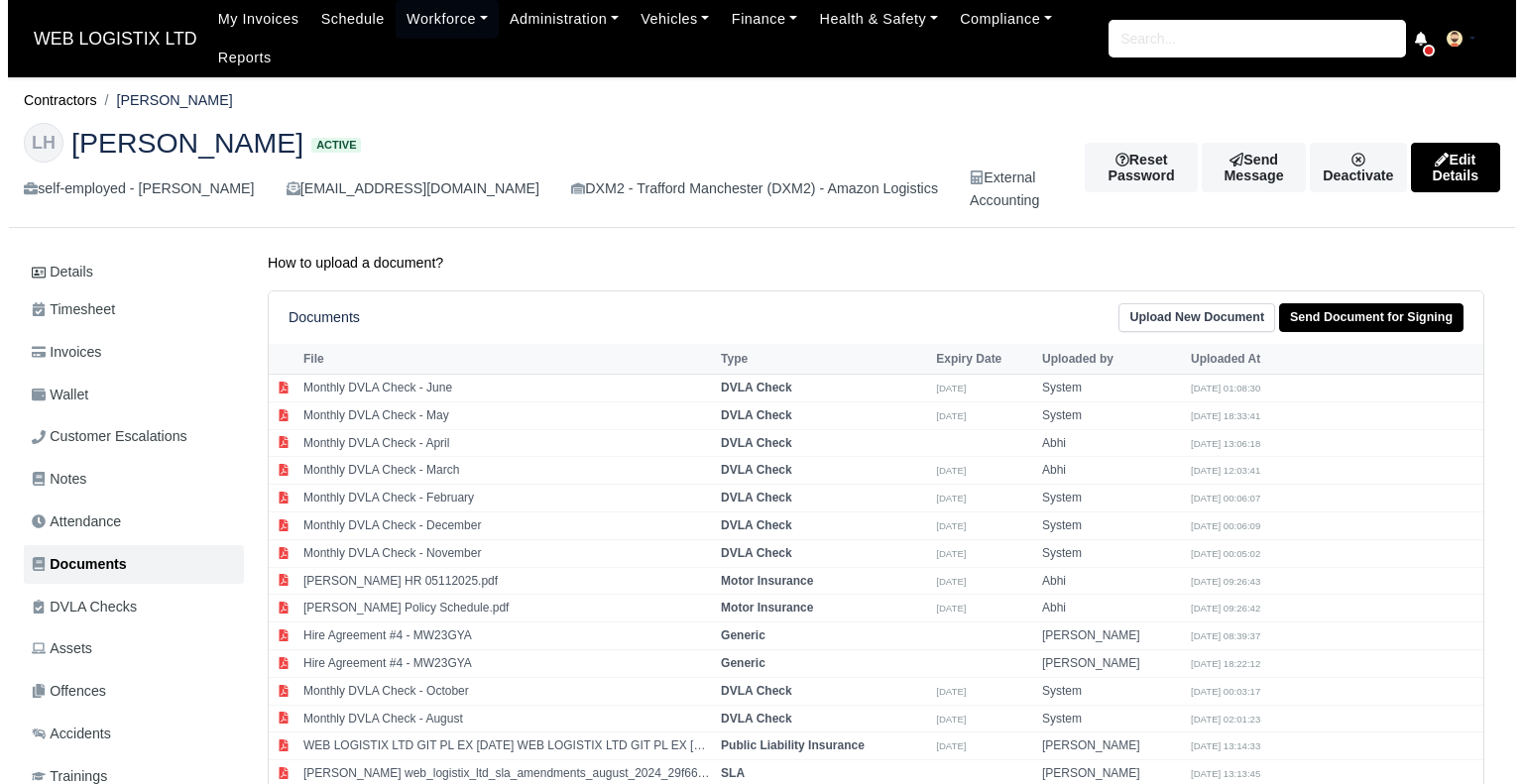 scroll, scrollTop: 0, scrollLeft: 0, axis: both 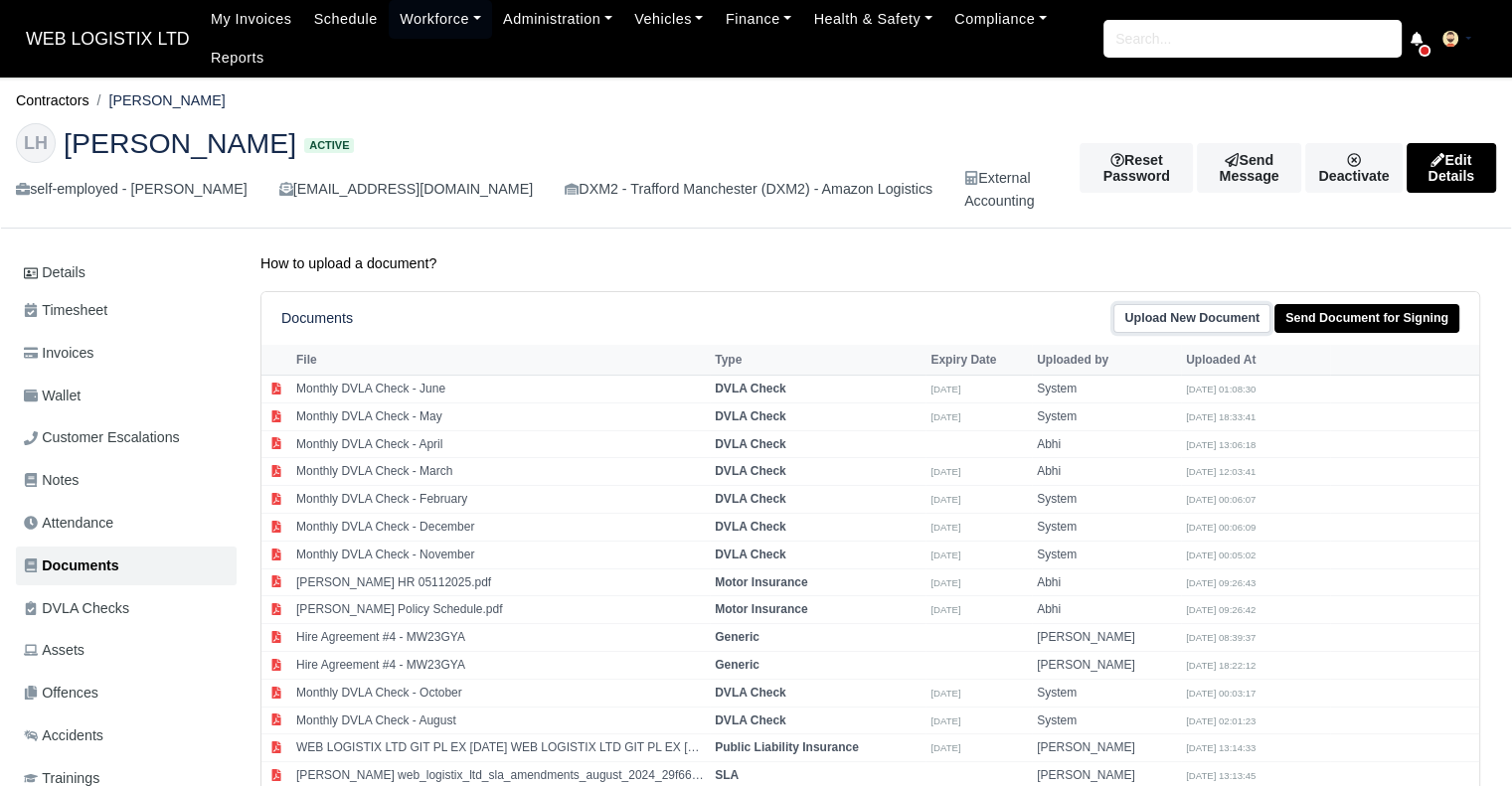 click on "Upload
New Document" at bounding box center (1192, 318) 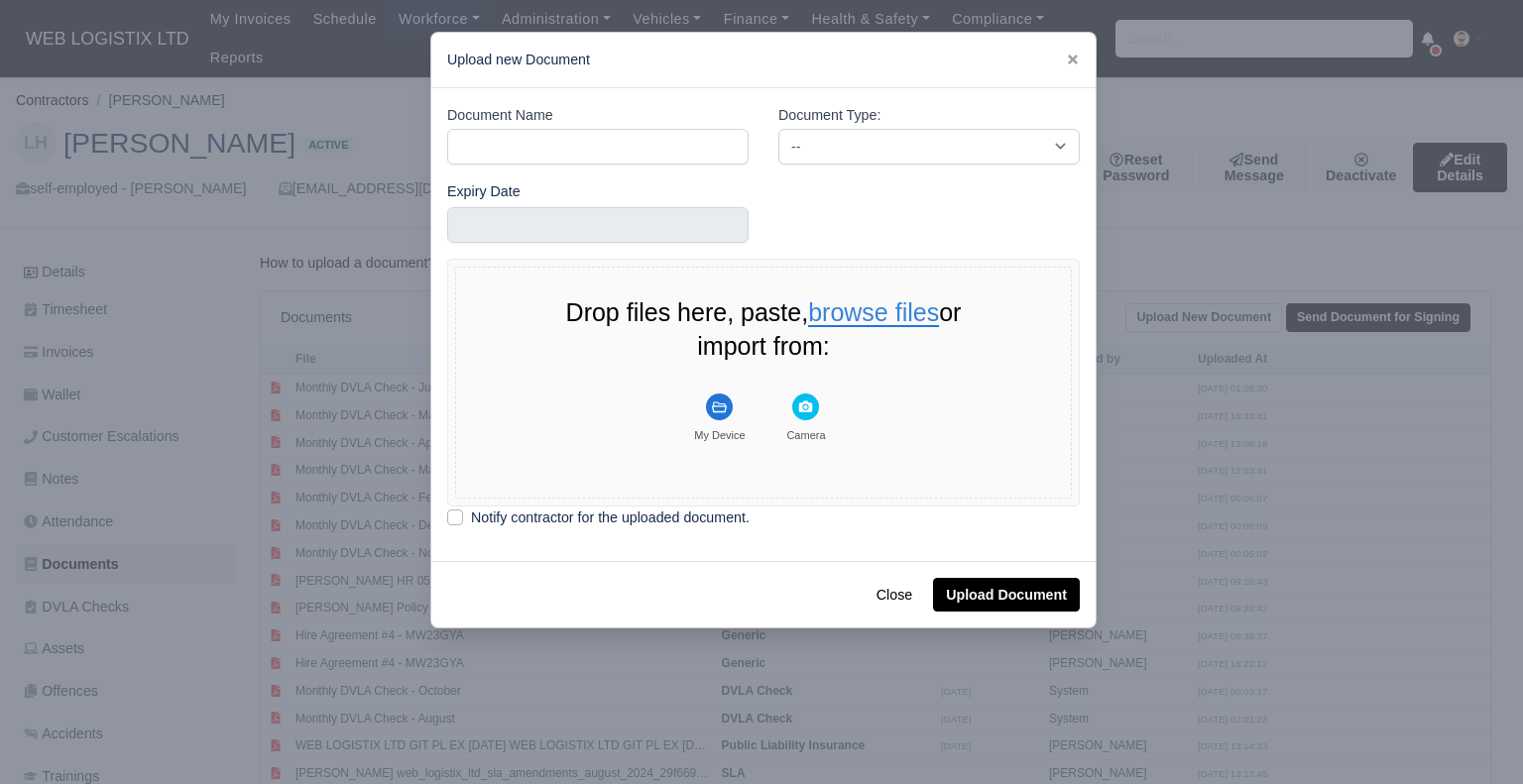 click on "browse files" at bounding box center (874, 313) 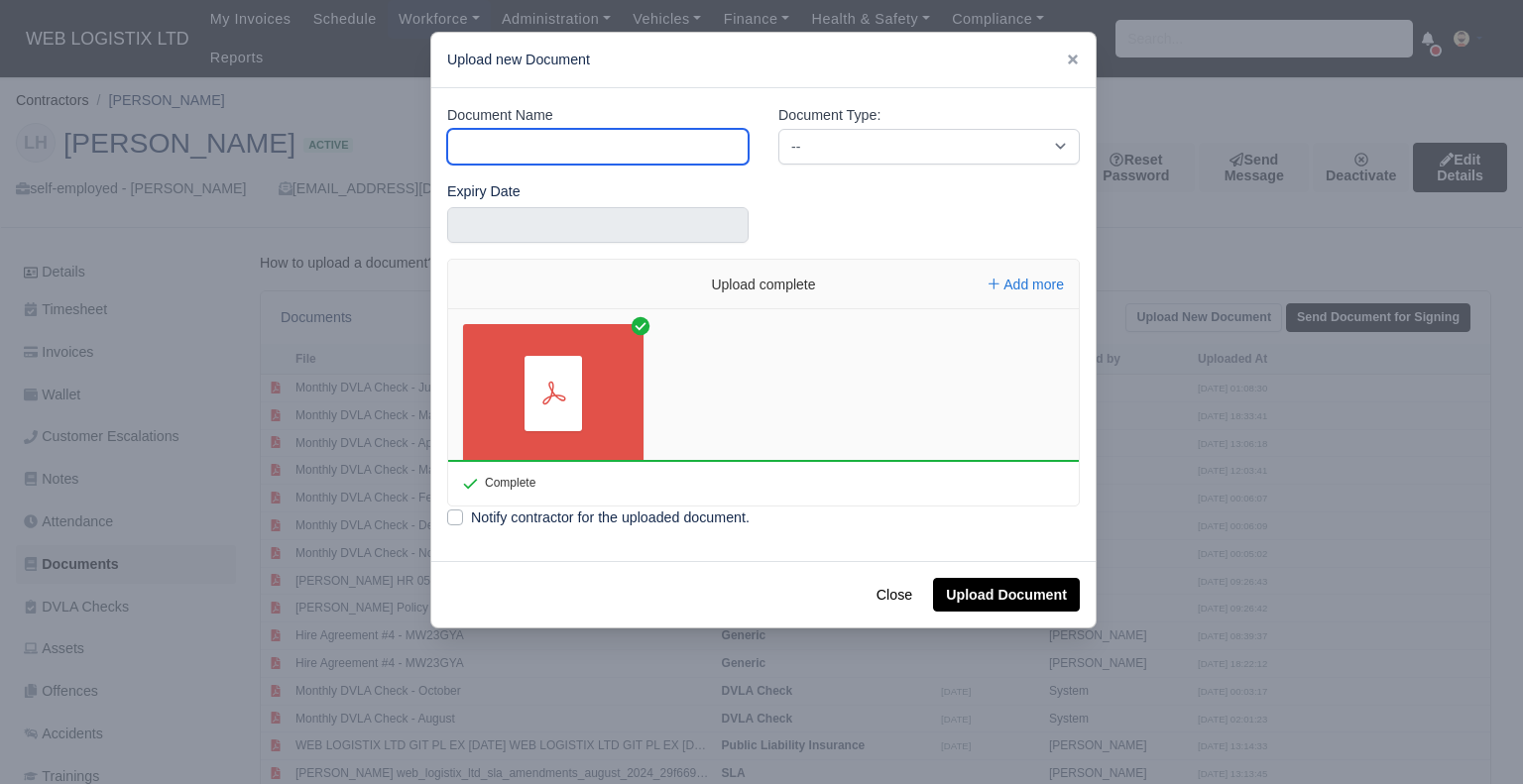 click on "Document Name" at bounding box center [598, 147] 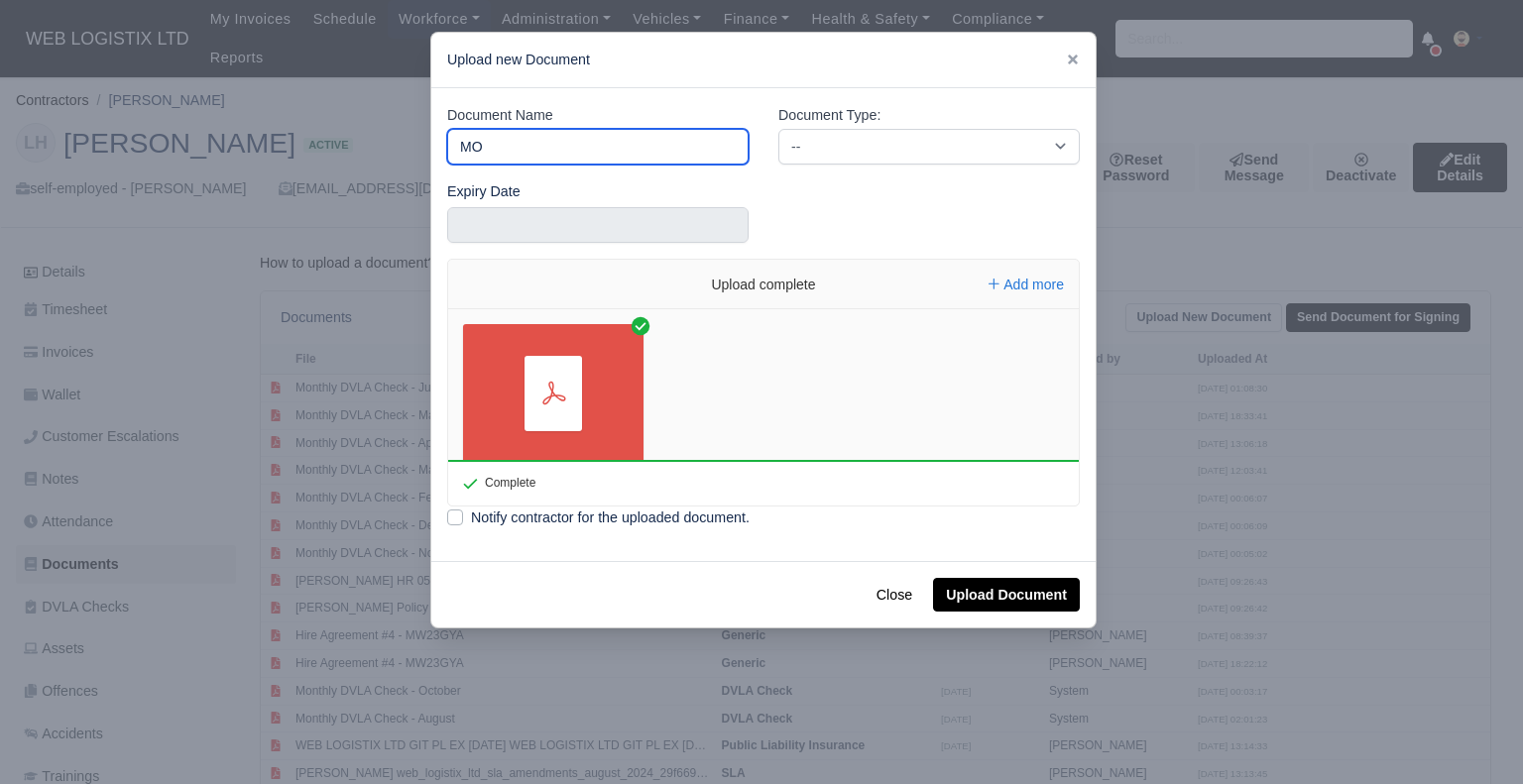 type on "Monthly DVLA Check - July" 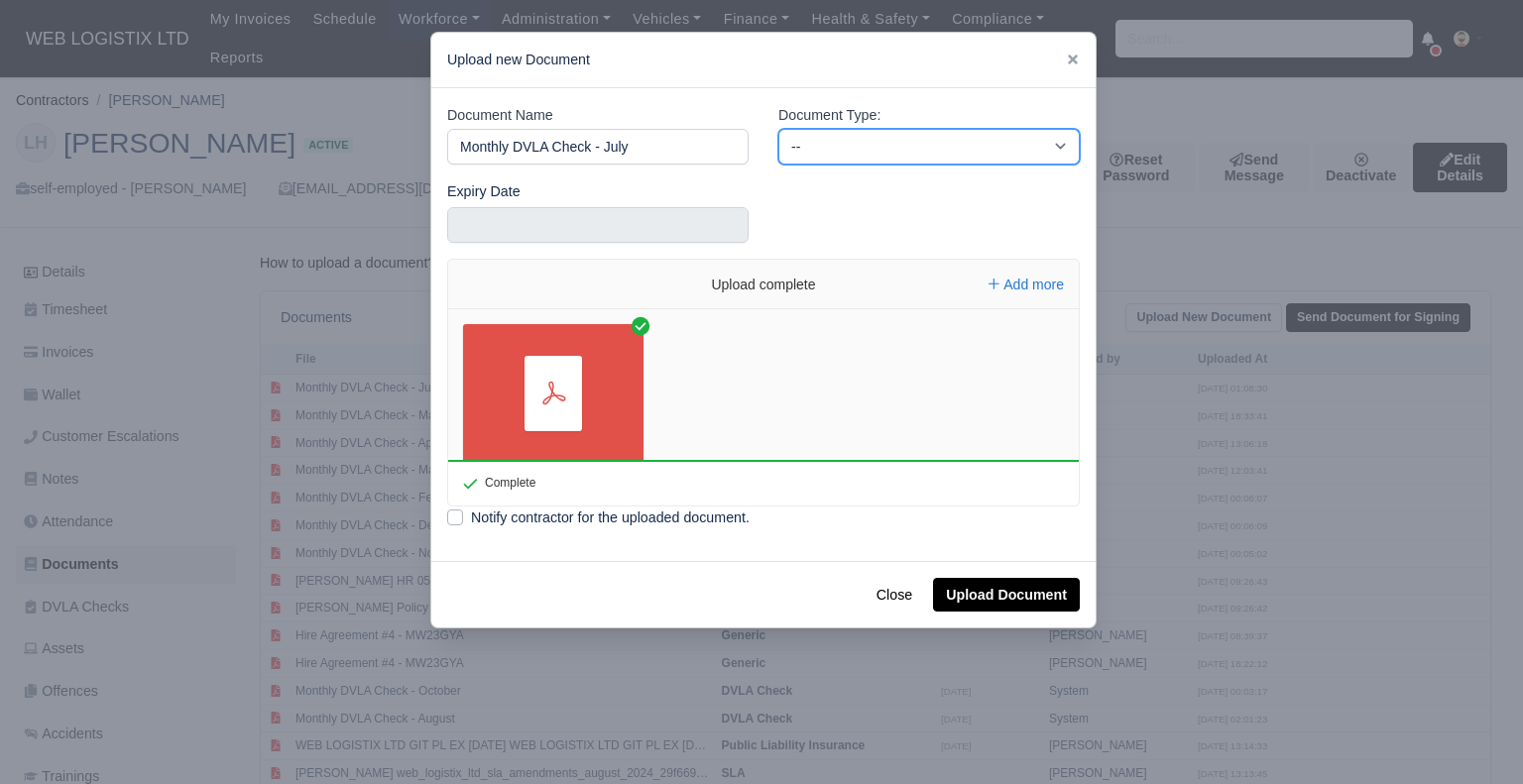 click on "--
Accounting Engagement Letter
Age Verification Confirmation
Background Check
Bank Statement
Birth Certificate
Casualty Loss and Theft Policy Agreement
Client Documents
Code of Conduct
Company Documents
Consent Form
Criminal Record Disclaimer
DVLA Check
DVLA Share Licence Agreement
Declaration
Deed Poll
Delivery Associate Privacy
Driver Disclaimer Agreement
Driver License Declaration
Driving Licence Back
Driving Licence Front
Drug & Alcohol Policy Consent
Drug & Alcohol Testing Consent
Drugs and Alcohol
ECS Check" at bounding box center (929, 147) 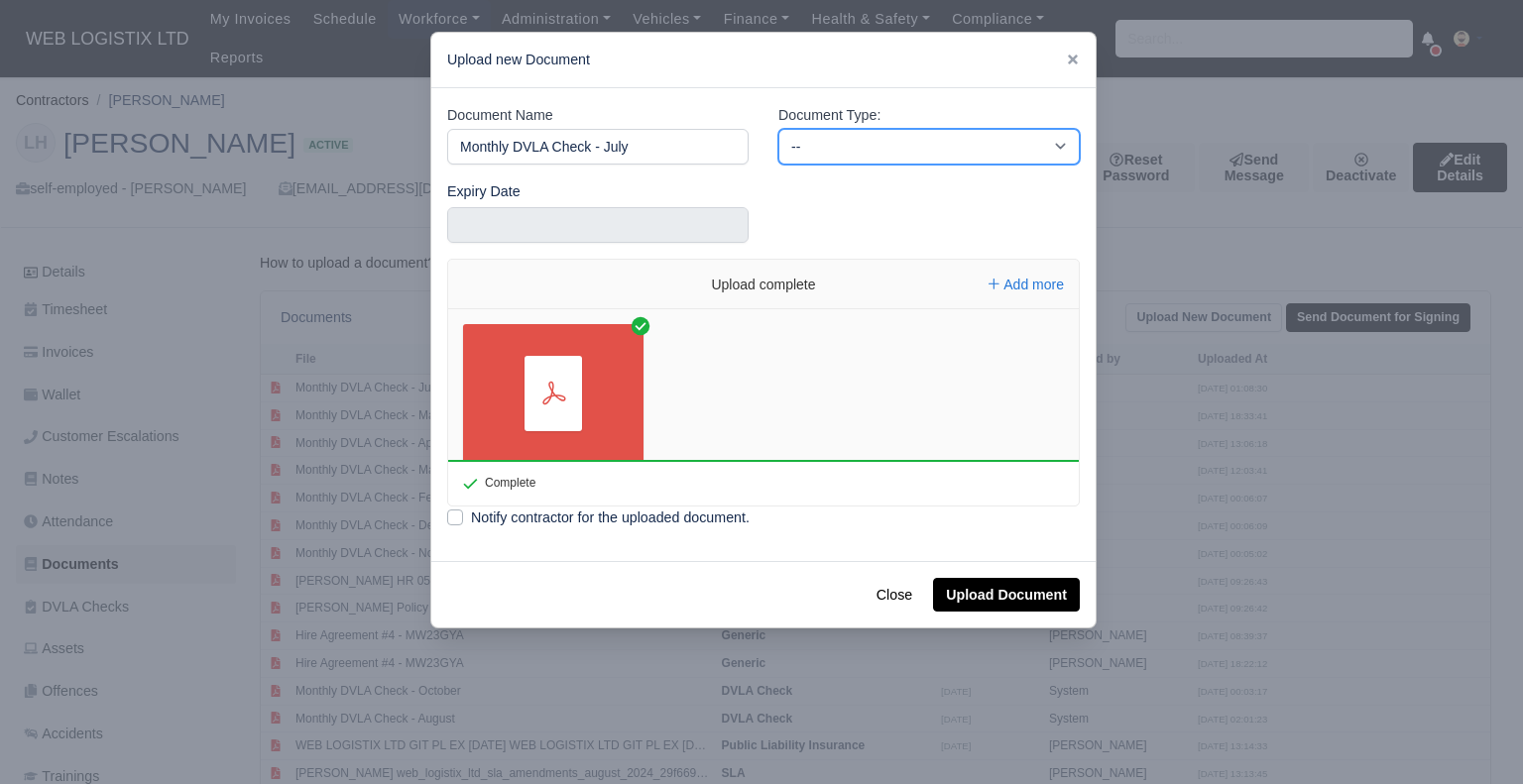 select on "dvla-check" 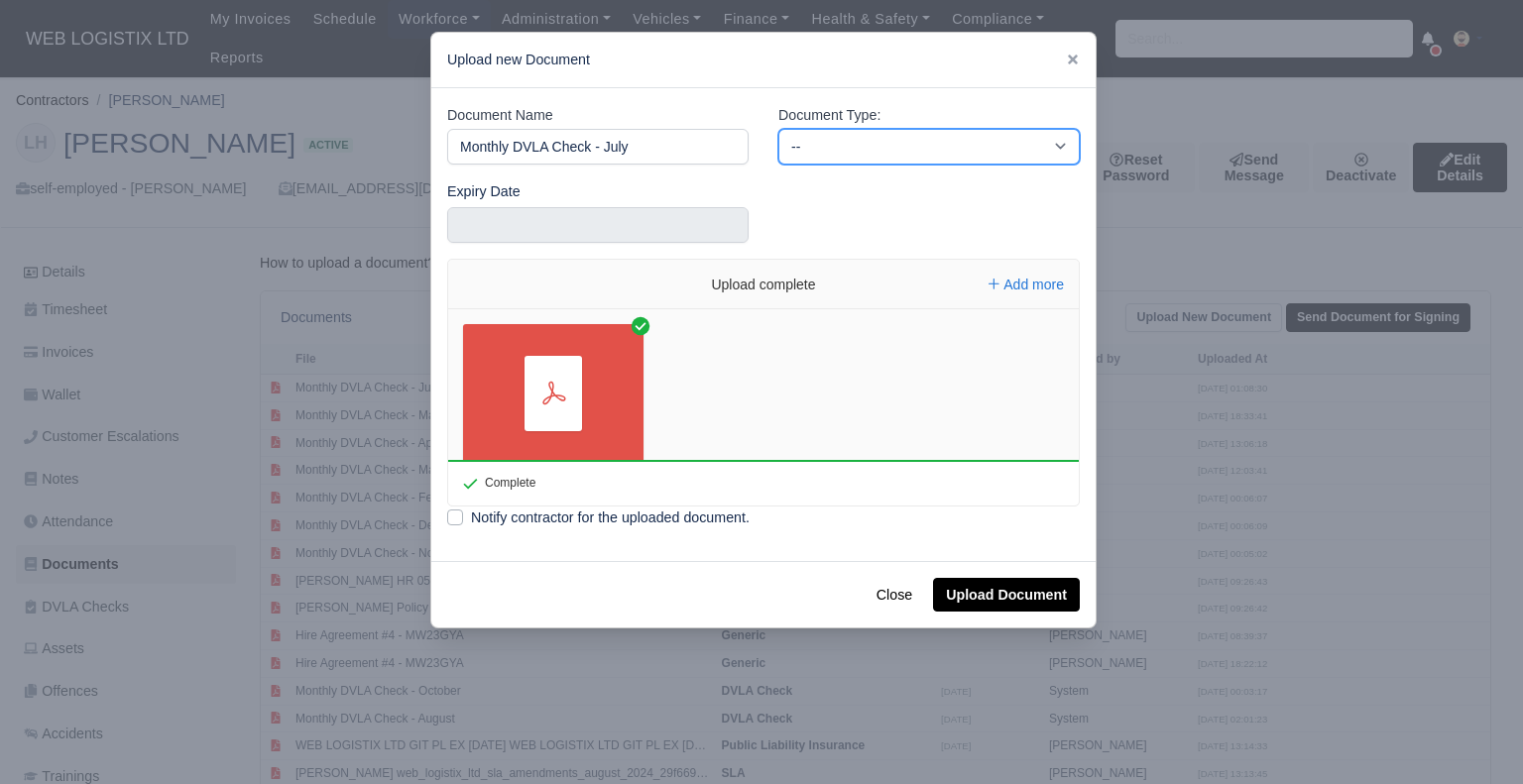 click on "--
Accounting Engagement Letter
Age Verification Confirmation
Background Check
Bank Statement
Birth Certificate
Casualty Loss and Theft Policy Agreement
Client Documents
Code of Conduct
Company Documents
Consent Form
Criminal Record Disclaimer
DVLA Check
DVLA Share Licence Agreement
Declaration
Deed Poll
Delivery Associate Privacy
Driver Disclaimer Agreement
Driver License Declaration
Driving Licence Back
Driving Licence Front
Drug & Alcohol Policy Consent
Drug & Alcohol Testing Consent
Drugs and Alcohol
ECS Check" at bounding box center [929, 147] 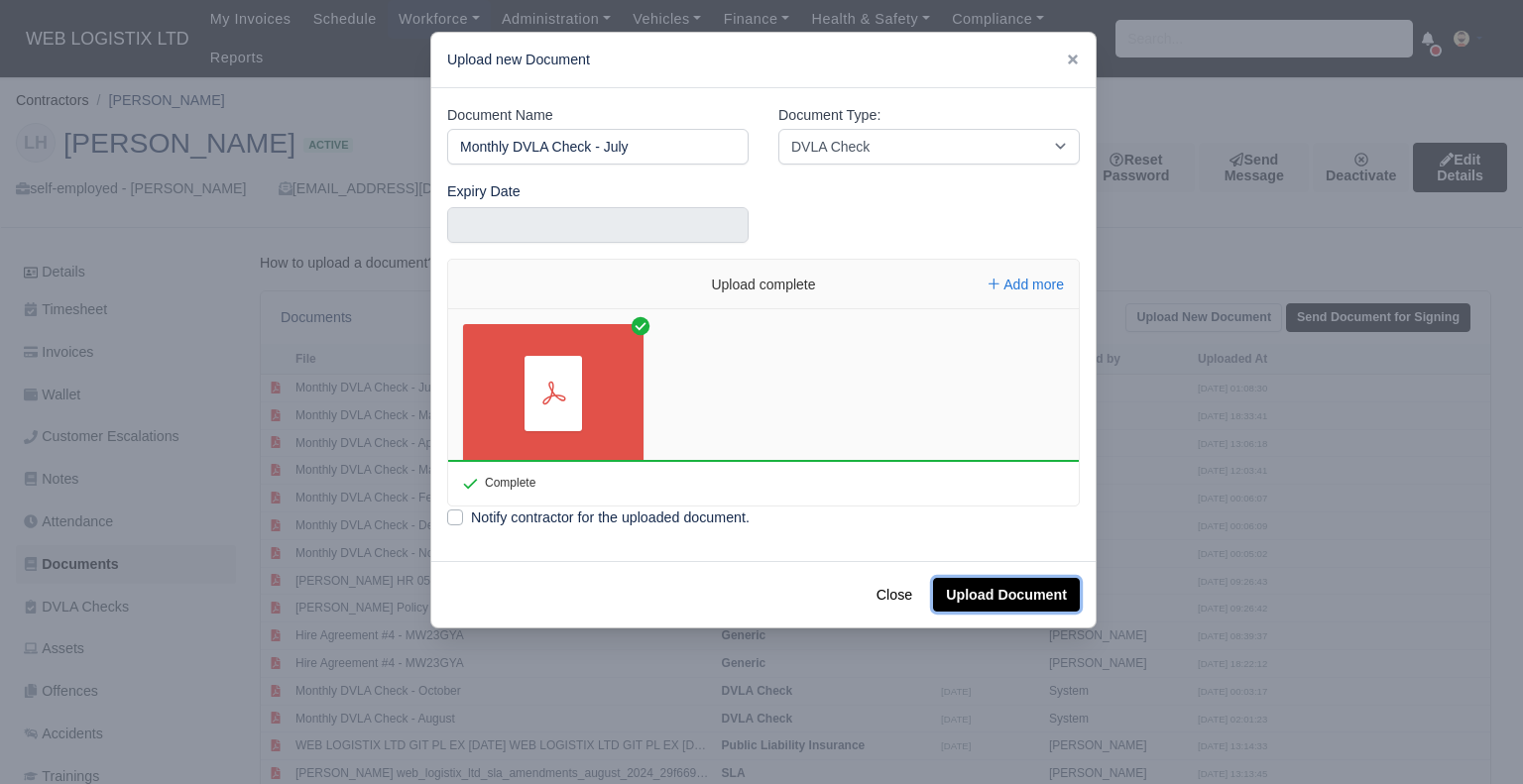 click on "Upload Document" at bounding box center [1006, 595] 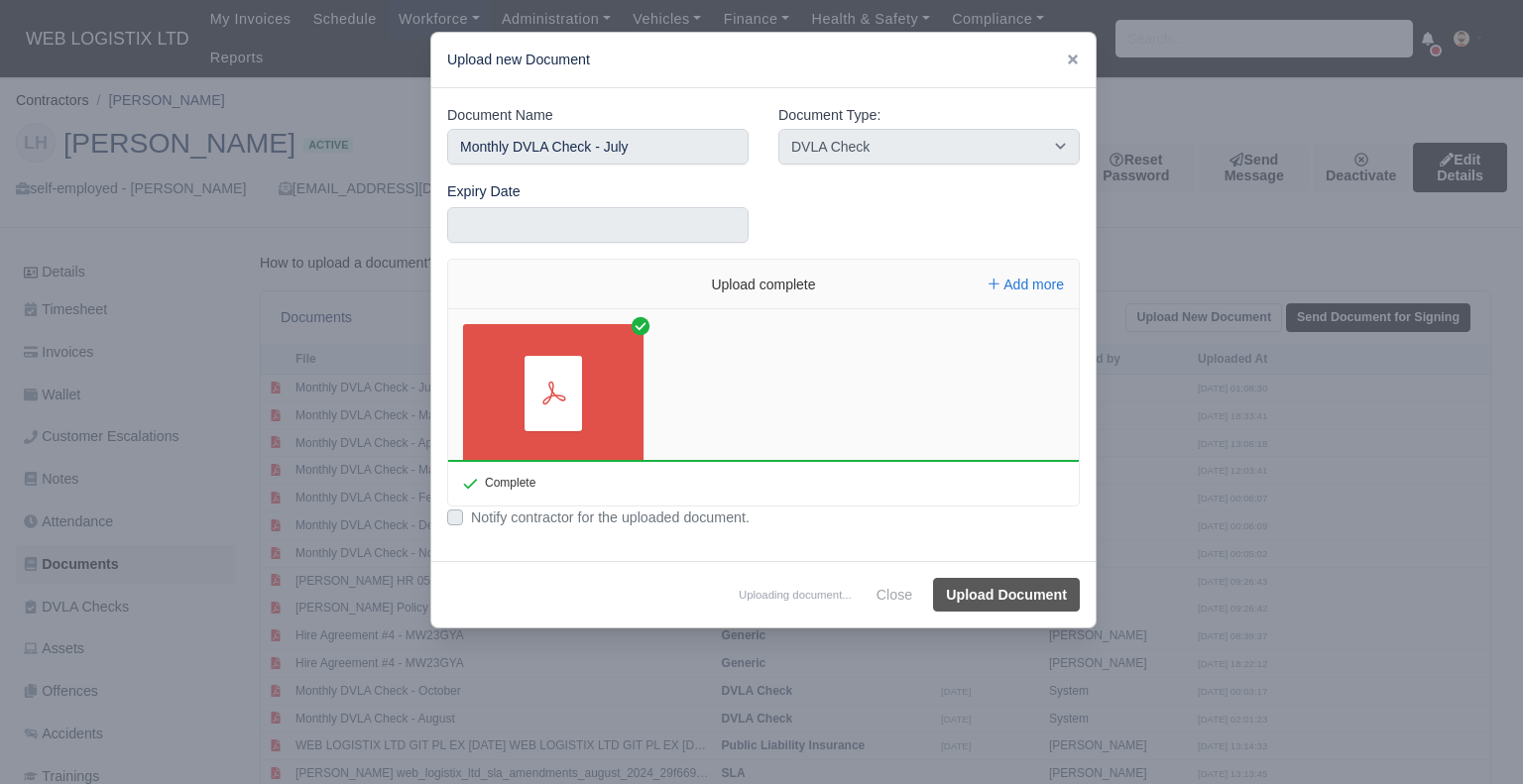type 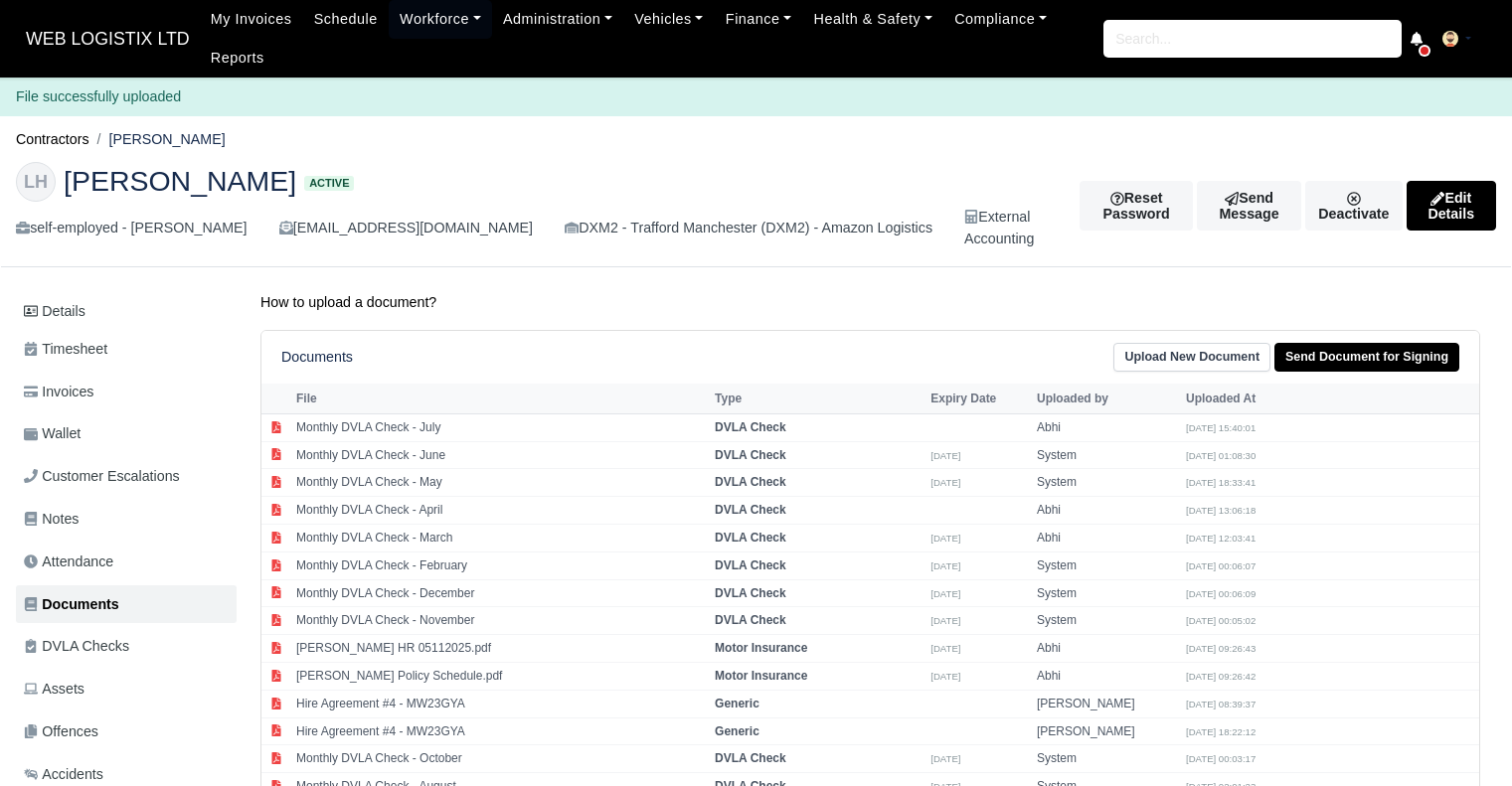 scroll, scrollTop: 0, scrollLeft: 0, axis: both 